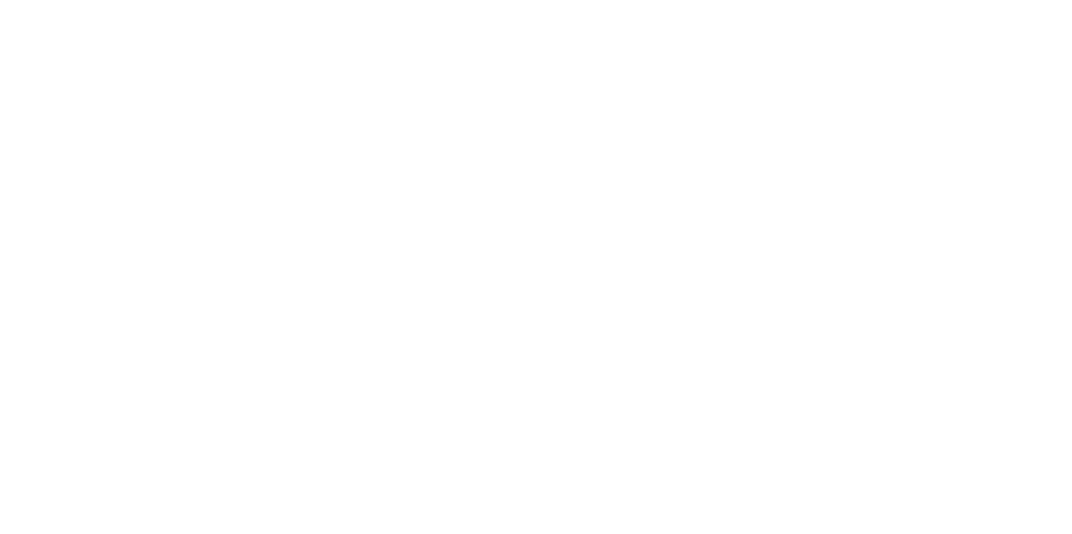 scroll, scrollTop: 0, scrollLeft: 0, axis: both 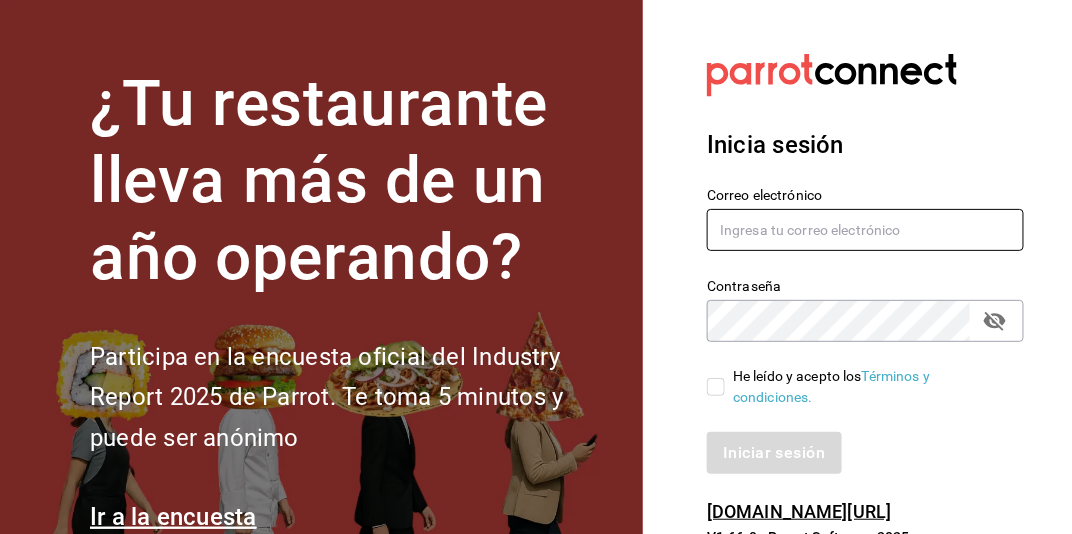 type on "[EMAIL_ADDRESS][PERSON_NAME][DOMAIN_NAME]" 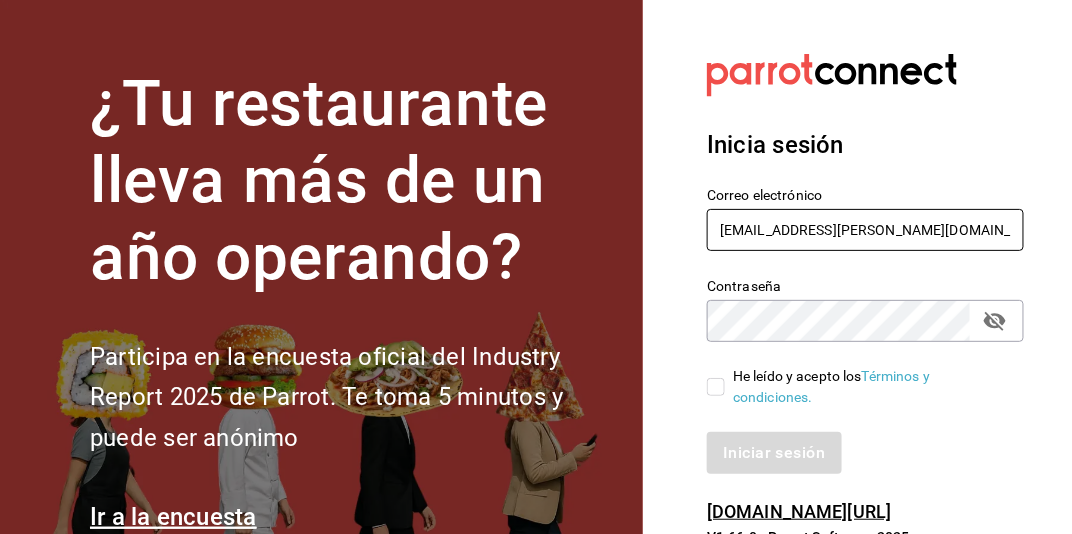 click on "[EMAIL_ADDRESS][PERSON_NAME][DOMAIN_NAME]" at bounding box center [865, 230] 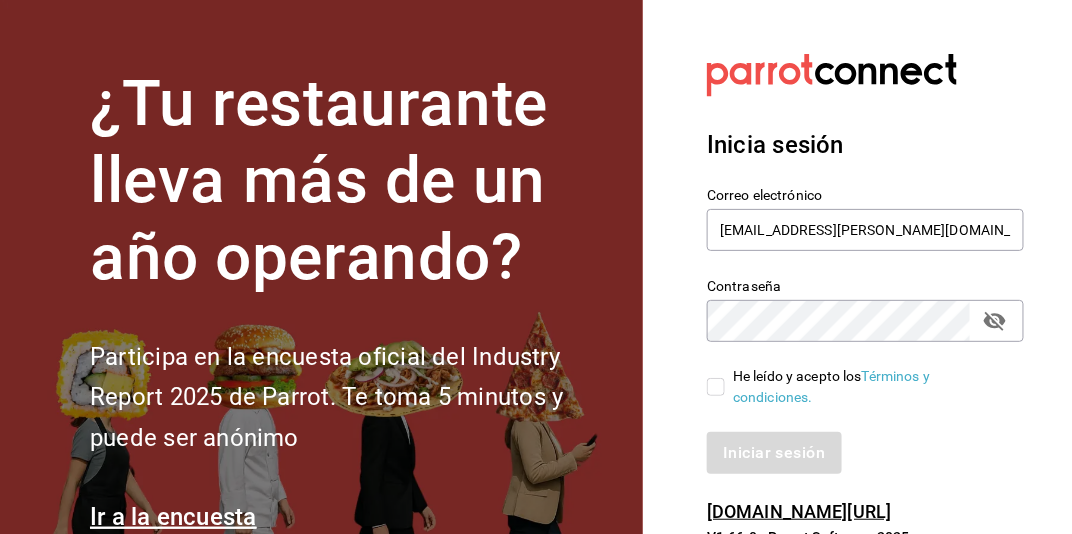 click on "He leído y acepto los  Términos y condiciones." at bounding box center [716, 387] 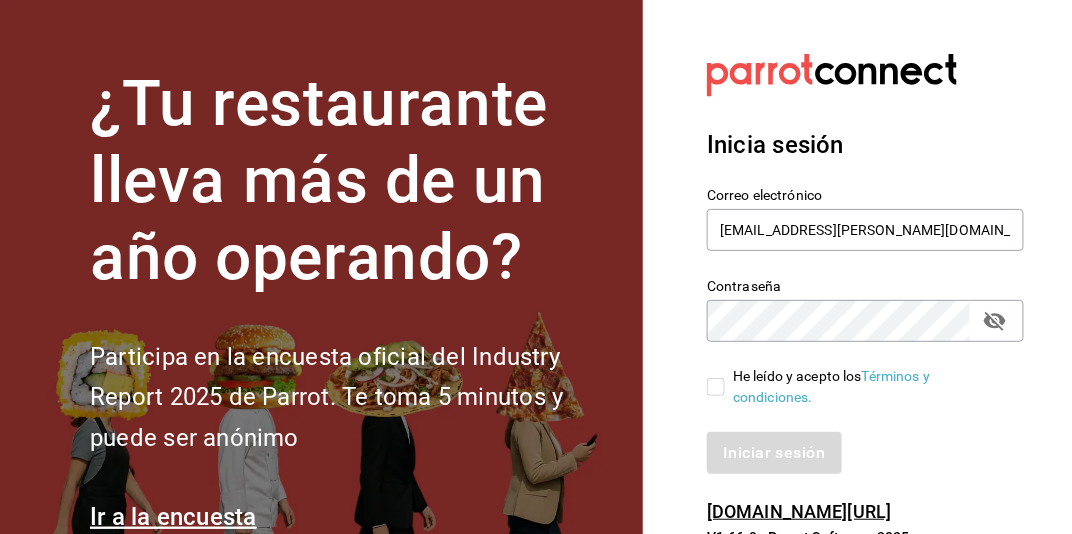checkbox on "true" 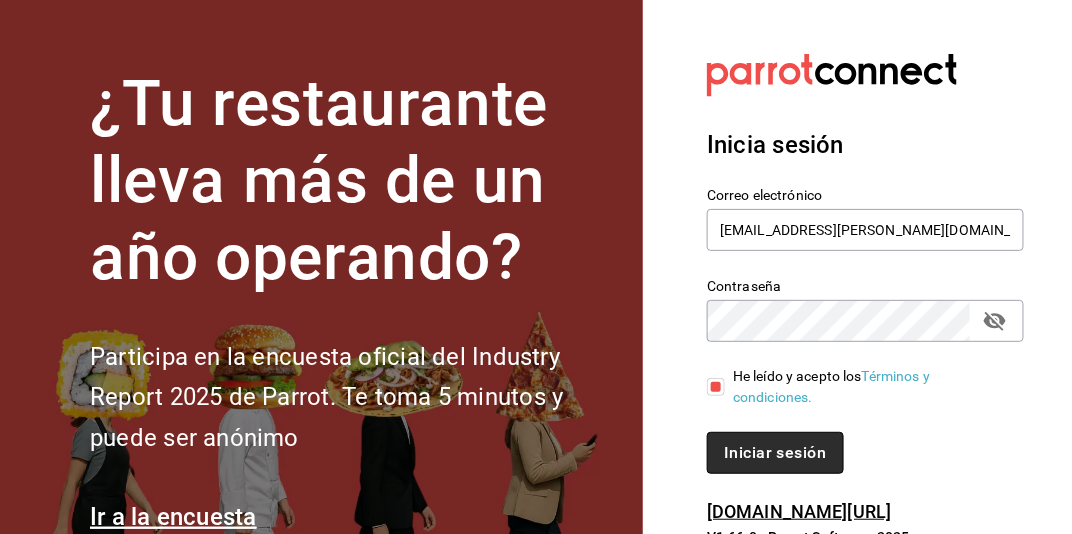 click on "Iniciar sesión" at bounding box center (775, 453) 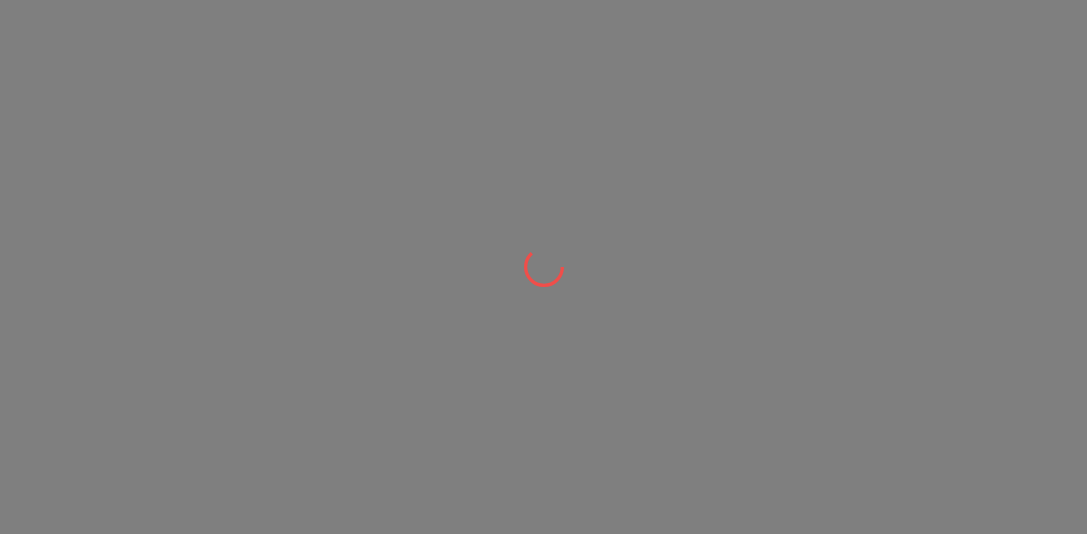 scroll, scrollTop: 0, scrollLeft: 0, axis: both 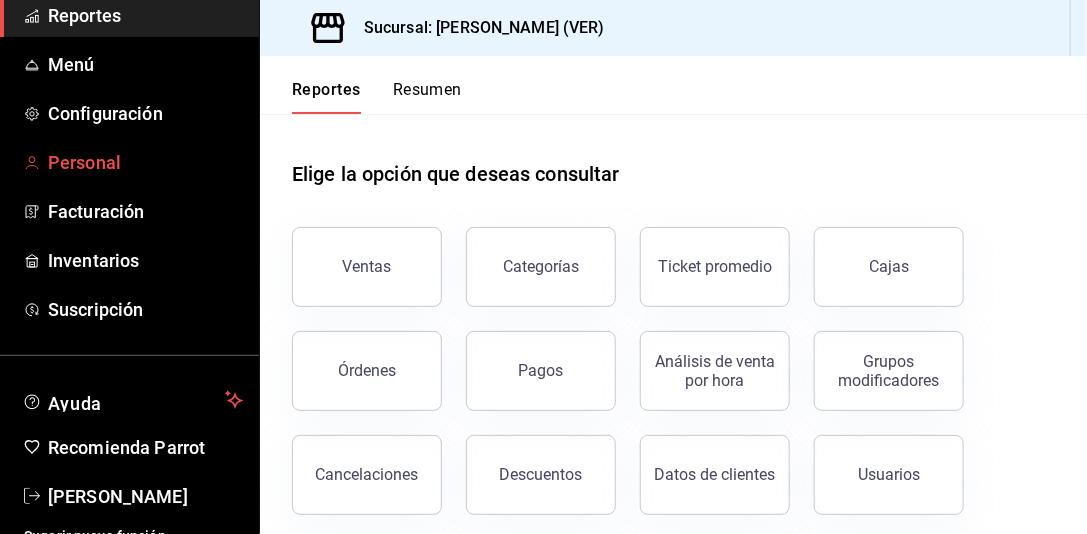 click on "Personal" at bounding box center [145, 162] 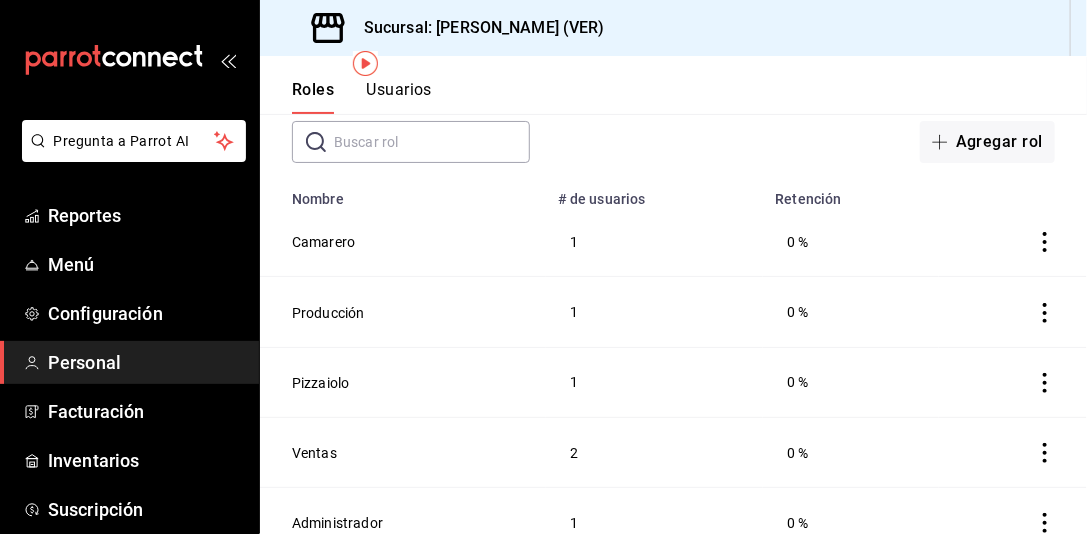 scroll, scrollTop: 129, scrollLeft: 0, axis: vertical 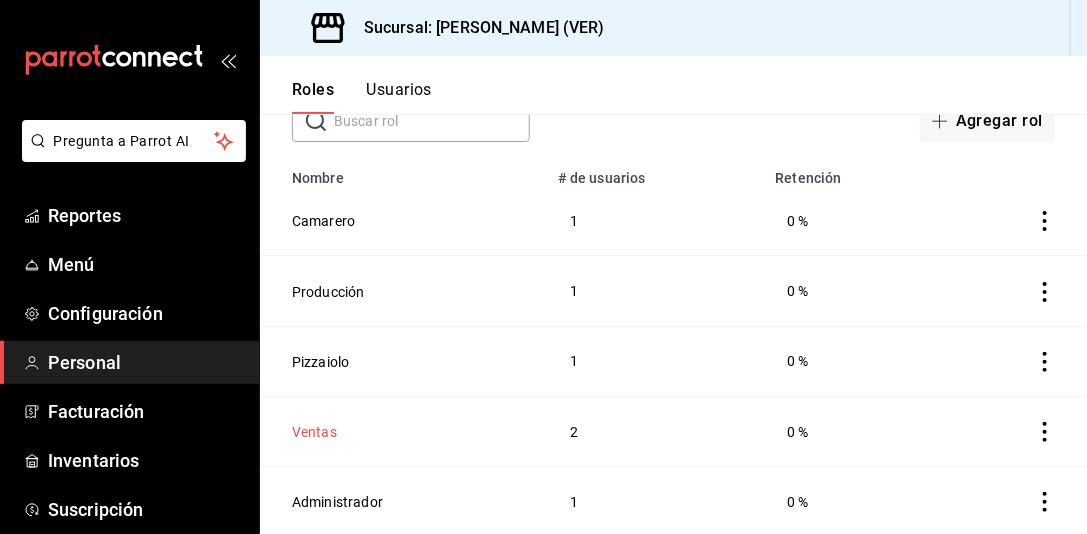 click on "Ventas" at bounding box center (314, 432) 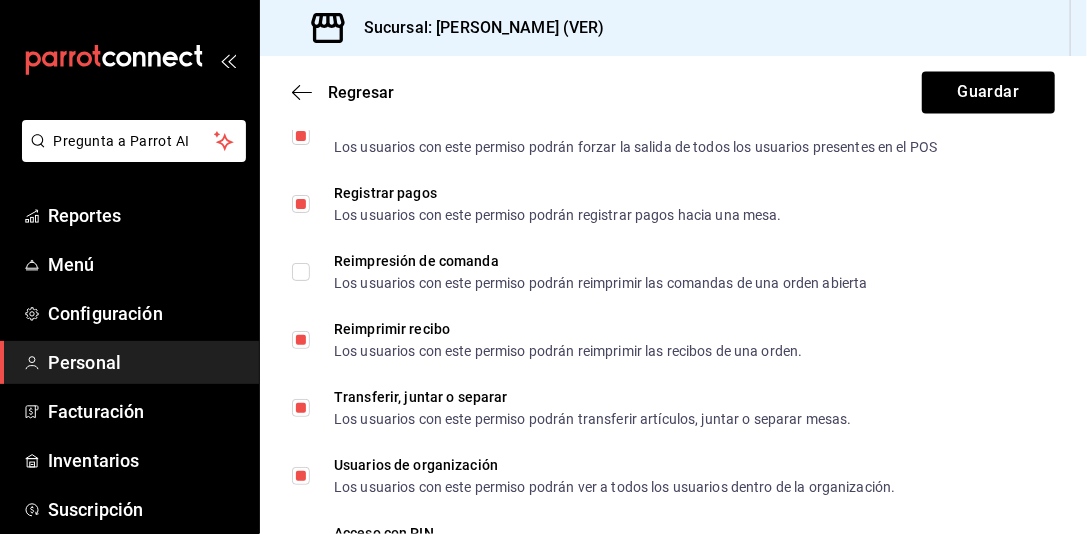scroll, scrollTop: 3800, scrollLeft: 0, axis: vertical 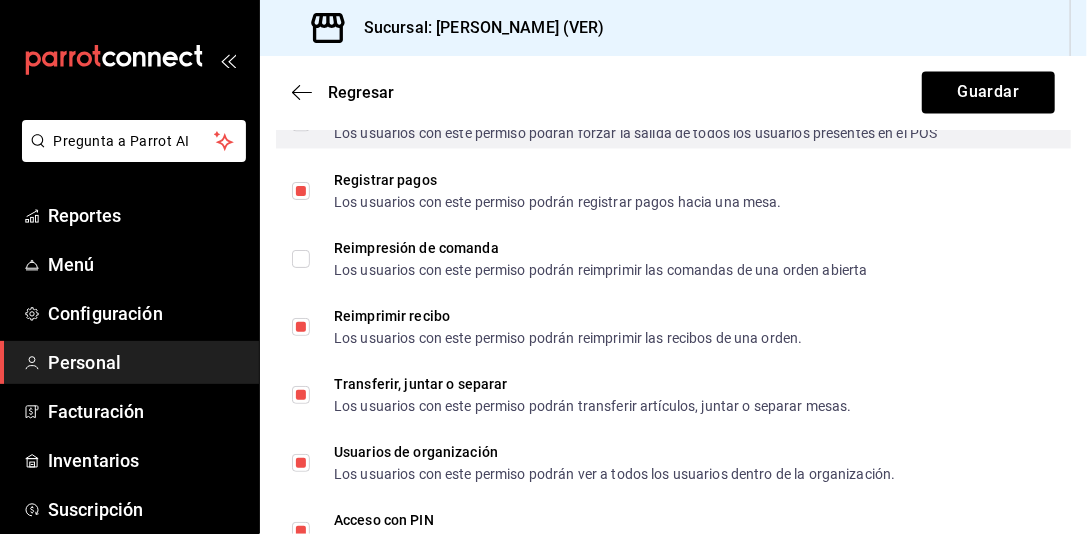 click on "Puede cerrar sesion de todos los usuarios Los usuarios con este permiso podrán forzar la salida de todos los usuarios presentes en el POS" at bounding box center [301, 123] 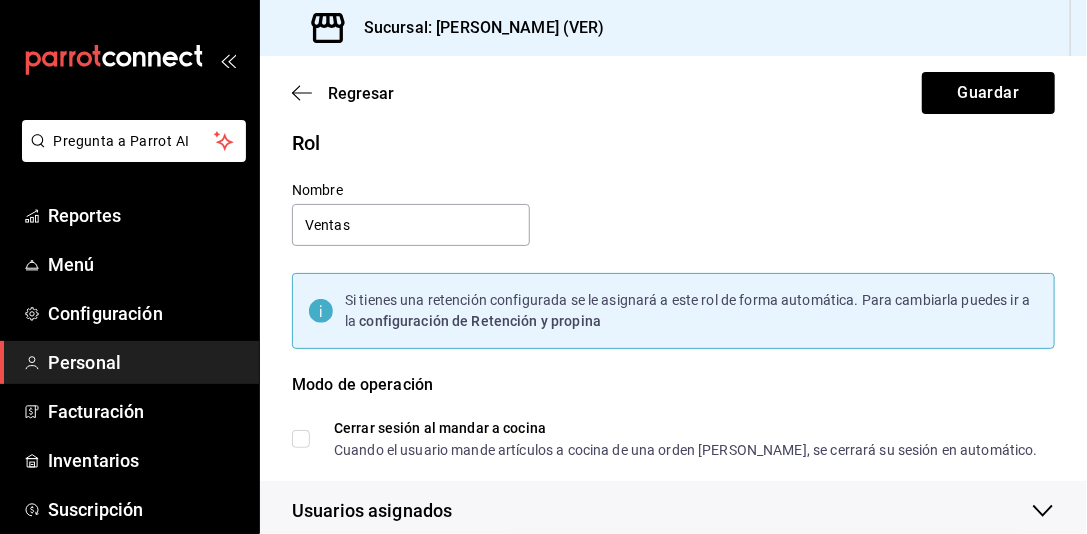 scroll, scrollTop: 0, scrollLeft: 0, axis: both 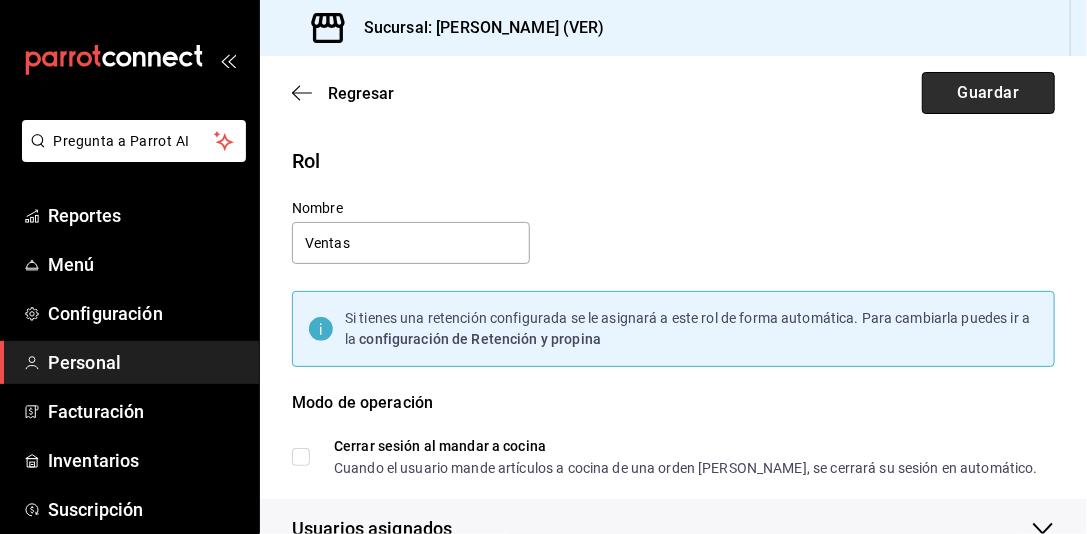 click on "Guardar" at bounding box center [988, 93] 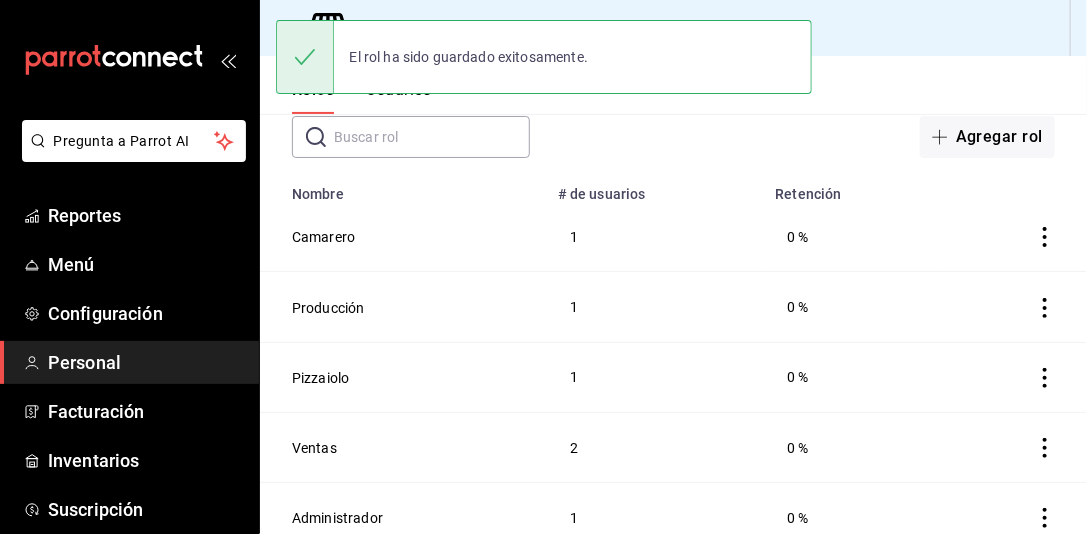 scroll, scrollTop: 129, scrollLeft: 0, axis: vertical 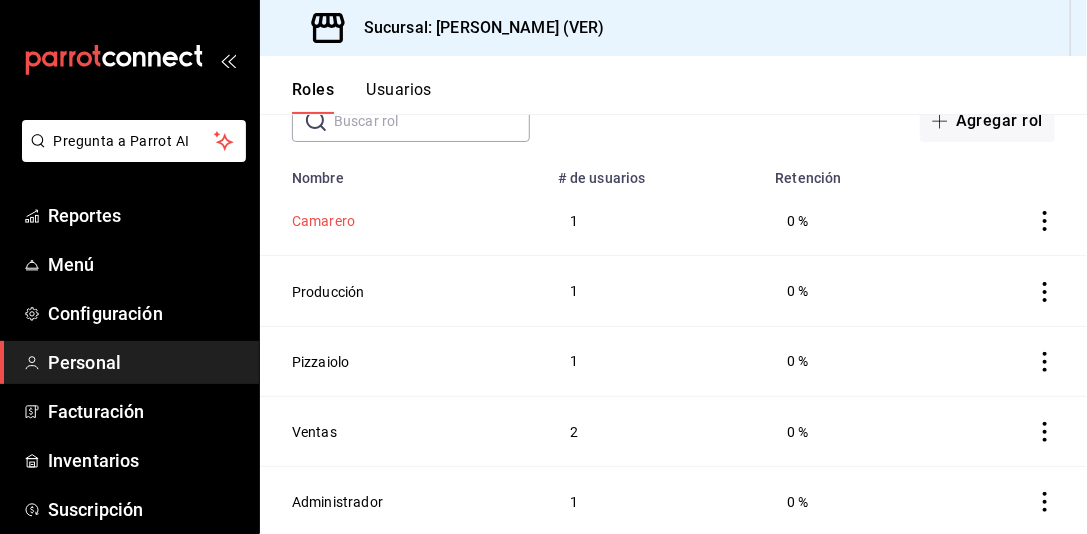 click on "Camarero" at bounding box center (323, 221) 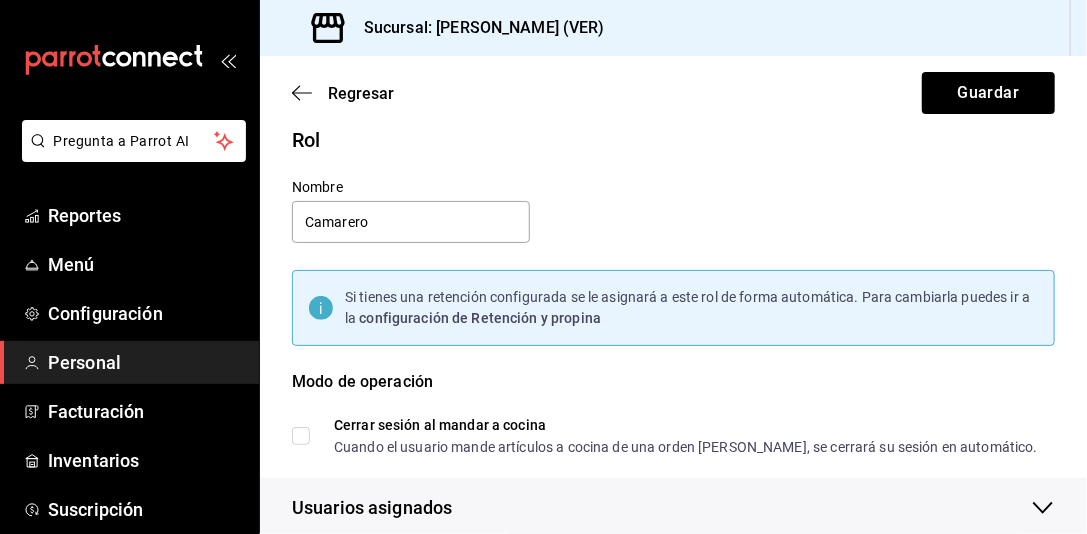 scroll, scrollTop: 0, scrollLeft: 0, axis: both 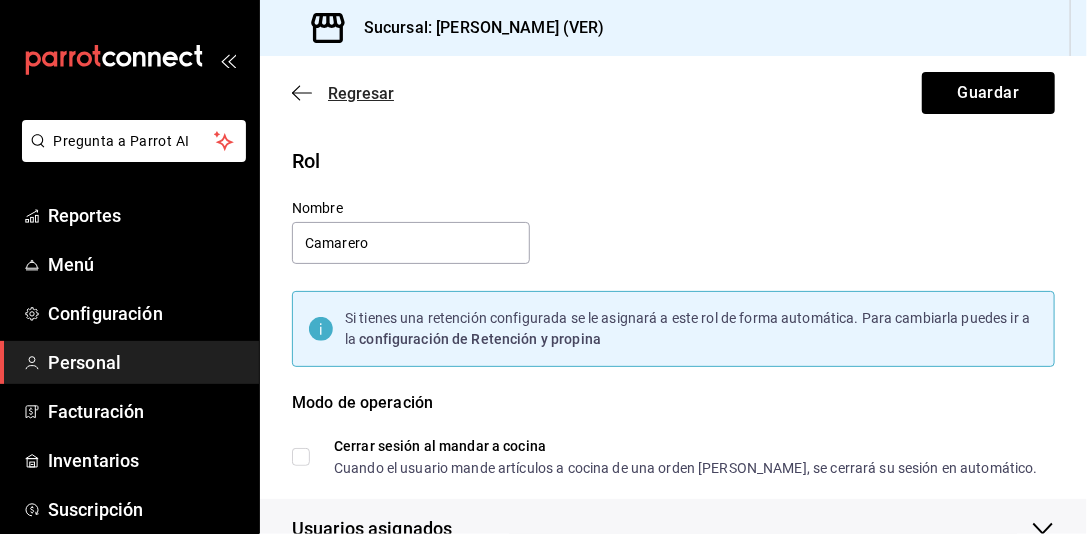 click on "Regresar" at bounding box center (361, 93) 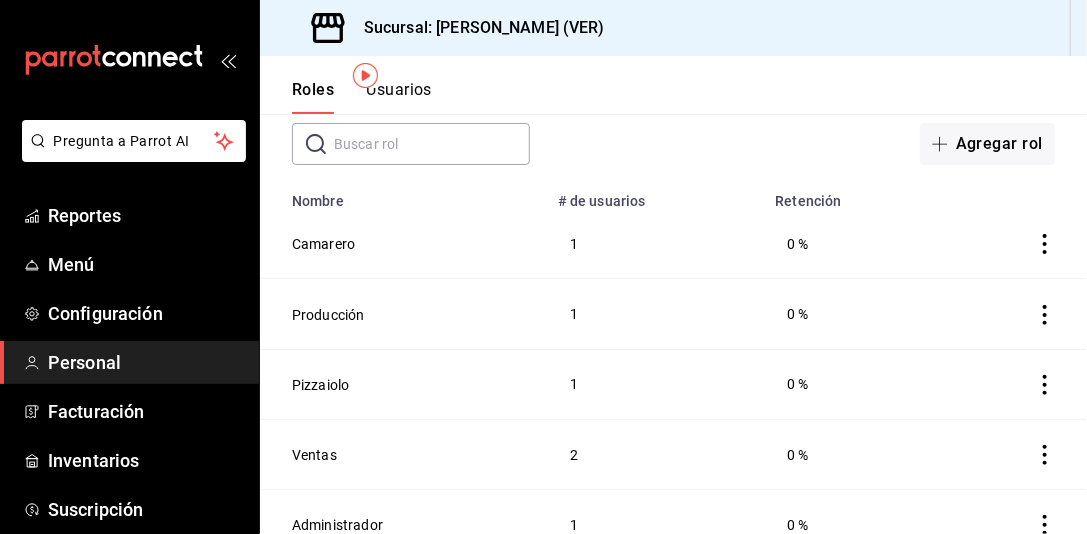 scroll, scrollTop: 129, scrollLeft: 0, axis: vertical 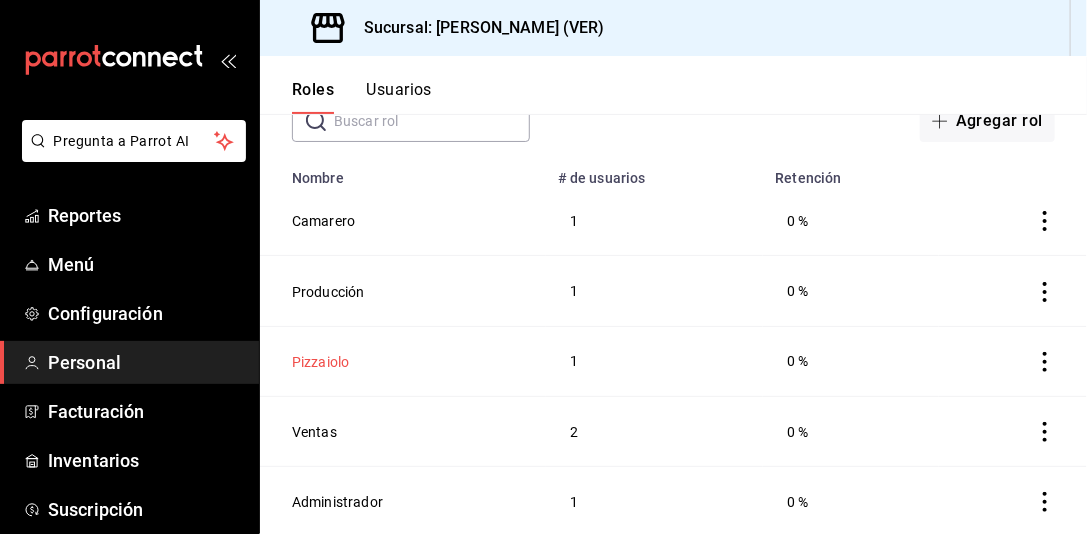 click on "Pizzaiolo" at bounding box center [320, 362] 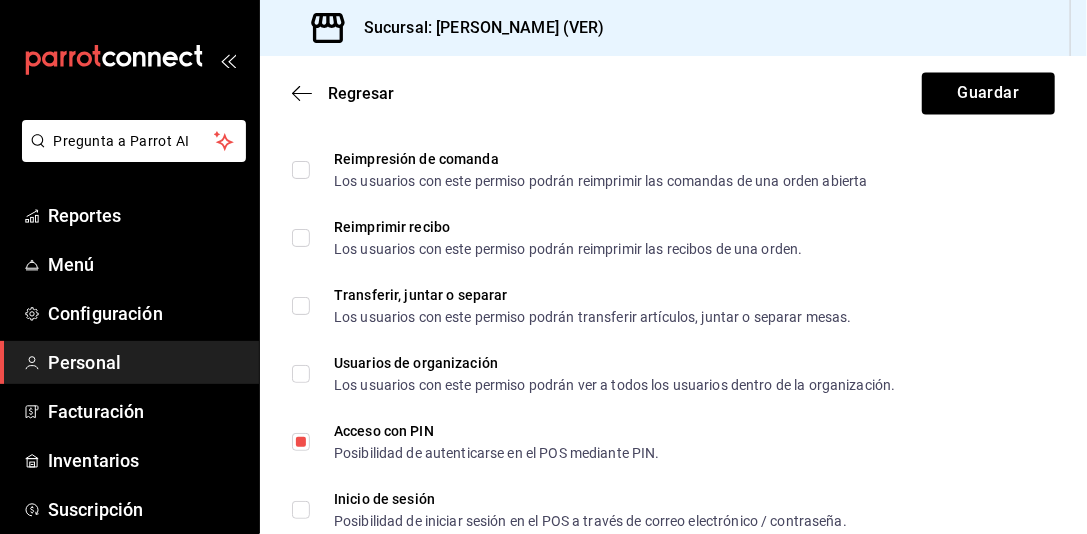 scroll, scrollTop: 4048, scrollLeft: 0, axis: vertical 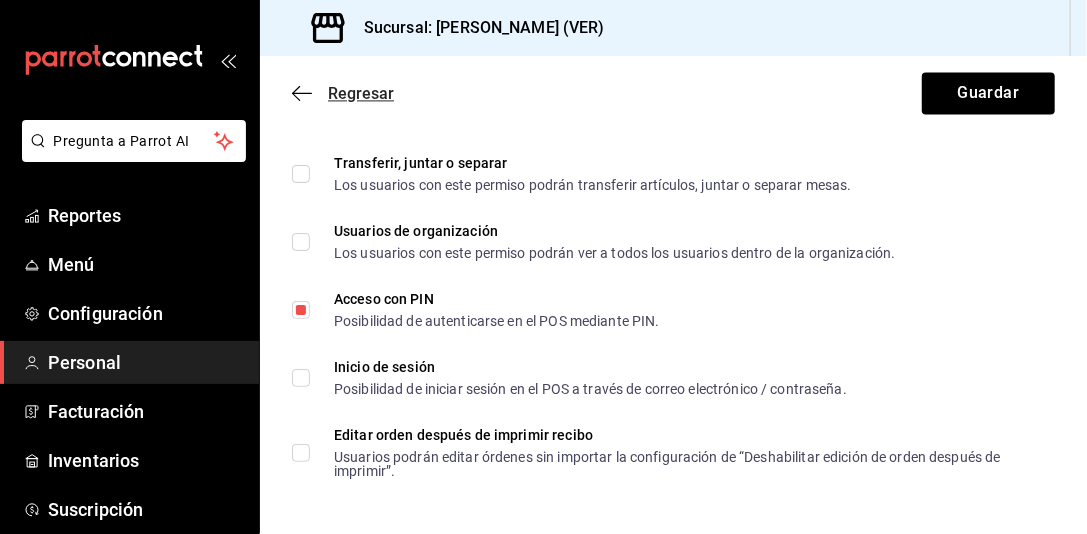 click on "Regresar" at bounding box center (361, 93) 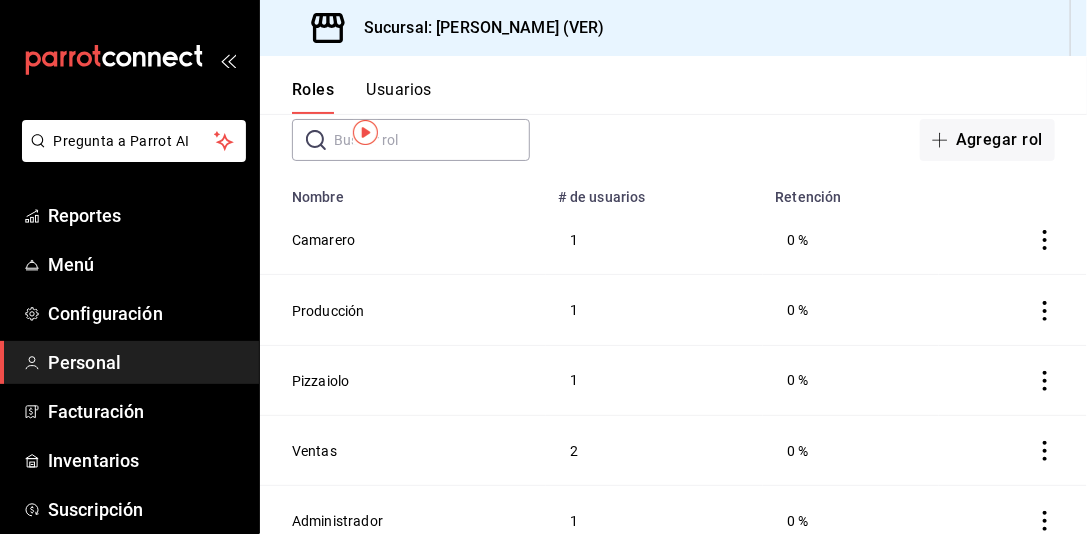 scroll, scrollTop: 129, scrollLeft: 0, axis: vertical 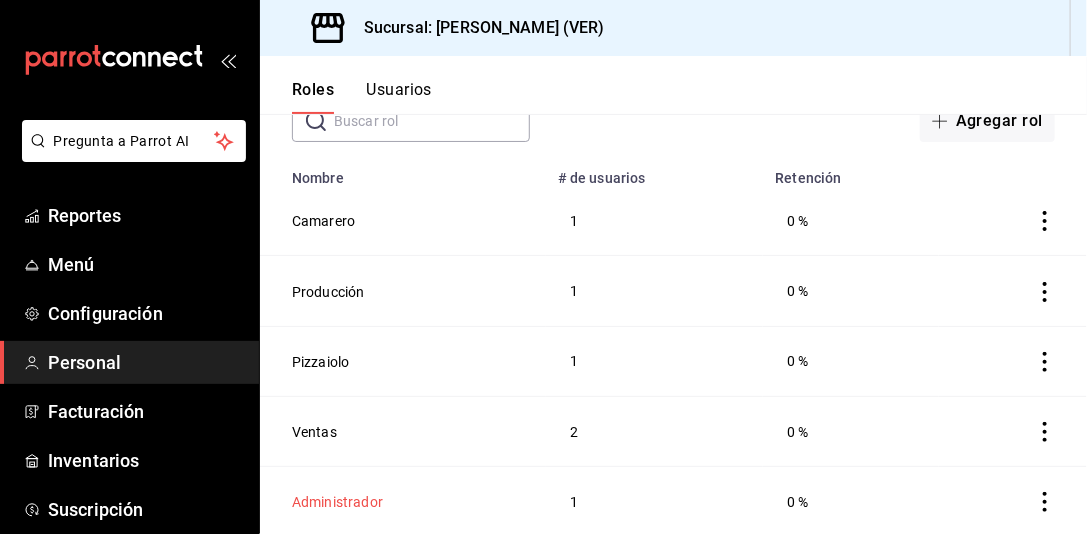click on "Administrador" at bounding box center (337, 502) 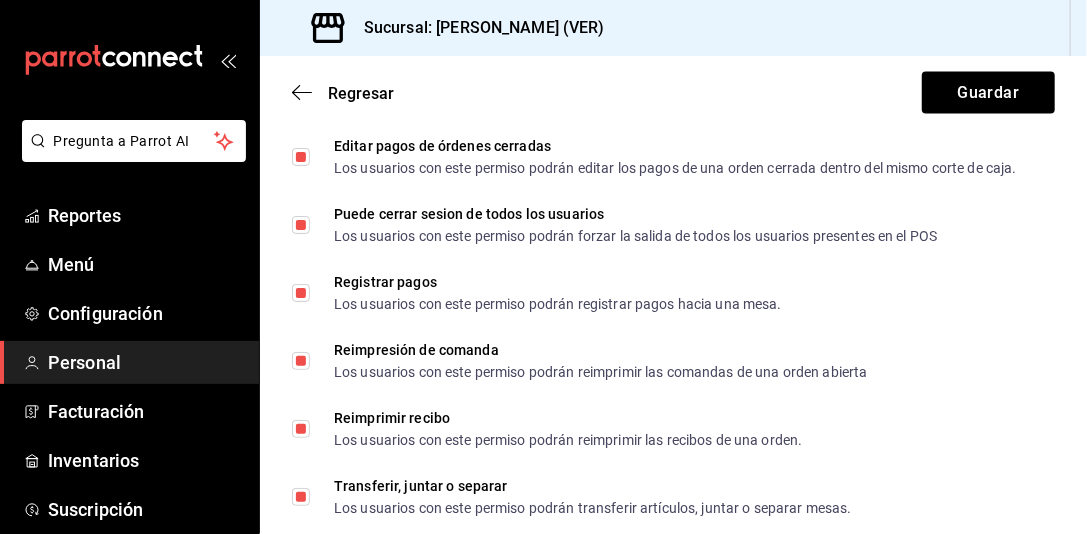 scroll, scrollTop: 3700, scrollLeft: 0, axis: vertical 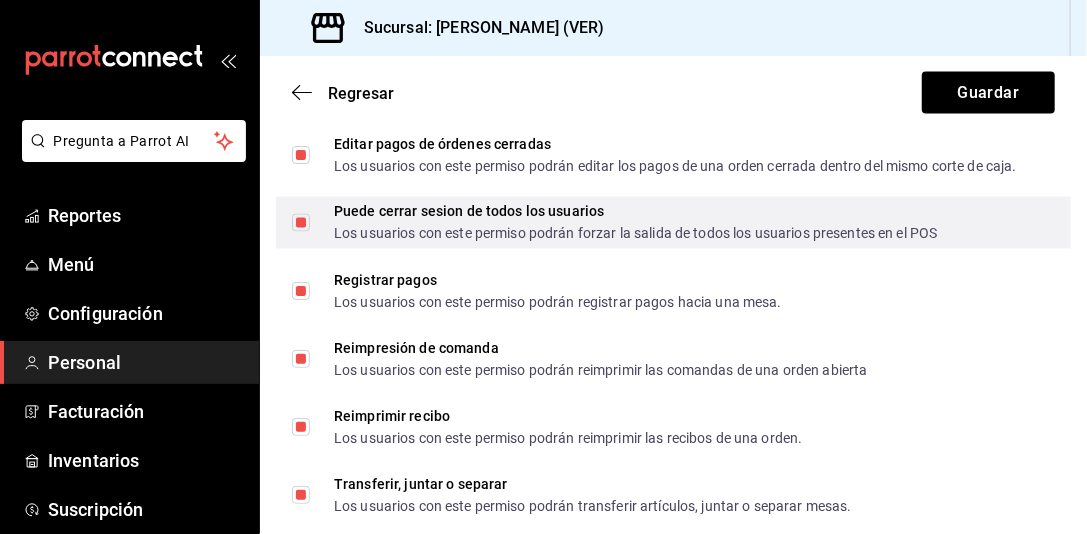 click on "Puede cerrar sesion de todos los usuarios Los usuarios con este permiso podrán forzar la salida de todos los usuarios presentes en el POS" at bounding box center (301, 223) 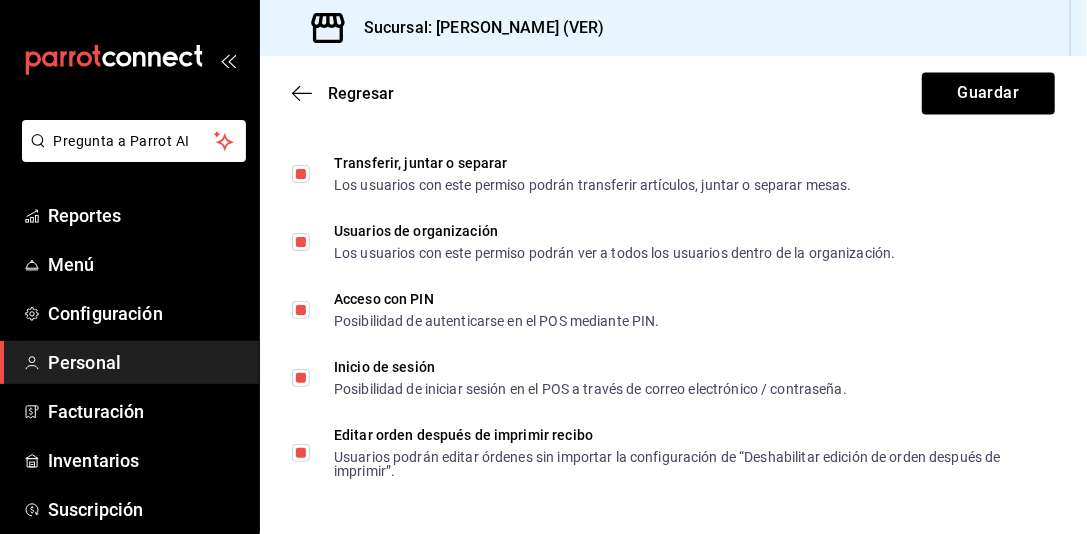 scroll, scrollTop: 4048, scrollLeft: 0, axis: vertical 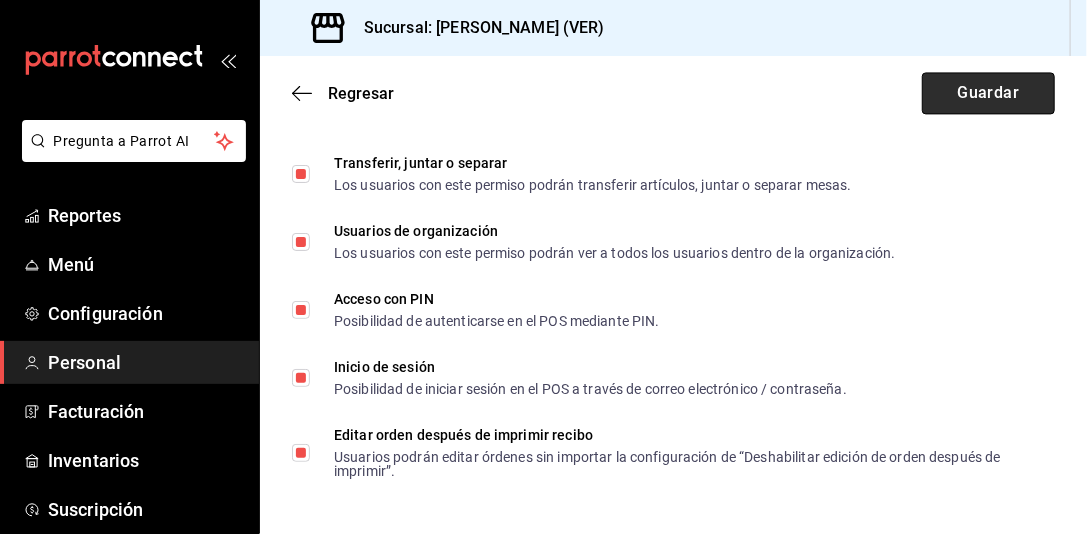 click on "Guardar" at bounding box center (988, 93) 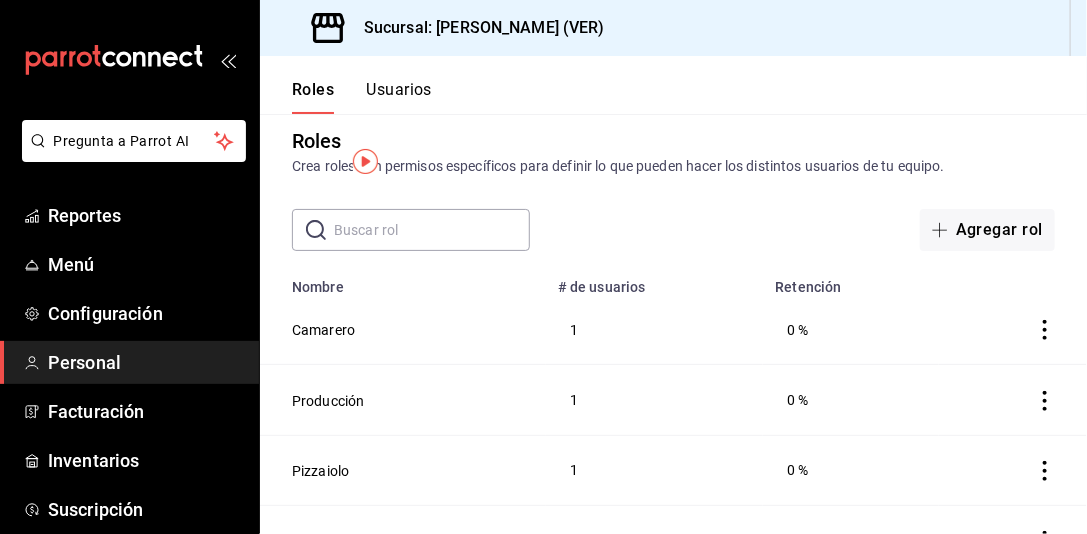 scroll, scrollTop: 0, scrollLeft: 0, axis: both 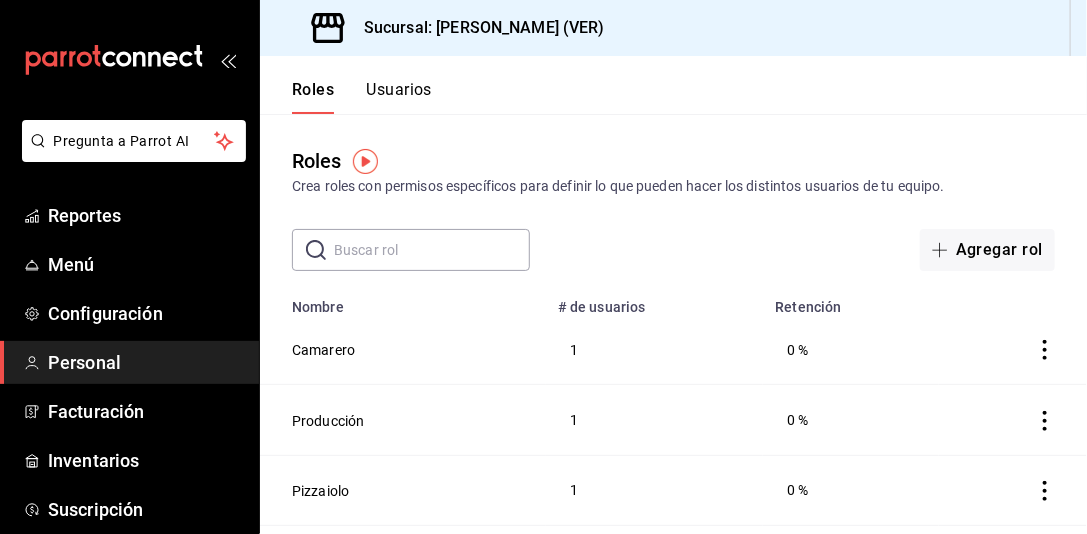 click on "Usuarios" at bounding box center [399, 97] 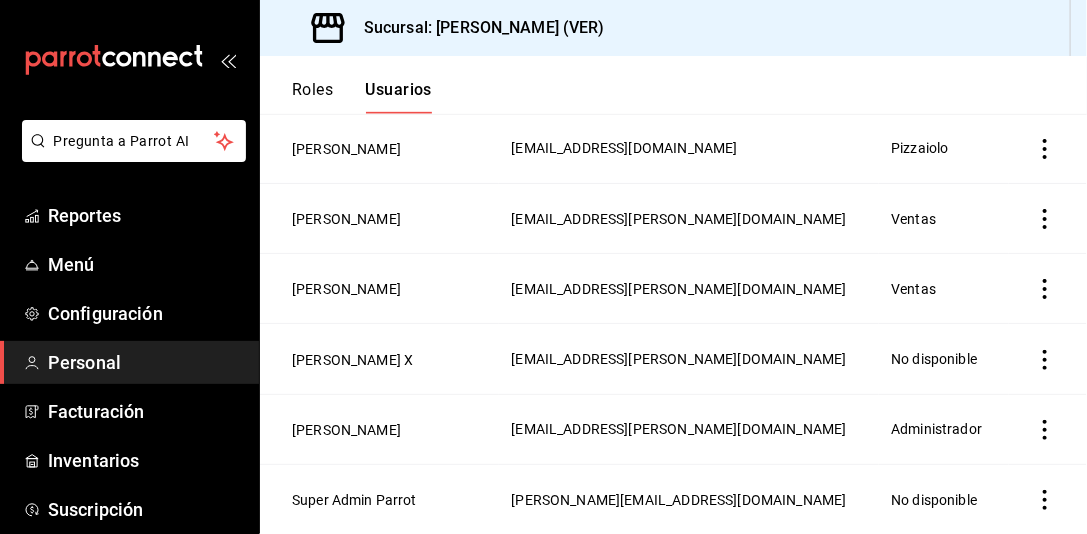 scroll, scrollTop: 400, scrollLeft: 0, axis: vertical 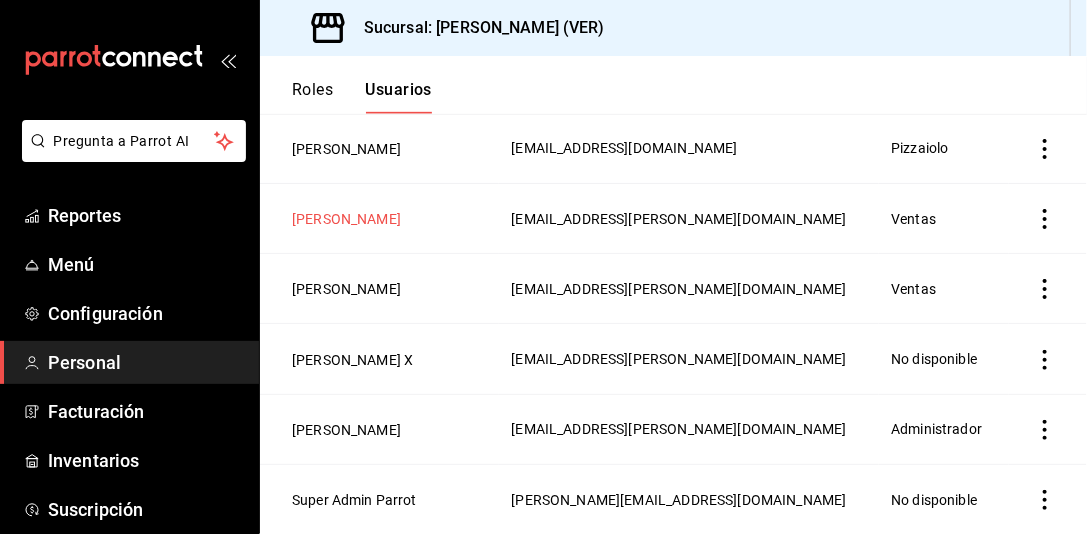 click on "[PERSON_NAME]" at bounding box center [346, 219] 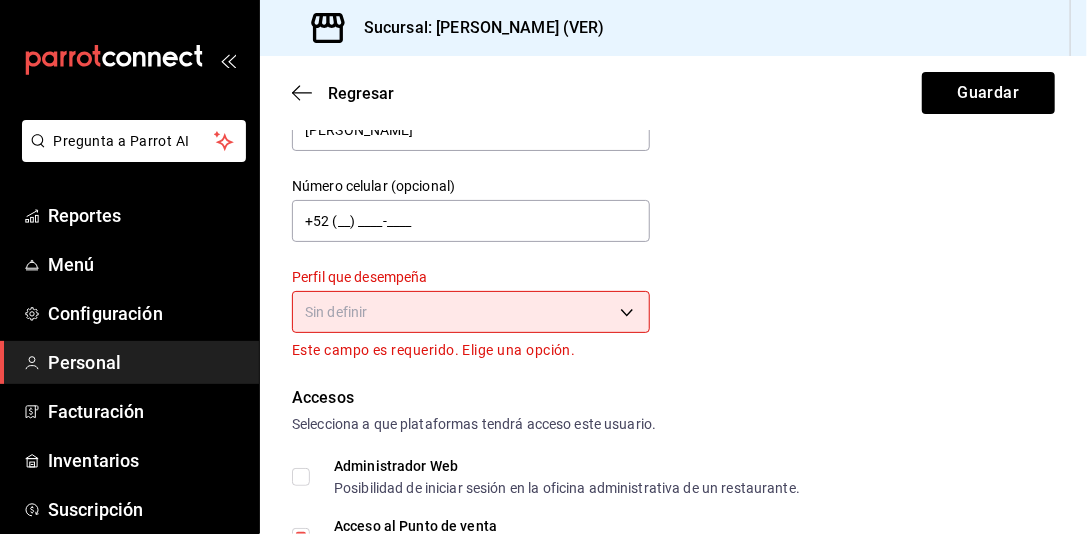 scroll, scrollTop: 200, scrollLeft: 0, axis: vertical 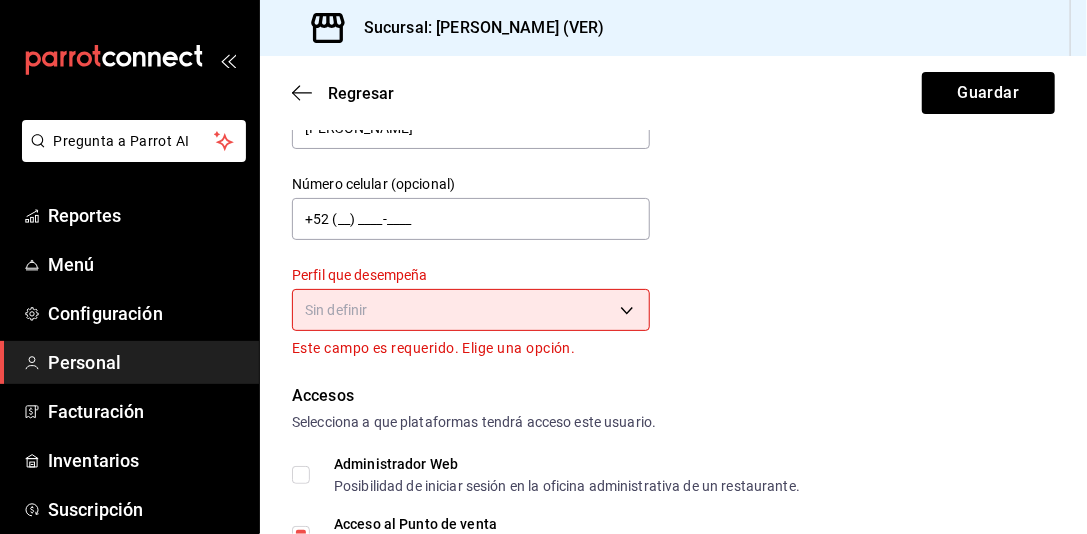 click on "Pregunta a Parrot AI Reportes   Menú   Configuración   Personal   Facturación   Inventarios   Suscripción   Ayuda Recomienda Parrot   [PERSON_NAME] R   Sugerir nueva función   Sucursal: [PERSON_NAME] Pizza (VER) Regresar Guardar Datos personales Nombre [PERSON_NAME] Apellido [PERSON_NAME] Número celular (opcional) +52 (__) ____-____ Perfil que desempeña Sin definir Este campo es requerido. Elige una opción. Accesos Selecciona a que plataformas tendrá acceso este usuario. Administrador Web Posibilidad de iniciar sesión en la oficina administrativa de un restaurante.  Acceso al Punto de venta Posibilidad de autenticarse en el POS mediante PIN.  Iniciar sesión en terminal (correo electrónico o QR) Los usuarios podrán iniciar sesión y aceptar términos y condiciones en la terminal. Acceso uso de terminal Los usuarios podrán acceder y utilizar la terminal para visualizar y procesar pagos de sus órdenes. Correo electrónico Se volverá obligatorio al tener ciertos accesos activados. [EMAIL_ADDRESS][PERSON_NAME][DOMAIN_NAME] Contraseña" at bounding box center [543, 267] 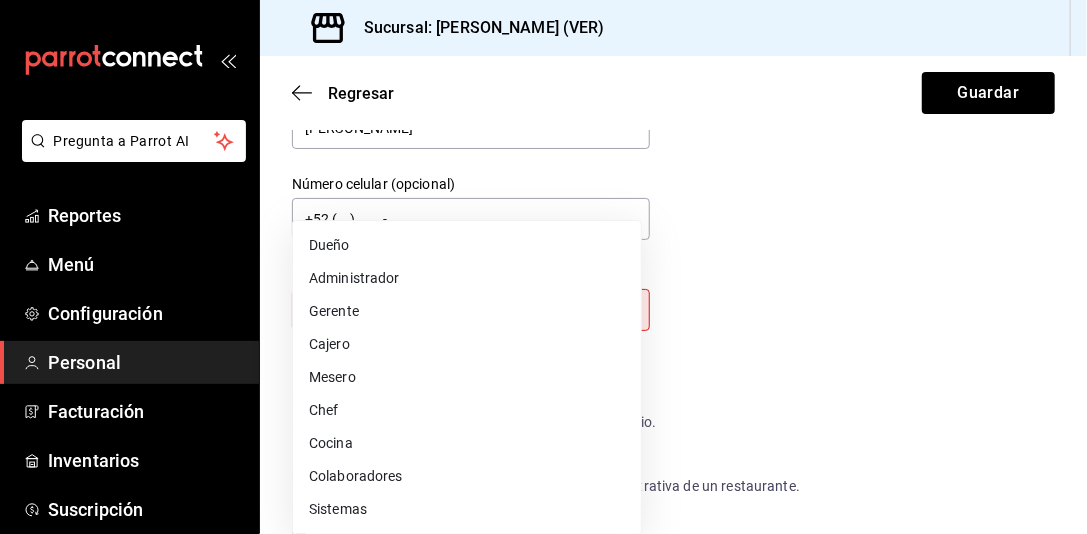 click on "Cajero" at bounding box center (467, 344) 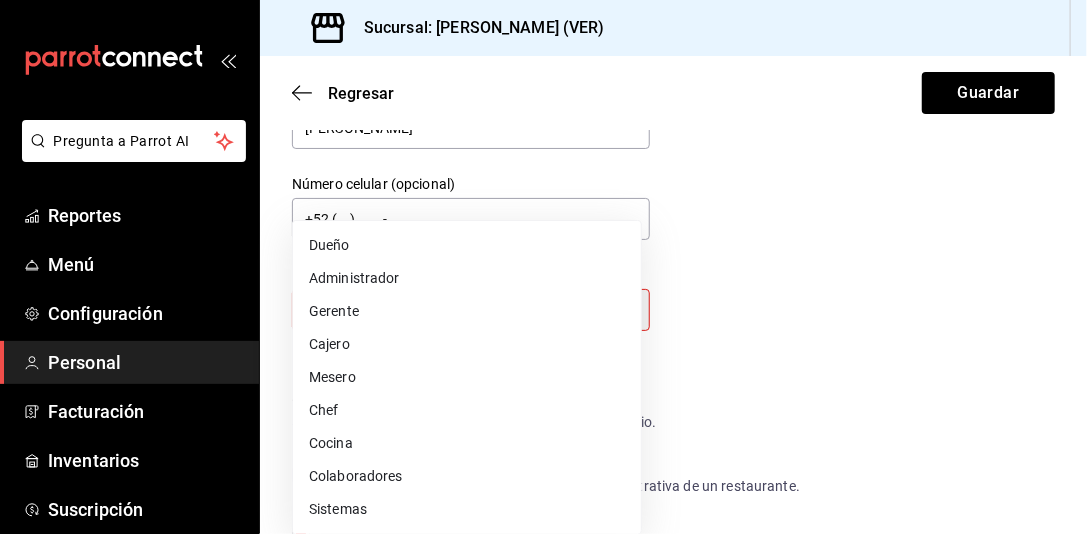 type on "CASHIER" 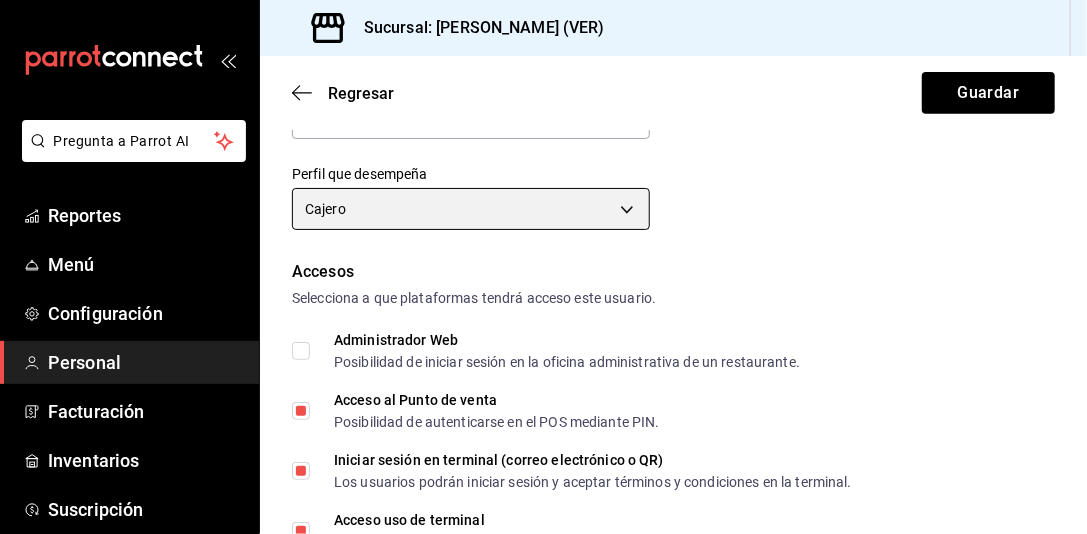 scroll, scrollTop: 300, scrollLeft: 0, axis: vertical 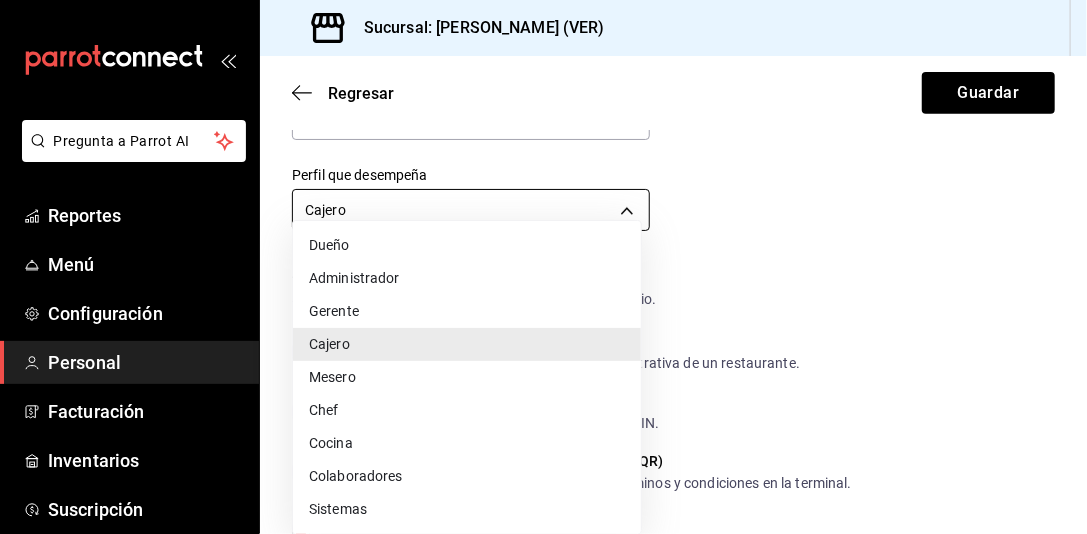 click on "Pregunta a Parrot AI Reportes   Menú   Configuración   Personal   Facturación   Inventarios   Suscripción   Ayuda Recomienda Parrot   [PERSON_NAME] R   Sugerir nueva función   Sucursal: [PERSON_NAME] Pizza (VER) Regresar Guardar Datos personales Nombre [PERSON_NAME] Apellido [PERSON_NAME] Número celular (opcional) +52 (__) ____-____ Perfil que desempeña Cajero CASHIER Accesos Selecciona a que plataformas tendrá acceso este usuario. Administrador Web Posibilidad de iniciar sesión en la oficina administrativa de un restaurante.  Acceso al Punto de venta Posibilidad de autenticarse en el POS mediante PIN.  Iniciar sesión en terminal (correo electrónico o QR) Los usuarios podrán iniciar sesión y aceptar términos y condiciones en la terminal. Acceso uso de terminal Los usuarios podrán acceder y utilizar la terminal para visualizar y procesar pagos de sus órdenes. Correo electrónico Se volverá obligatorio al tener ciertos accesos activados. [EMAIL_ADDRESS][PERSON_NAME][DOMAIN_NAME] Contraseña Contraseña Repetir contraseña PIN ​" at bounding box center (543, 267) 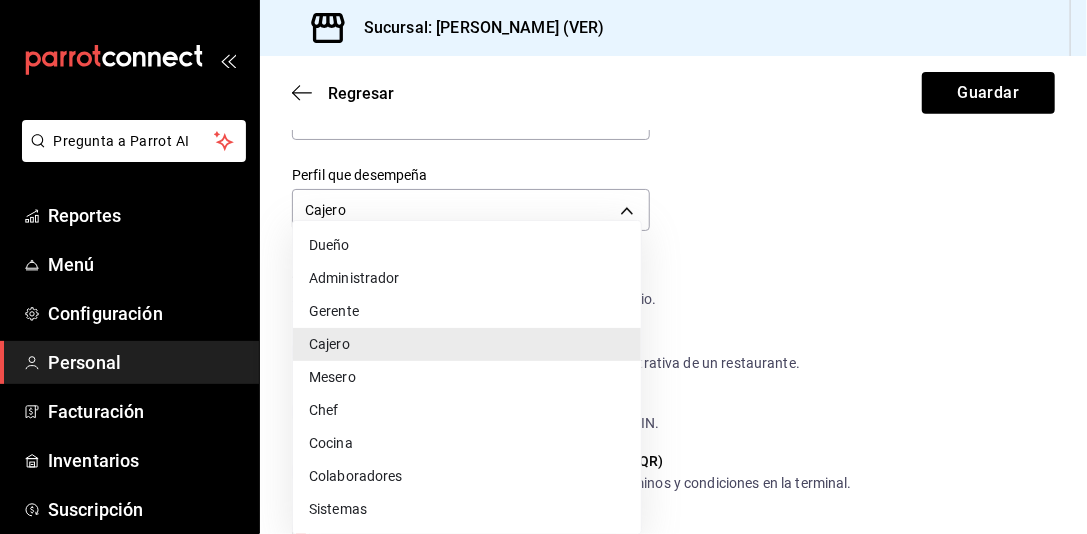 click at bounding box center [543, 267] 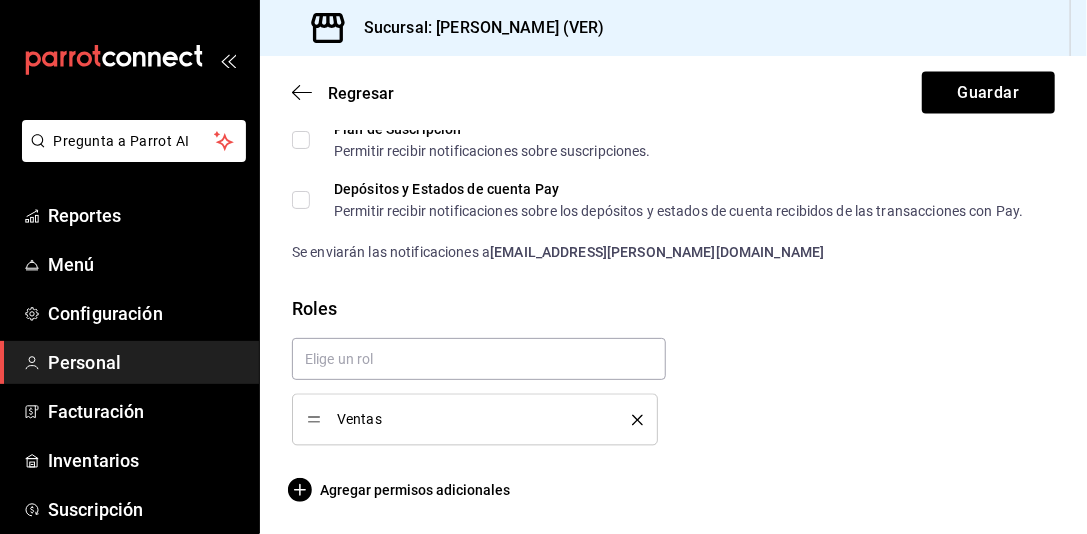 scroll, scrollTop: 1188, scrollLeft: 0, axis: vertical 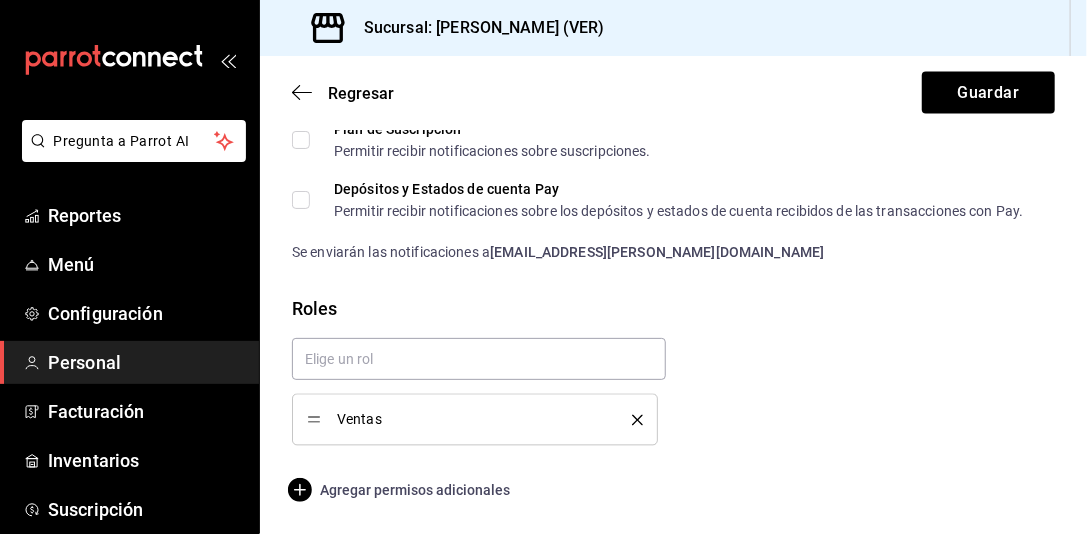 click on "Agregar permisos adicionales" at bounding box center [401, 490] 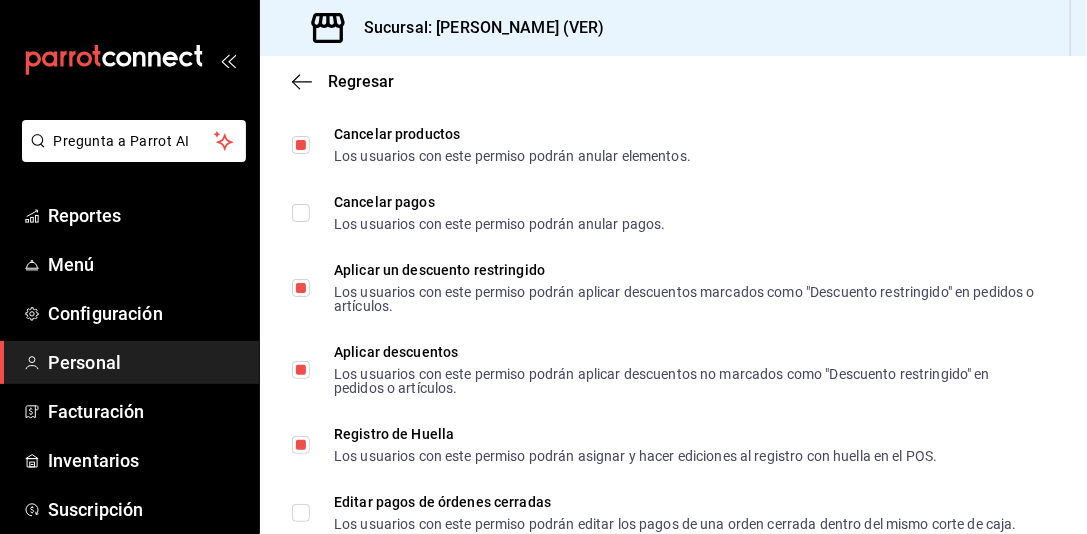 scroll, scrollTop: 2588, scrollLeft: 0, axis: vertical 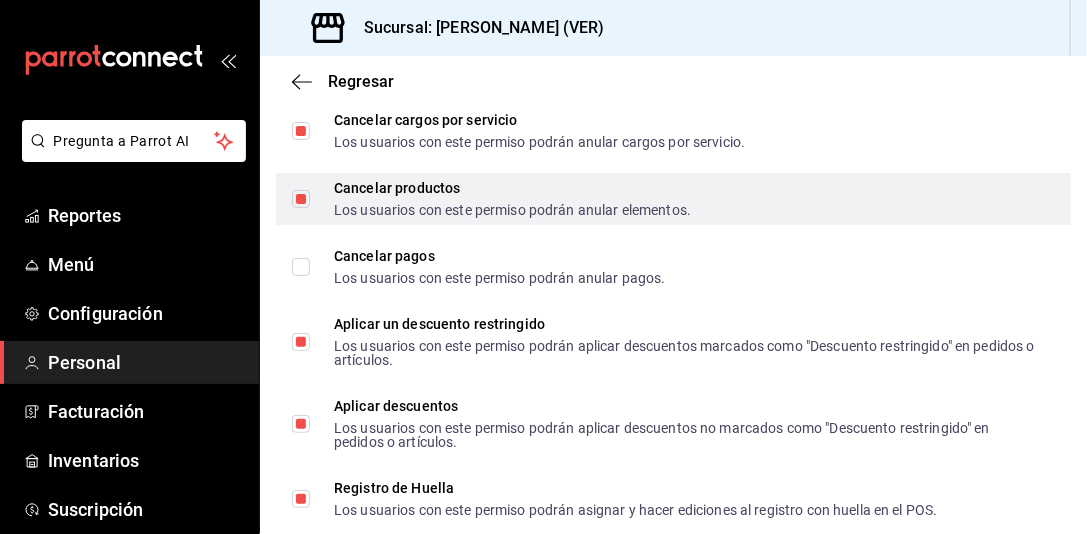 click on "Cancelar productos Los usuarios con este permiso podrán anular elementos." at bounding box center [301, 199] 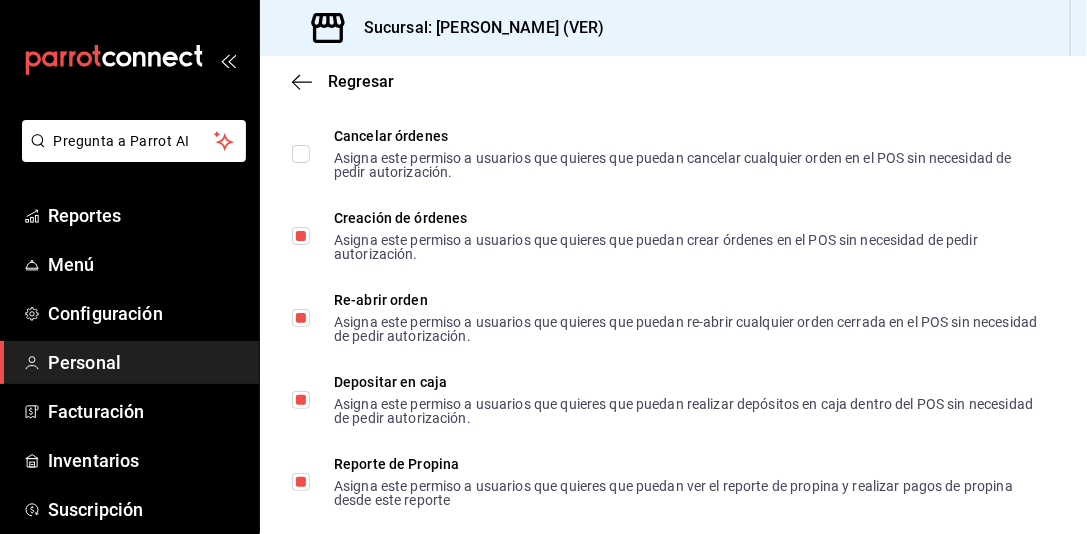 scroll, scrollTop: 2100, scrollLeft: 0, axis: vertical 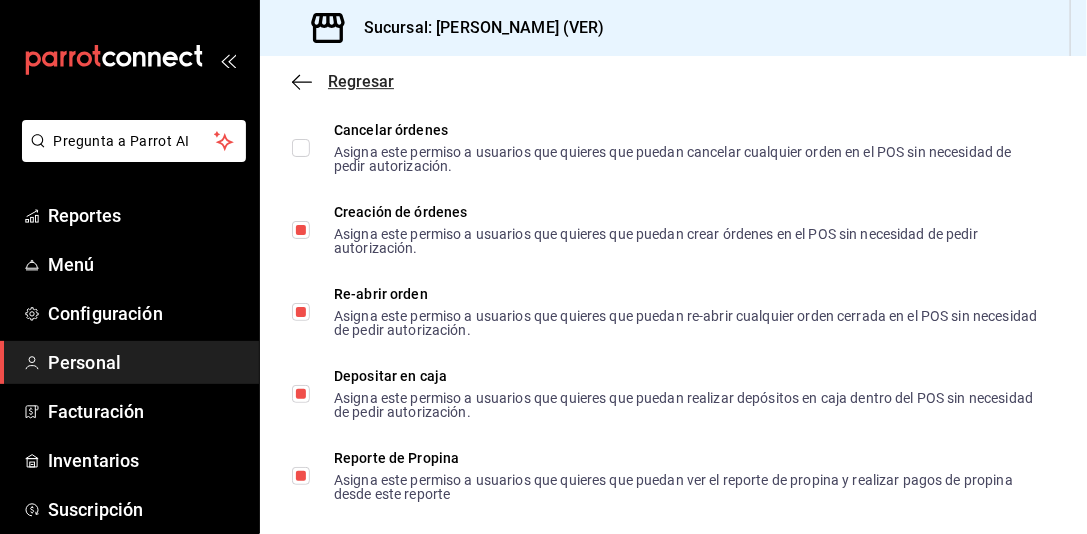 click on "Regresar" at bounding box center [361, 81] 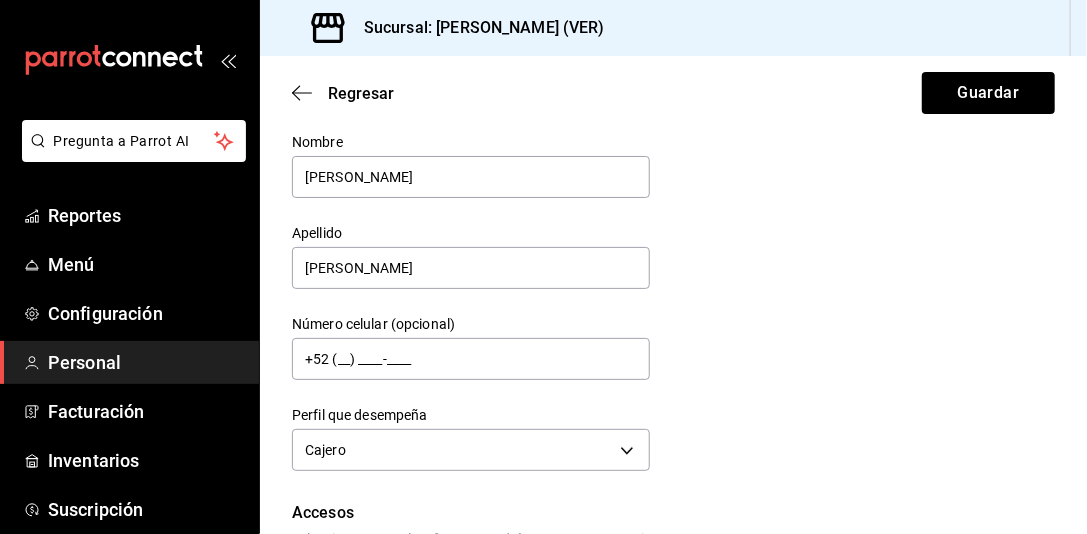 scroll, scrollTop: 0, scrollLeft: 0, axis: both 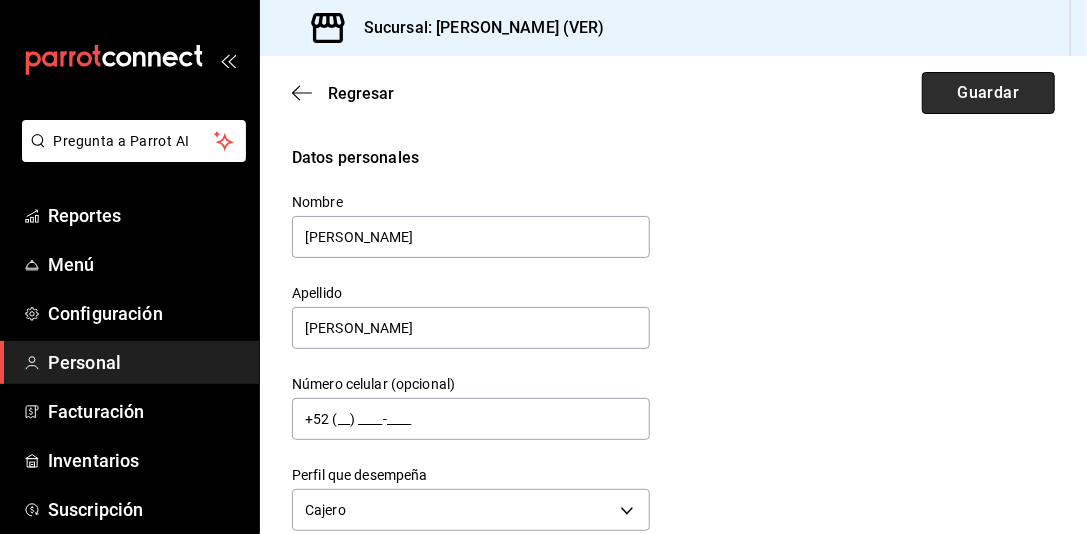 click on "Guardar" at bounding box center (988, 93) 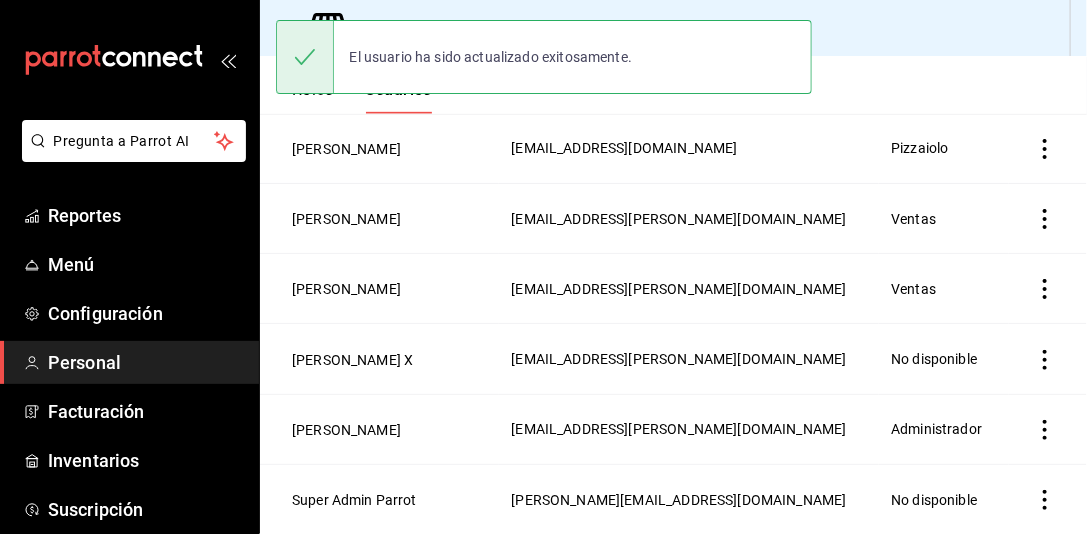 scroll, scrollTop: 416, scrollLeft: 0, axis: vertical 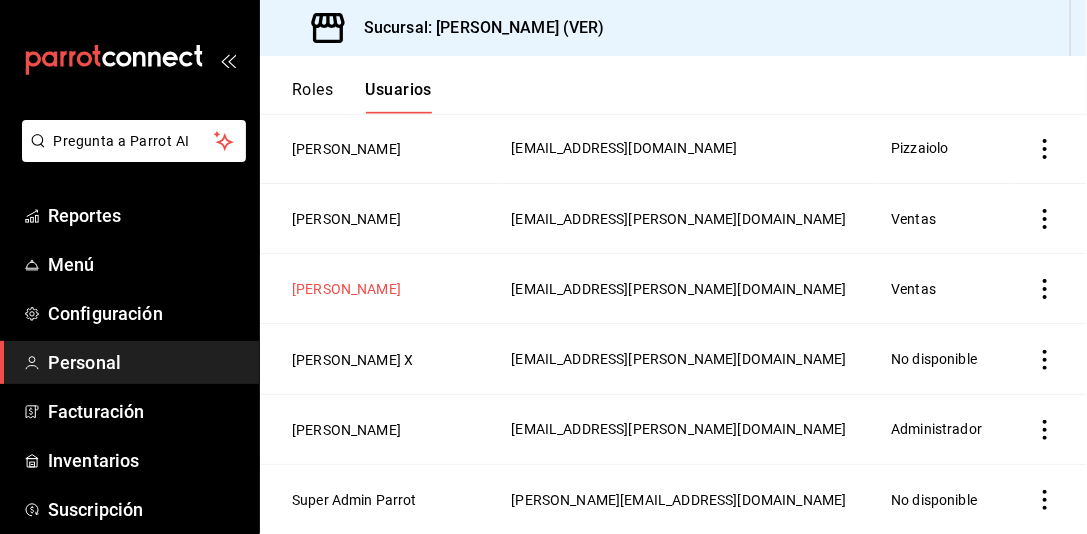 click on "[PERSON_NAME]" at bounding box center (346, 289) 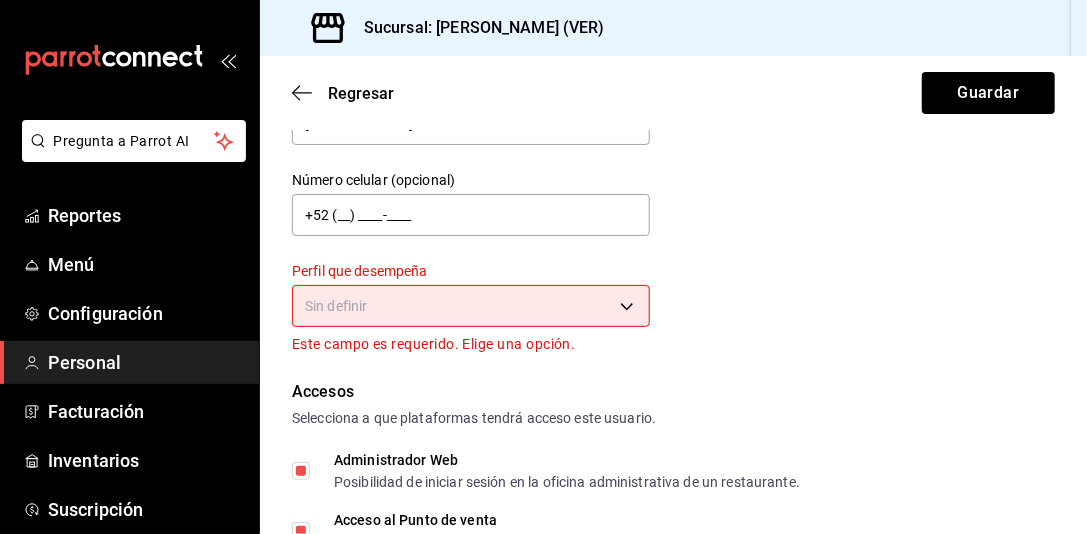 scroll, scrollTop: 200, scrollLeft: 0, axis: vertical 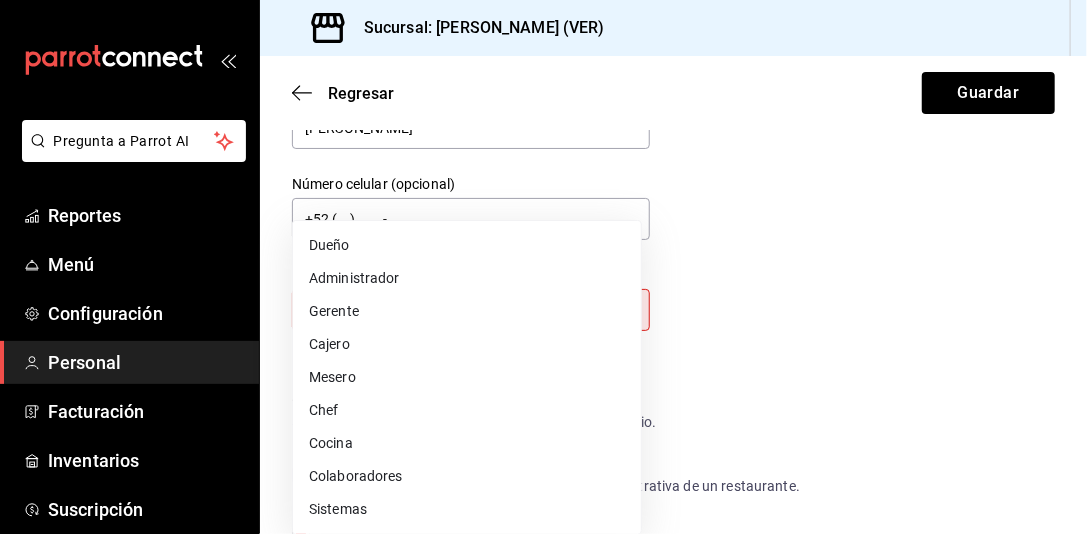 click on "Pregunta a Parrot AI Reportes   Menú   Configuración   Personal   Facturación   Inventarios   Suscripción   Ayuda Recomienda Parrot   [PERSON_NAME] R   Sugerir nueva función   Sucursal: [PERSON_NAME] Pizza (VER) Regresar Guardar Datos personales Nombre [PERSON_NAME] [PERSON_NAME] Número celular (opcional) +52 (__) ____-____ Perfil que desempeña Sin definir Este campo es requerido. Elige una opción. Accesos Selecciona a que plataformas tendrá acceso este usuario. Administrador Web Posibilidad de iniciar sesión en la oficina administrativa de un restaurante.  Acceso al Punto de venta Posibilidad de autenticarse en el POS mediante PIN.  Iniciar sesión en terminal (correo electrónico o QR) Los usuarios podrán iniciar sesión y aceptar términos y condiciones en la terminal. Acceso uso de terminal Los usuarios podrán acceder y utilizar la terminal para visualizar y procesar pagos de sus órdenes. Correo electrónico Se volverá obligatorio al tener ciertos accesos activados. [EMAIL_ADDRESS][PERSON_NAME][DOMAIN_NAME] Contraseña PIN" at bounding box center [543, 267] 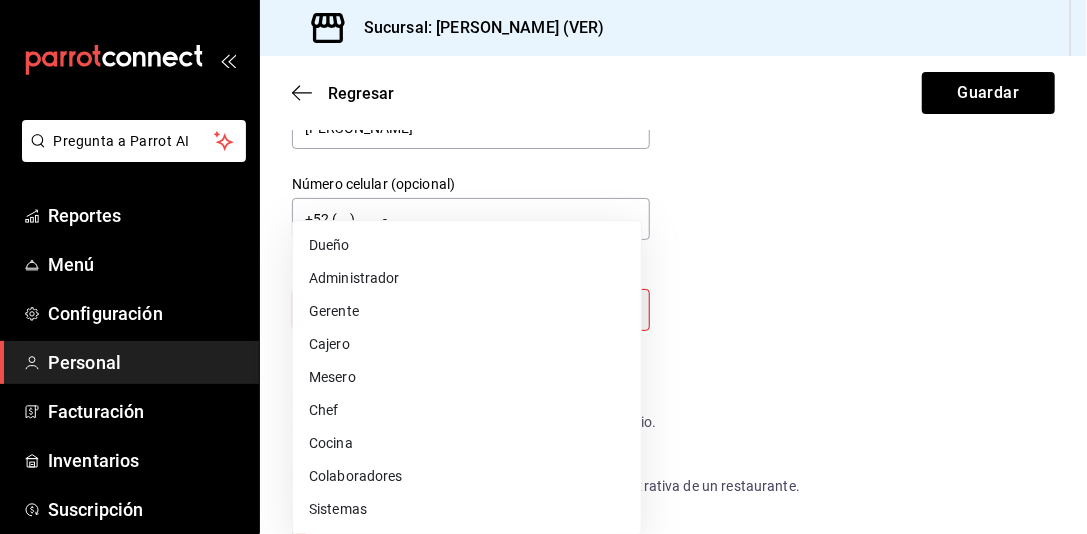 type on "CASHIER" 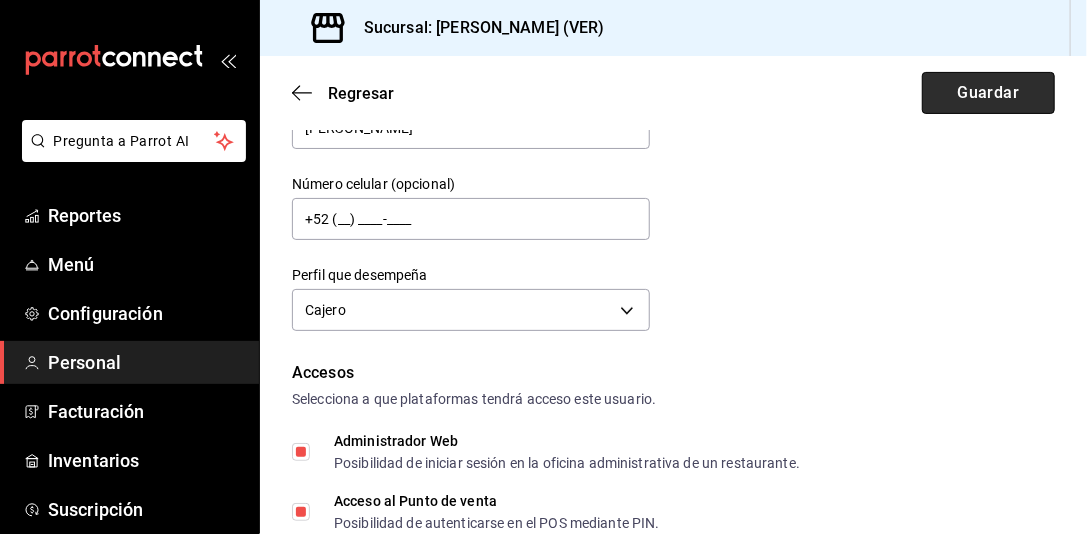 click on "Guardar" at bounding box center [988, 93] 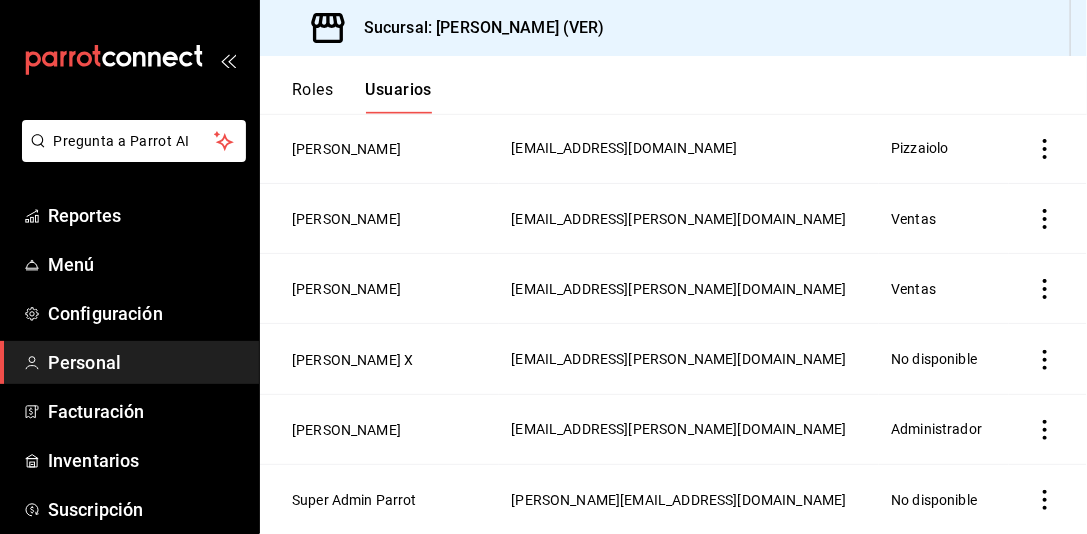 scroll, scrollTop: 416, scrollLeft: 0, axis: vertical 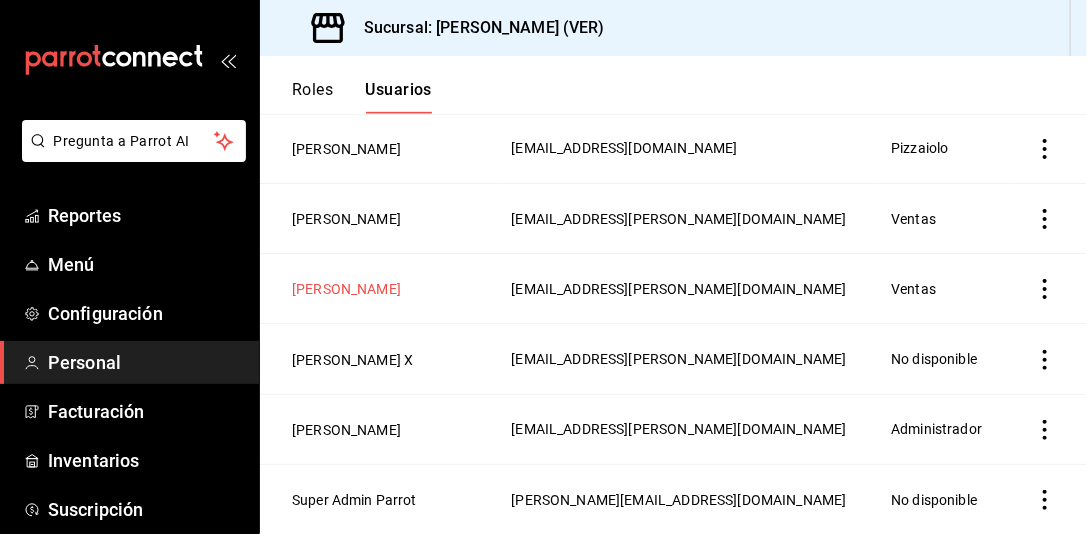 click on "[PERSON_NAME]" at bounding box center (346, 289) 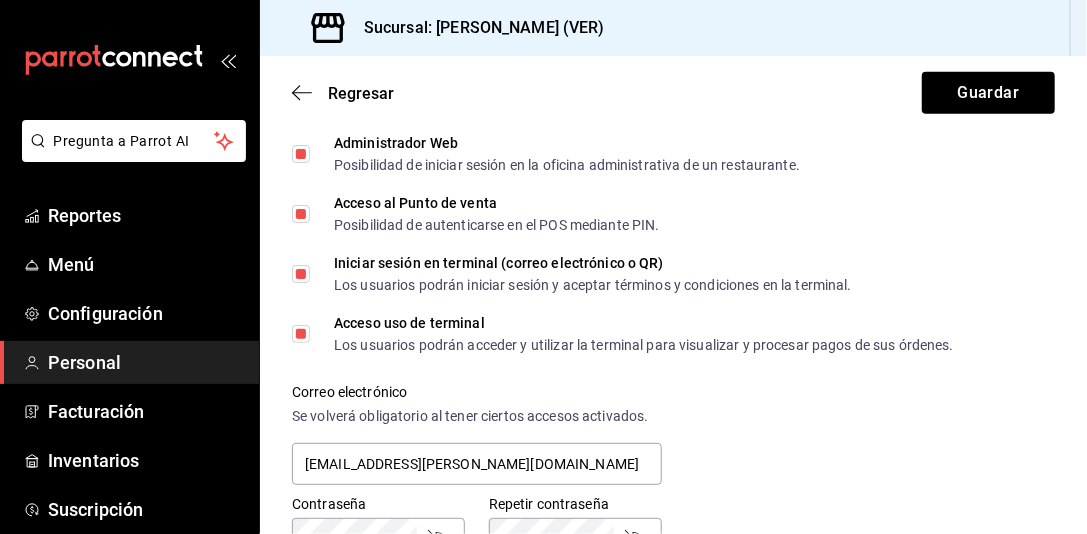 scroll, scrollTop: 500, scrollLeft: 0, axis: vertical 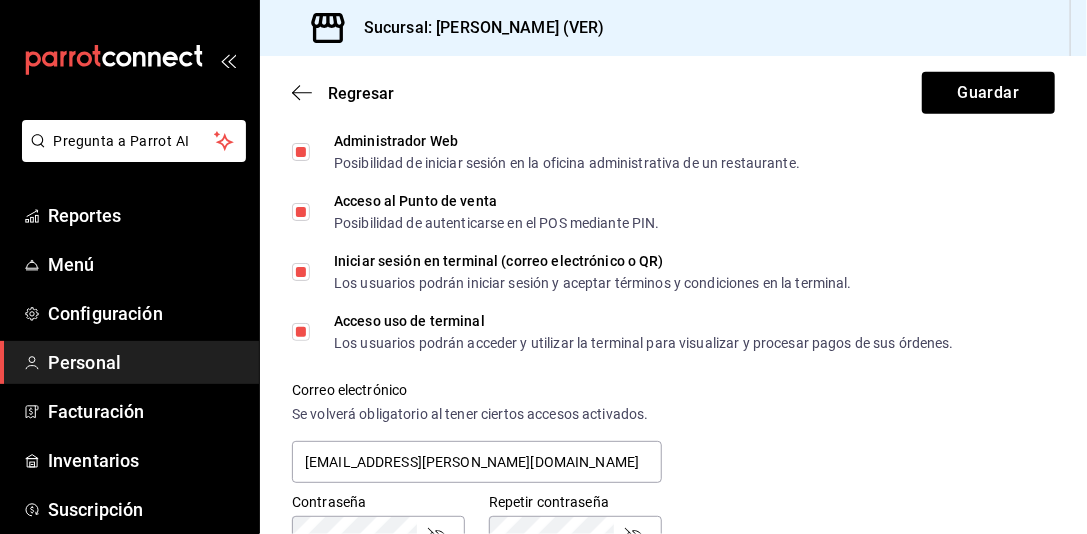 click on "Administrador Web Posibilidad de iniciar sesión en la oficina administrativa de un restaurante." at bounding box center [301, 152] 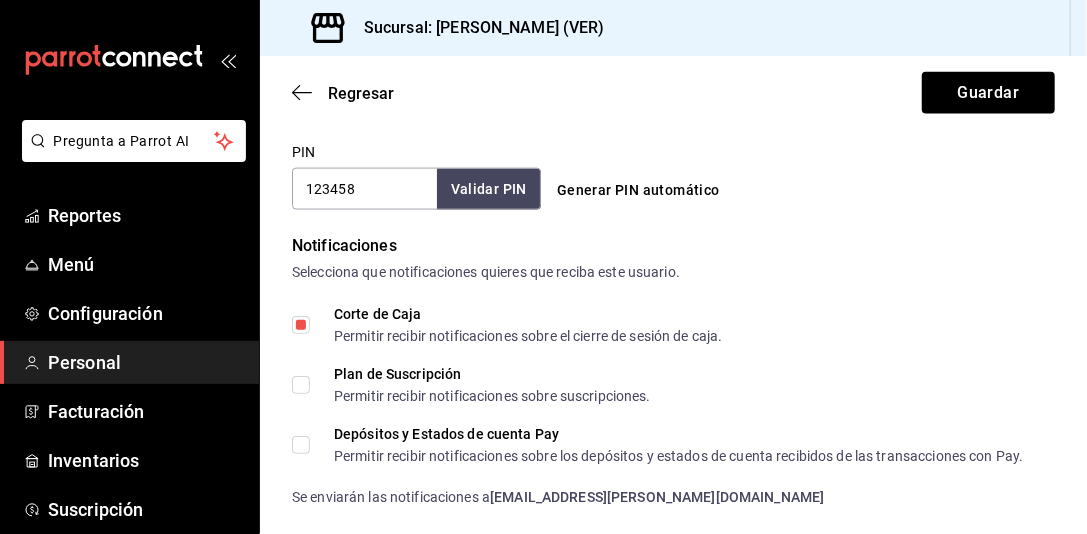 scroll, scrollTop: 1000, scrollLeft: 0, axis: vertical 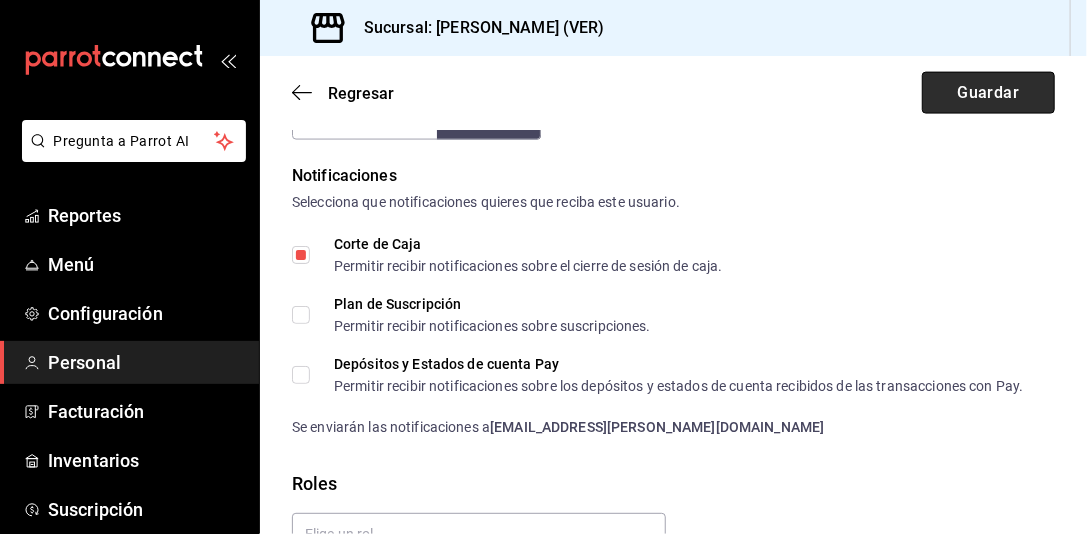 click on "Guardar" at bounding box center [988, 93] 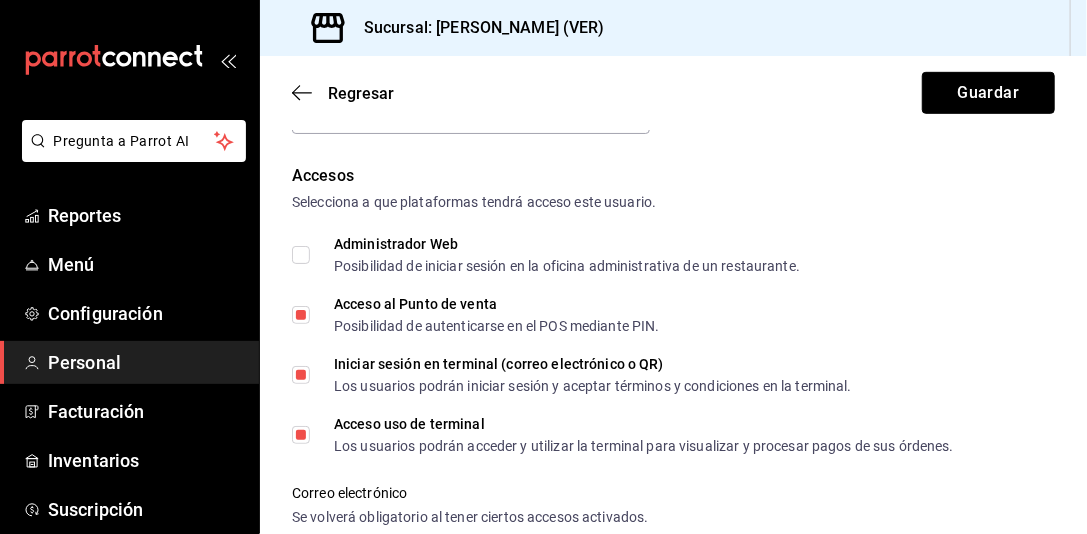 scroll, scrollTop: 400, scrollLeft: 0, axis: vertical 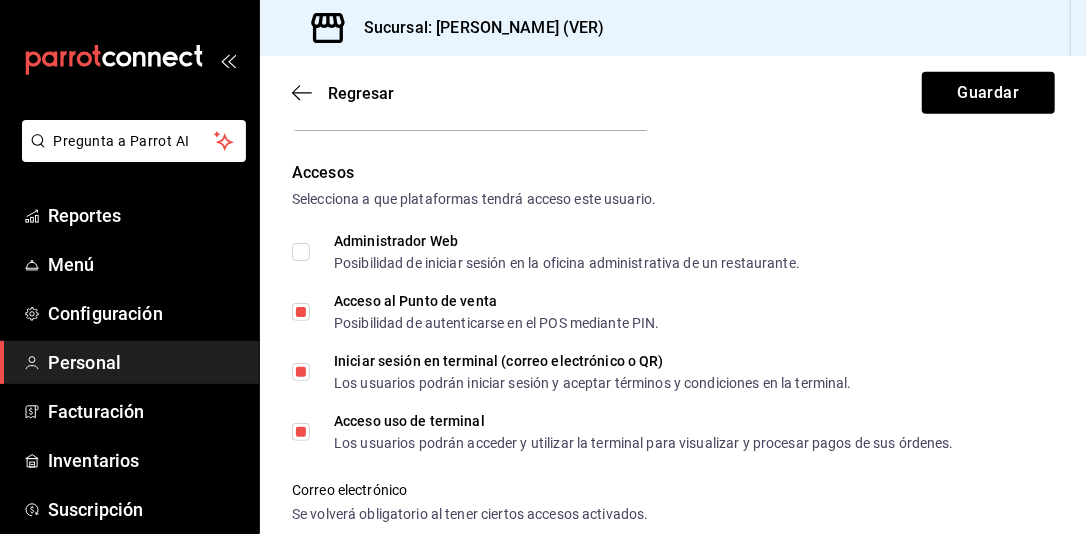 click on "Administrador Web Posibilidad de iniciar sesión en la oficina administrativa de un restaurante." at bounding box center [301, 252] 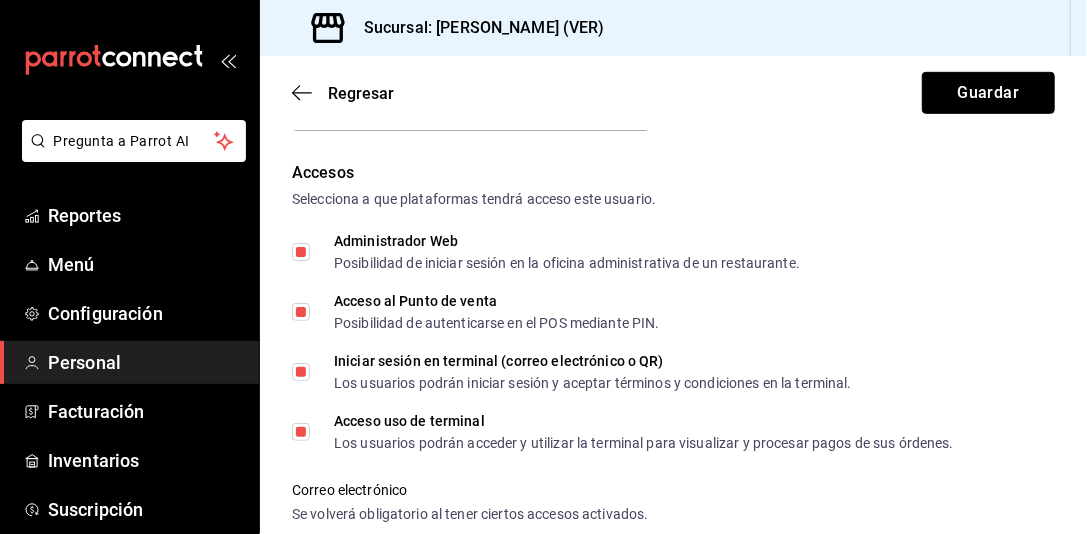 drag, startPoint x: 997, startPoint y: 85, endPoint x: 897, endPoint y: 112, distance: 103.58089 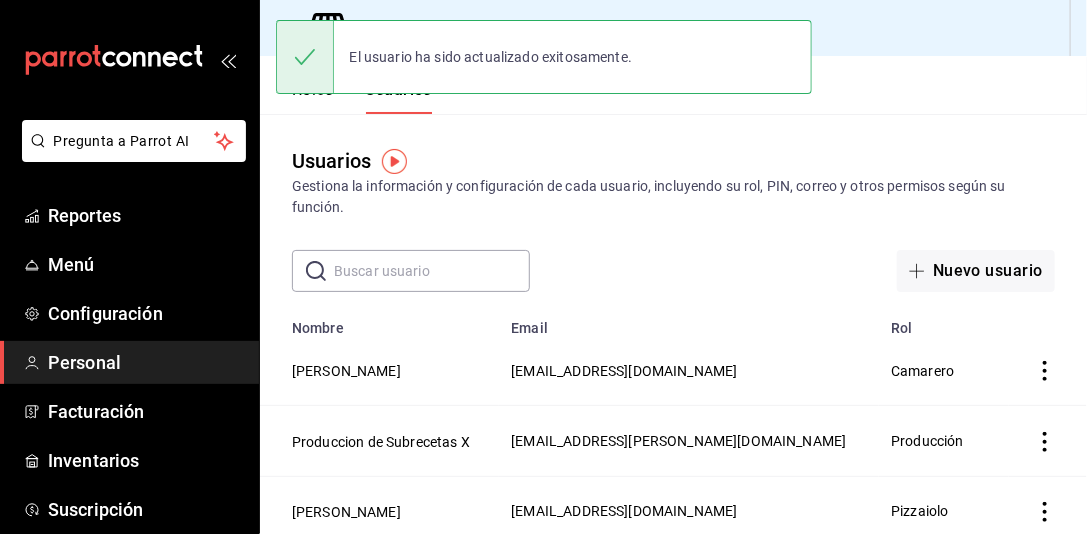 click on "El usuario ha sido actualizado exitosamente." at bounding box center (544, 57) 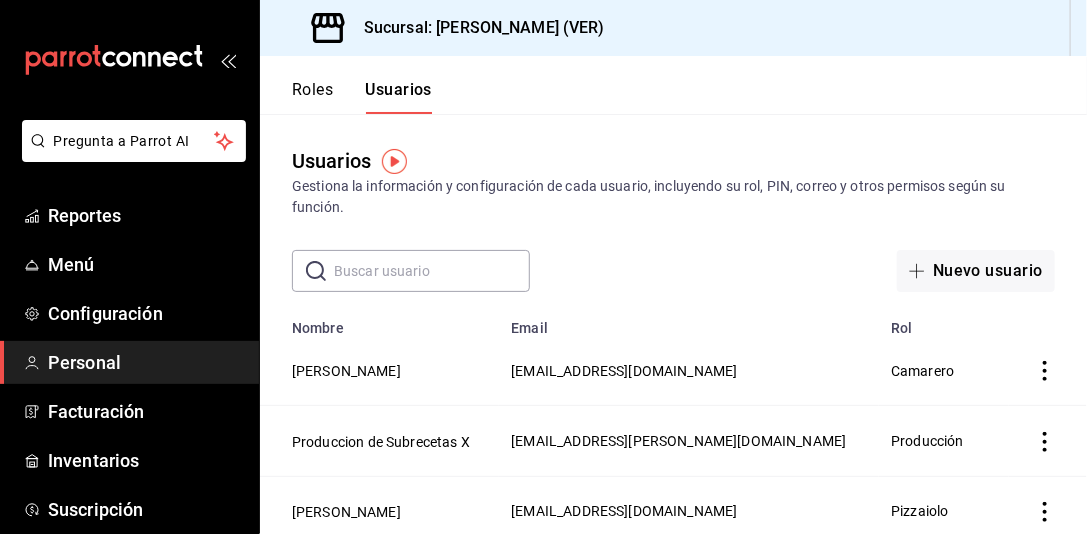 click on "Roles" at bounding box center [312, 97] 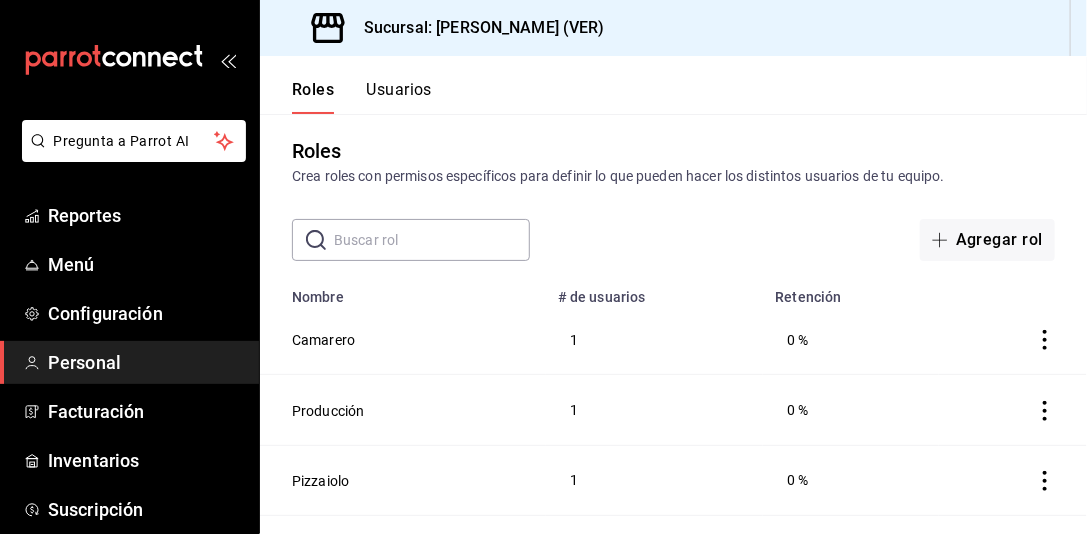scroll, scrollTop: 0, scrollLeft: 0, axis: both 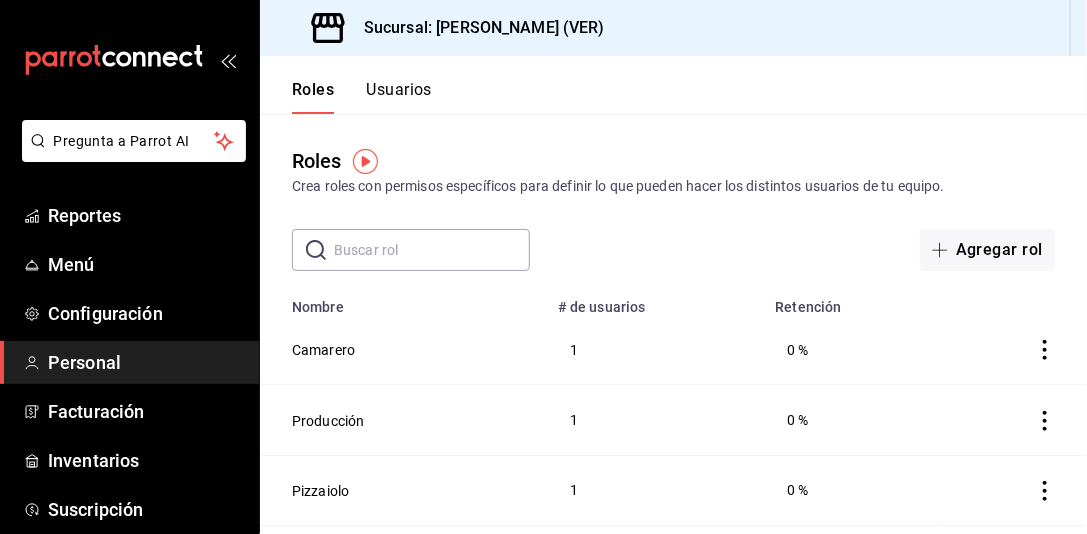 click on "Usuarios" at bounding box center (399, 97) 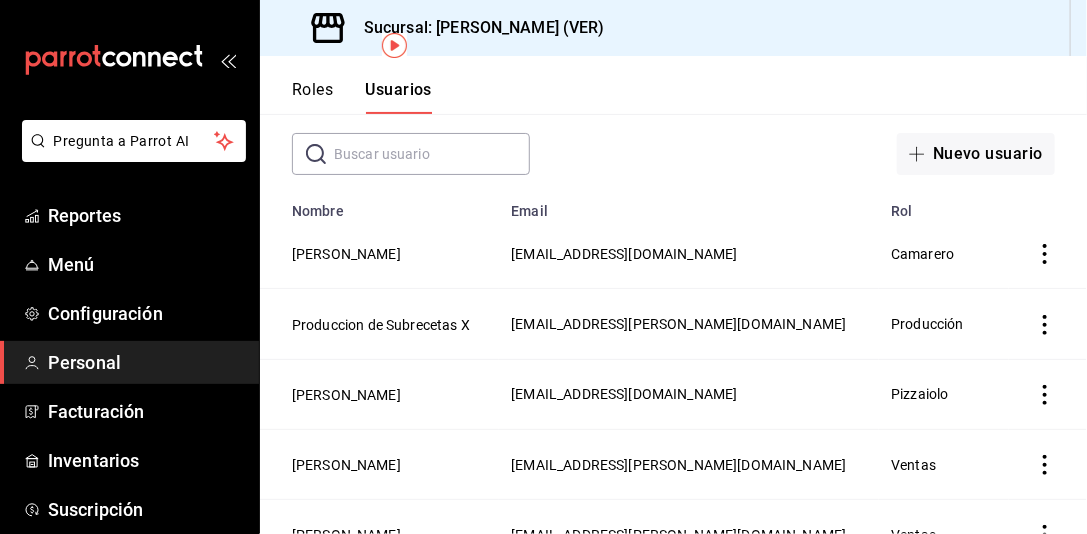 scroll, scrollTop: 116, scrollLeft: 0, axis: vertical 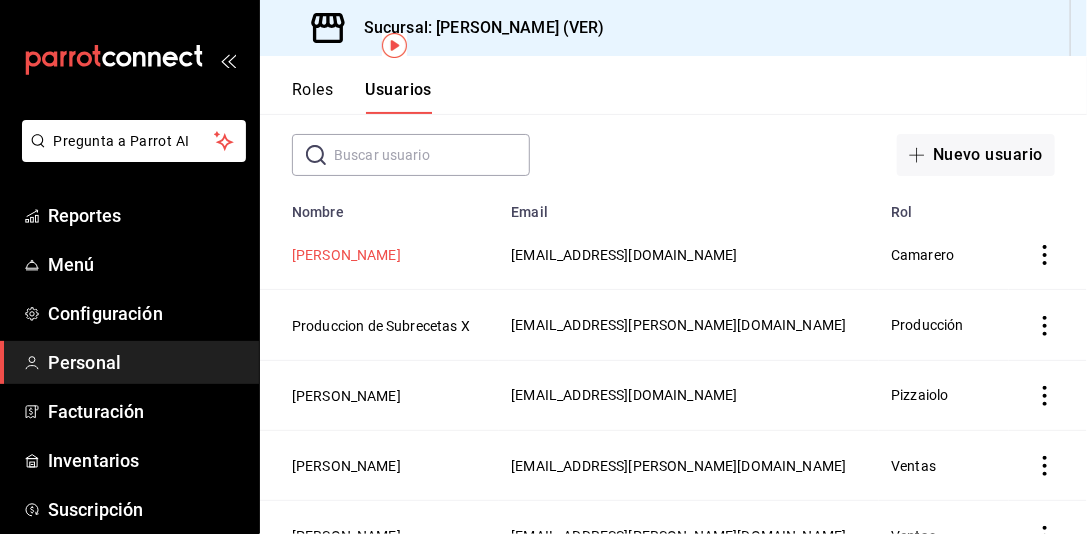 click on "[PERSON_NAME]" at bounding box center [346, 255] 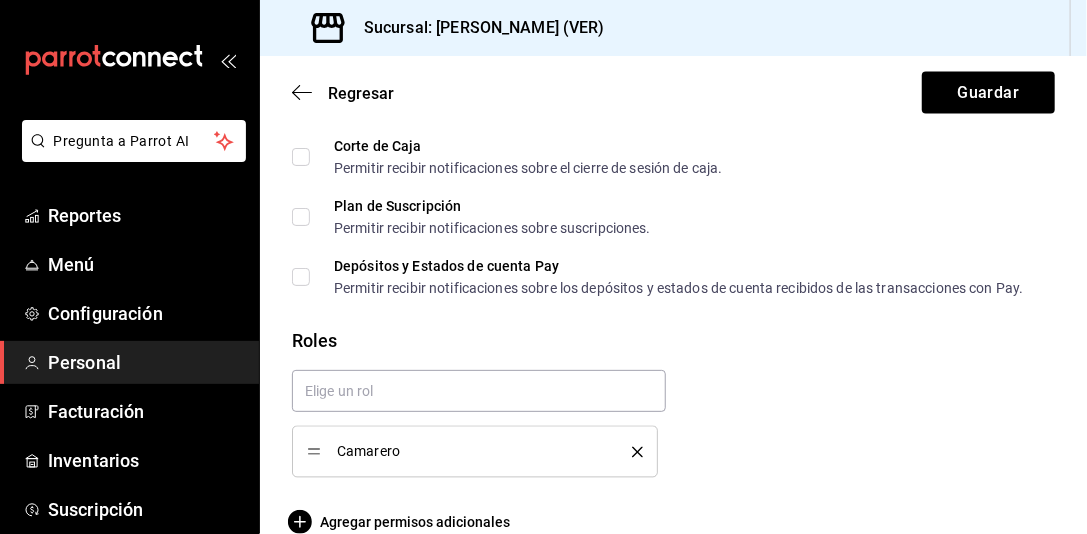 scroll, scrollTop: 1166, scrollLeft: 0, axis: vertical 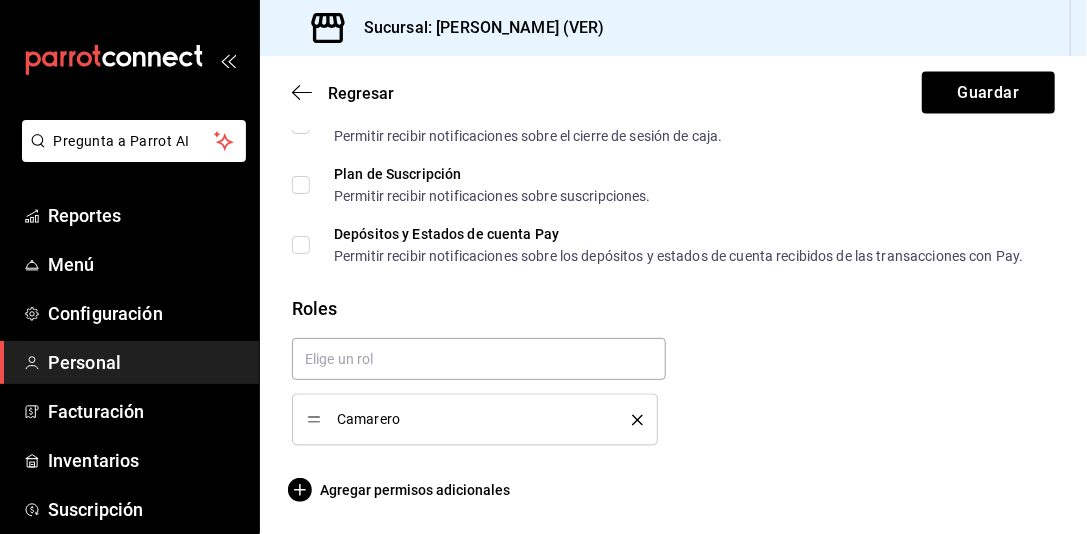 click at bounding box center (630, 420) 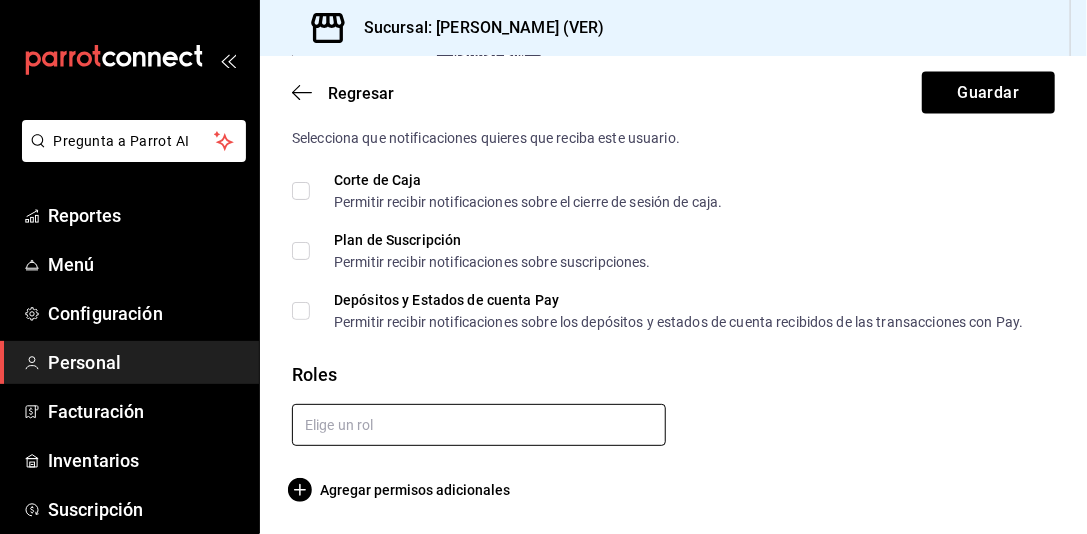 scroll, scrollTop: 1101, scrollLeft: 0, axis: vertical 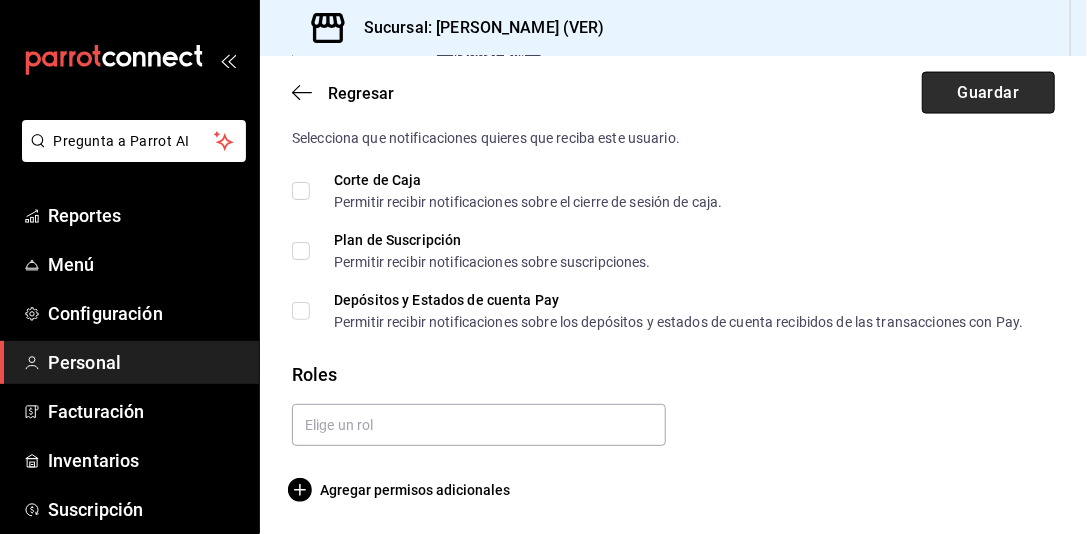 click on "Guardar" at bounding box center (988, 93) 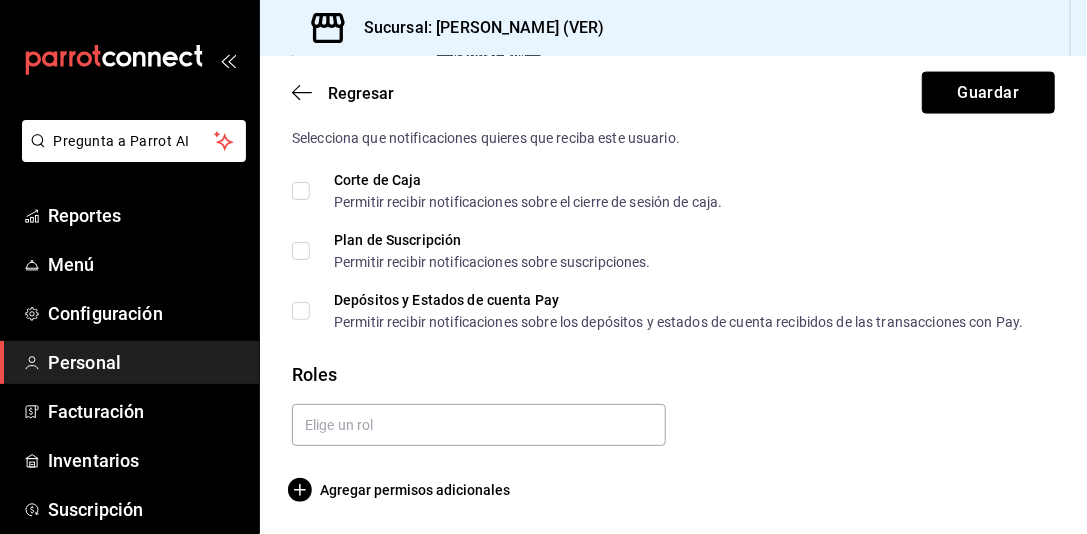 click on "Guardar" at bounding box center (988, 93) 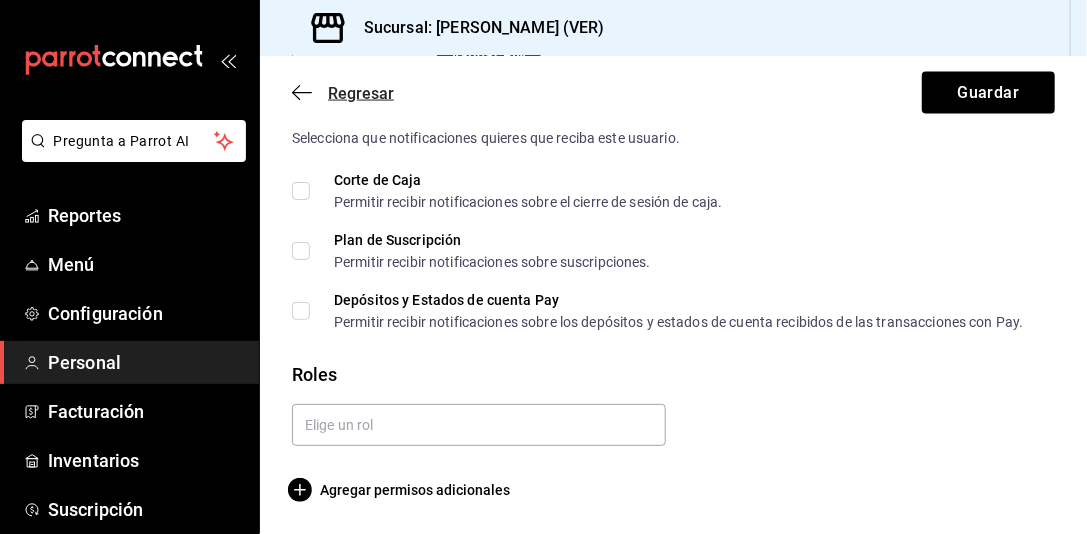 click on "Regresar" at bounding box center [361, 93] 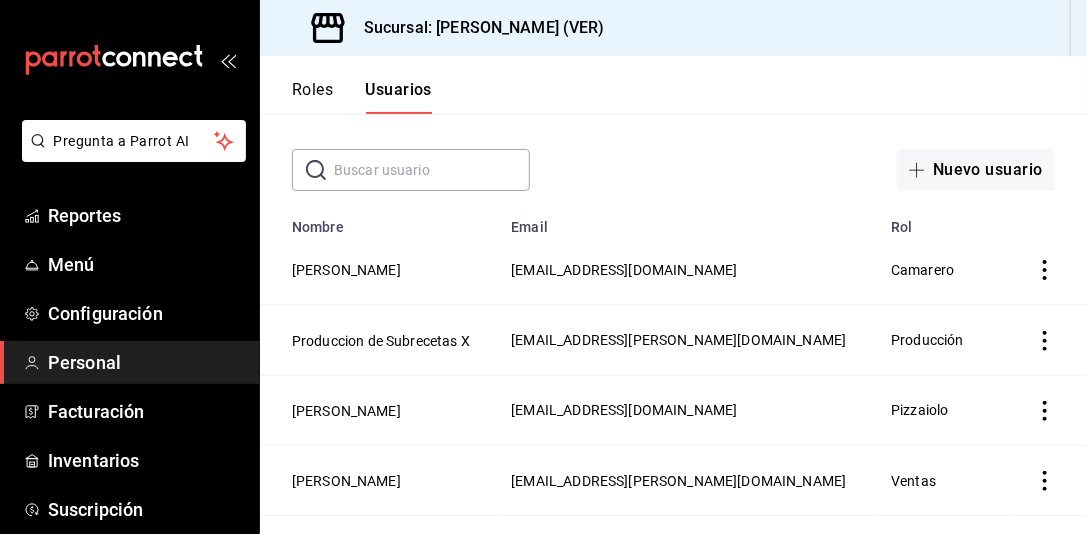 scroll, scrollTop: 100, scrollLeft: 0, axis: vertical 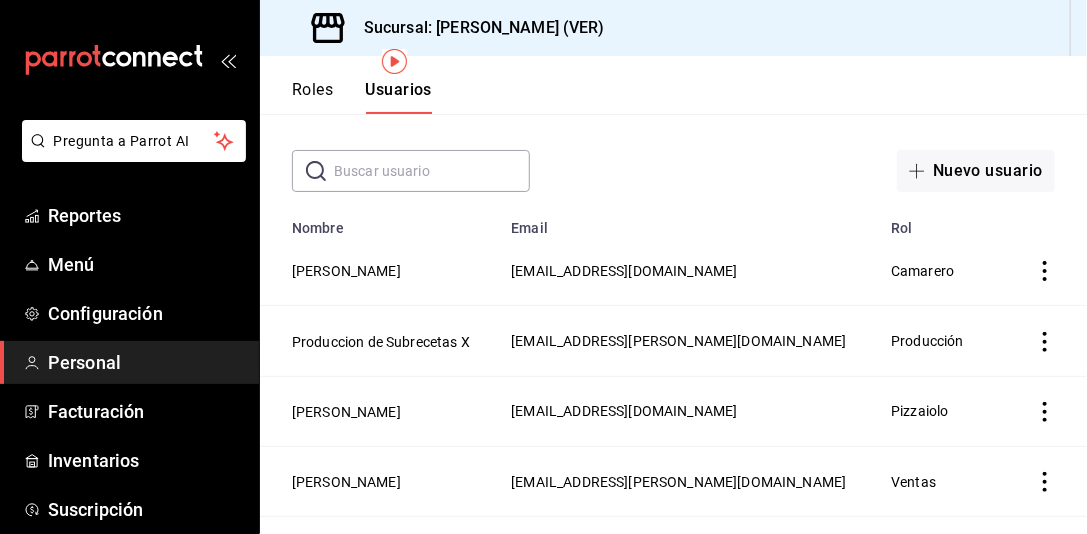 click 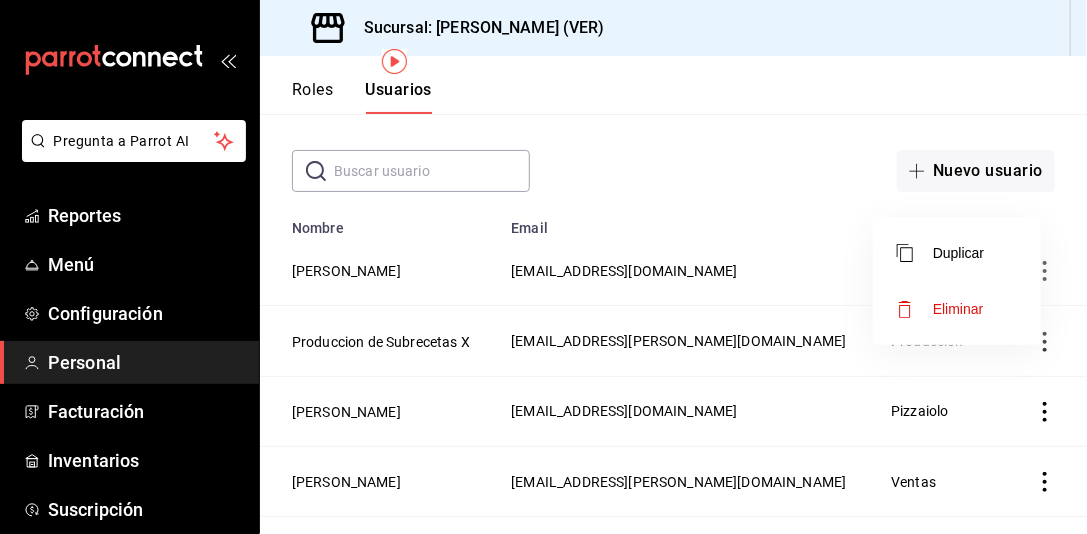 click at bounding box center [543, 267] 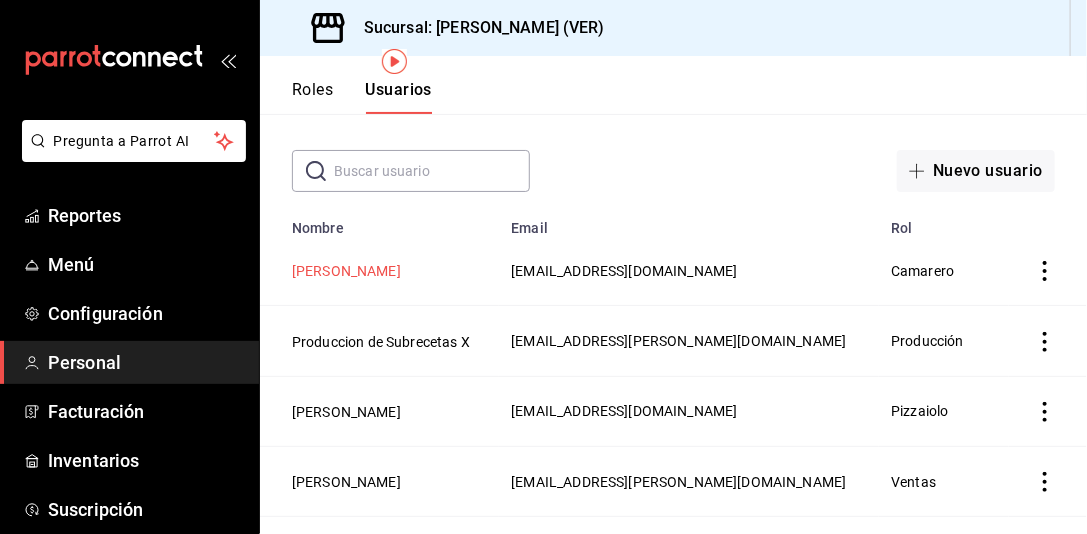 click on "[PERSON_NAME]" at bounding box center [346, 271] 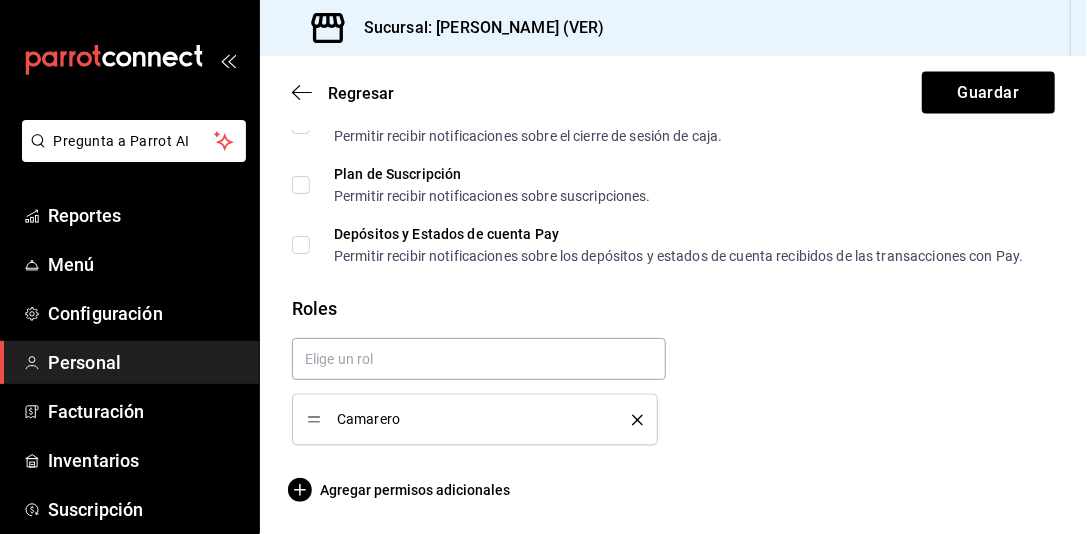 scroll, scrollTop: 1166, scrollLeft: 0, axis: vertical 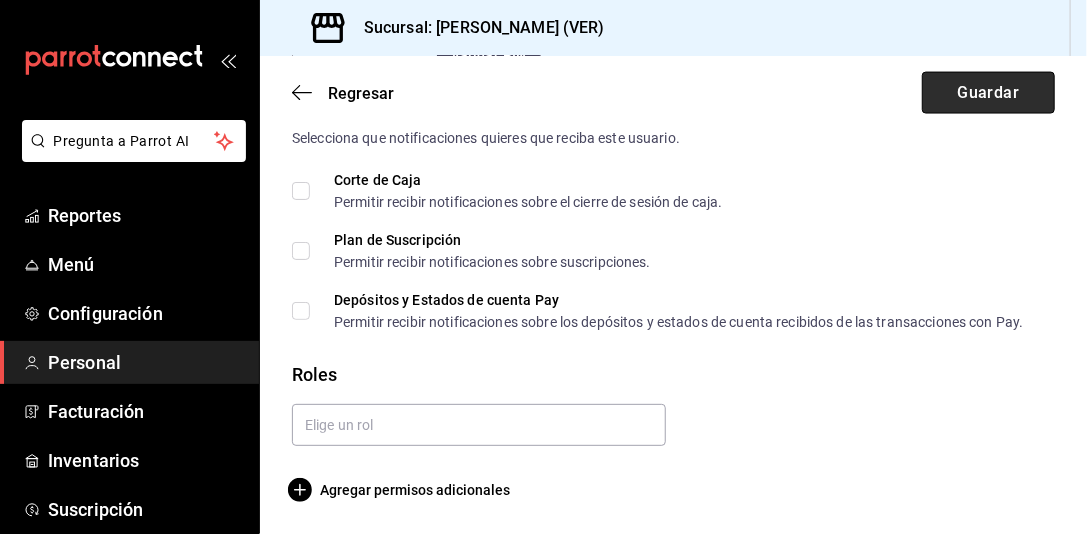 click on "Guardar" at bounding box center [988, 93] 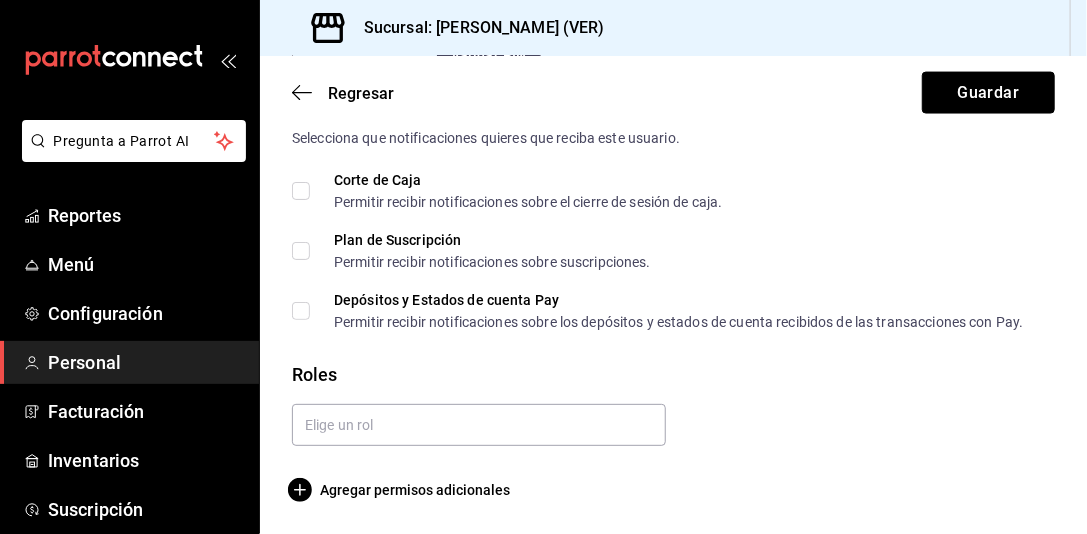 click on "Guardar" at bounding box center [988, 93] 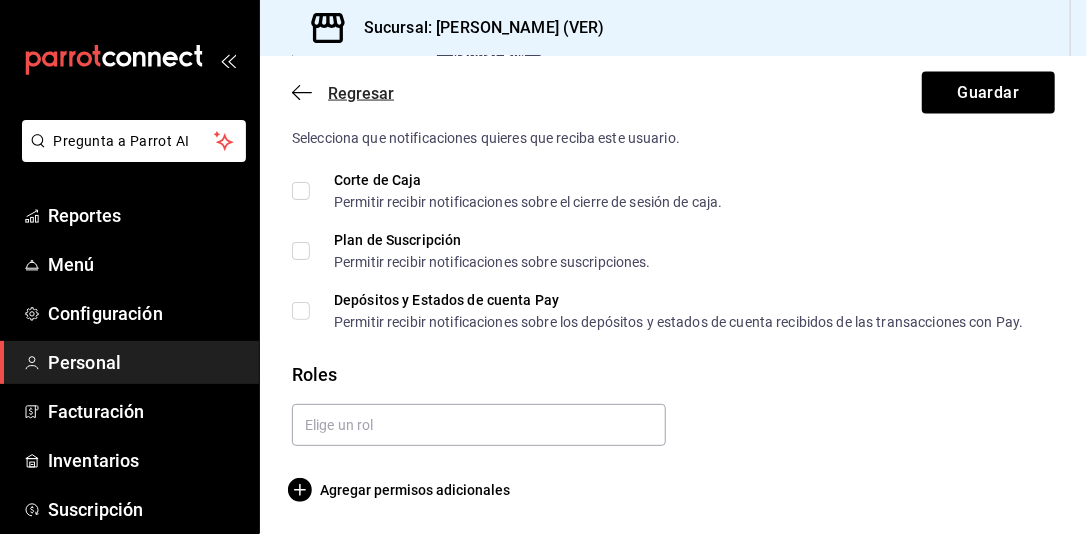 click on "Regresar" at bounding box center [361, 93] 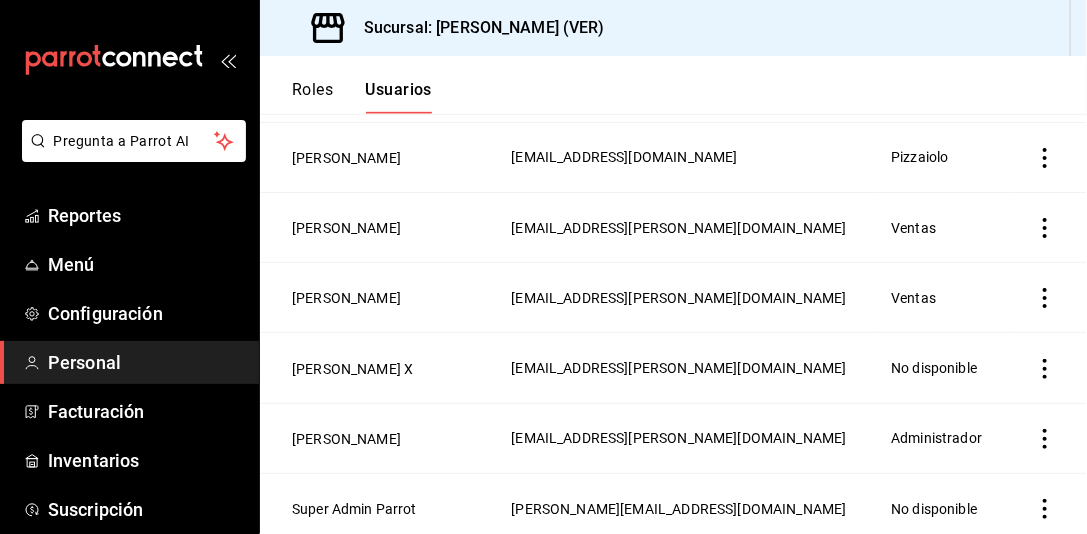scroll, scrollTop: 416, scrollLeft: 0, axis: vertical 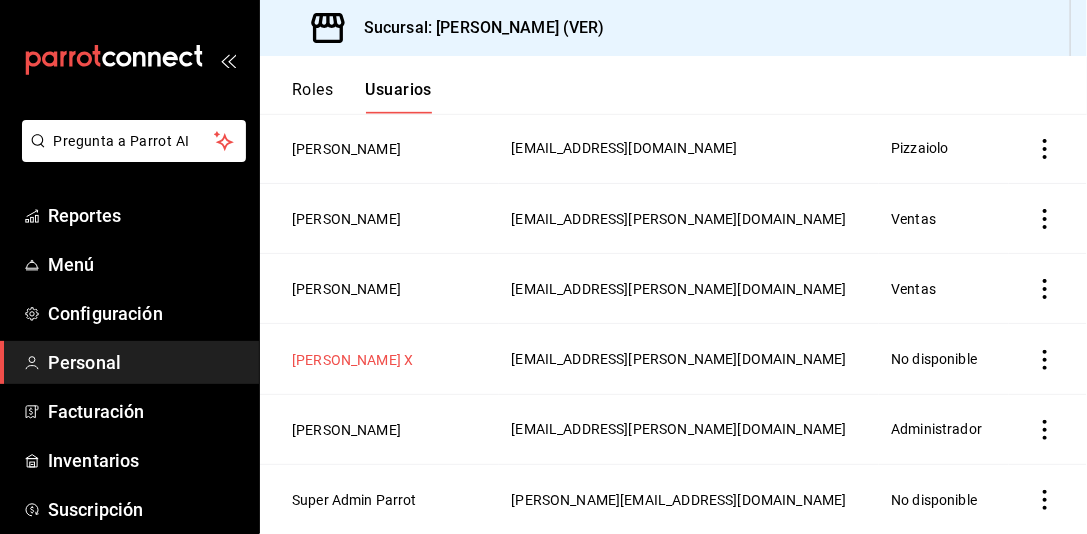 click on "[PERSON_NAME] X" at bounding box center [352, 360] 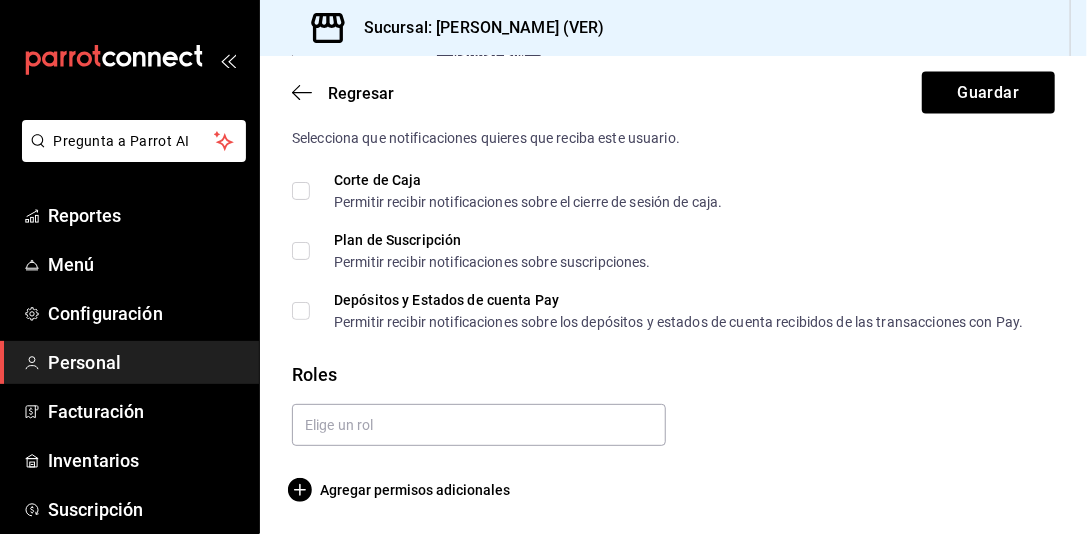 scroll, scrollTop: 1077, scrollLeft: 0, axis: vertical 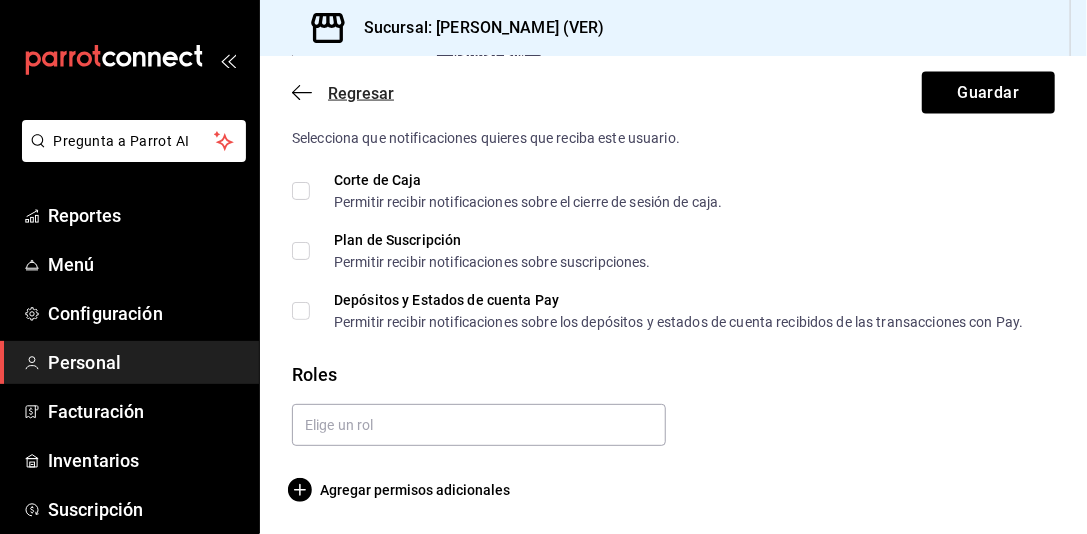 click 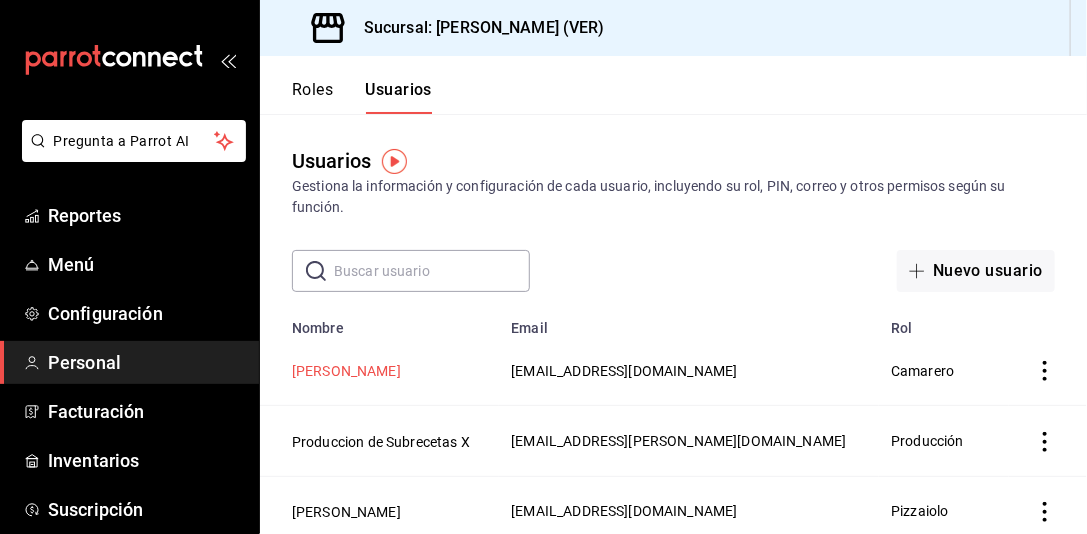 click on "[PERSON_NAME]" at bounding box center (346, 371) 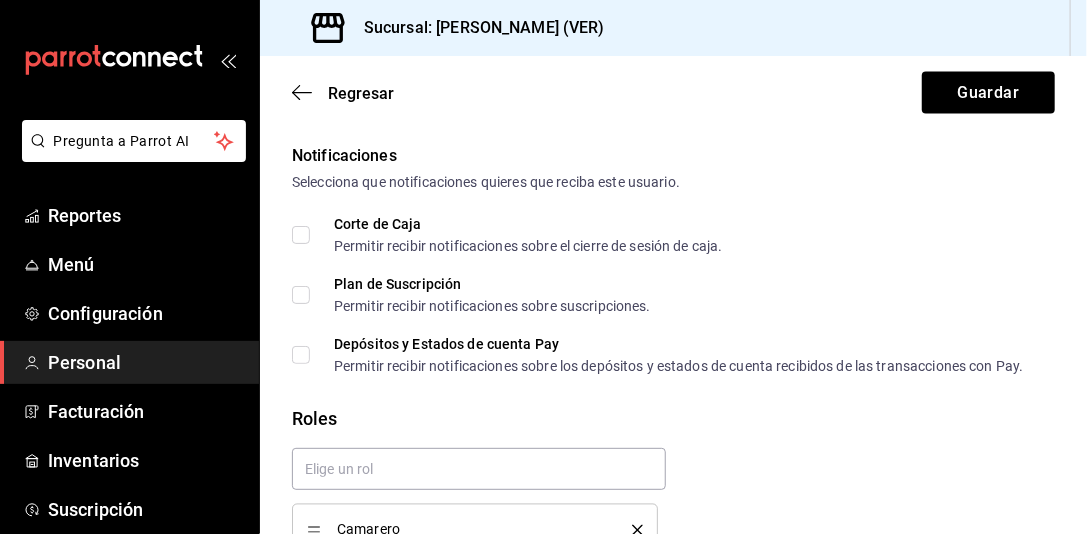 scroll, scrollTop: 1166, scrollLeft: 0, axis: vertical 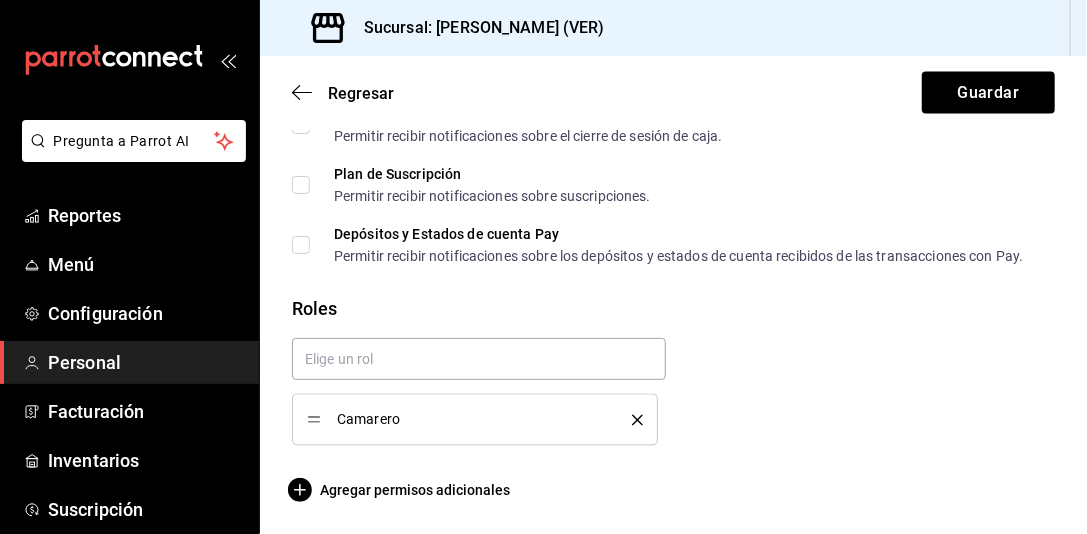click at bounding box center [630, 420] 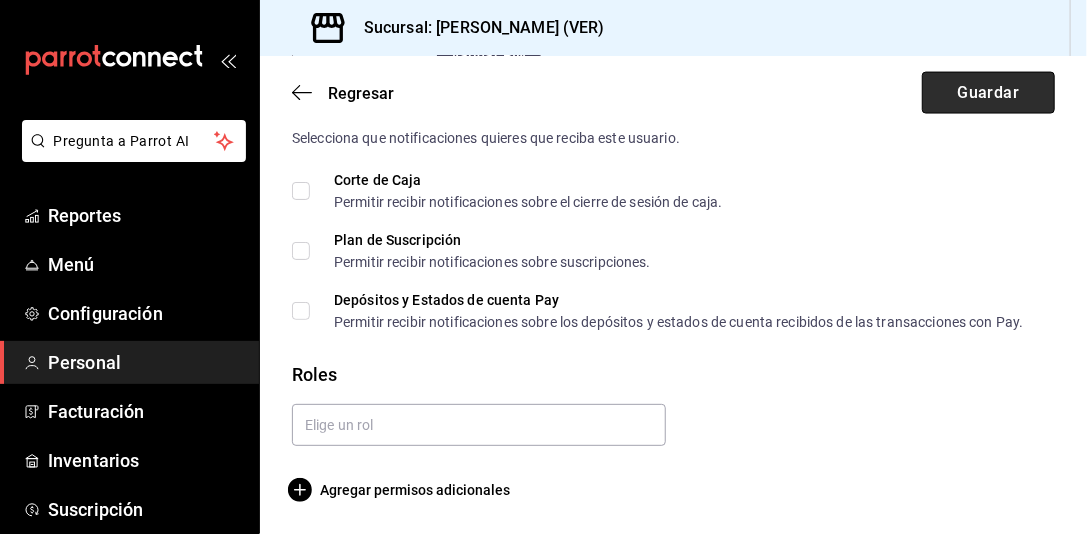 click on "Guardar" at bounding box center [988, 93] 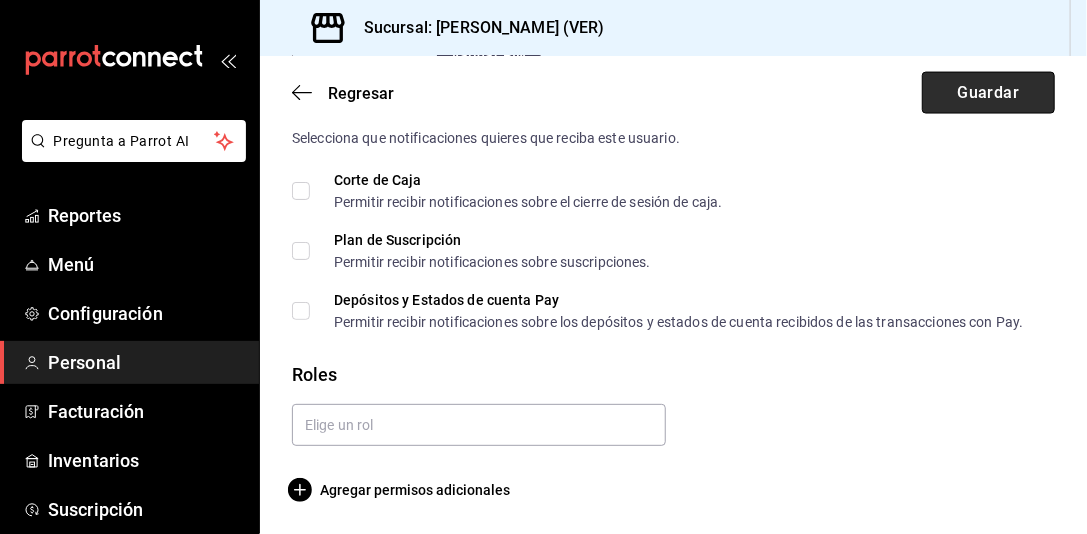 drag, startPoint x: 985, startPoint y: 97, endPoint x: 919, endPoint y: 93, distance: 66.1211 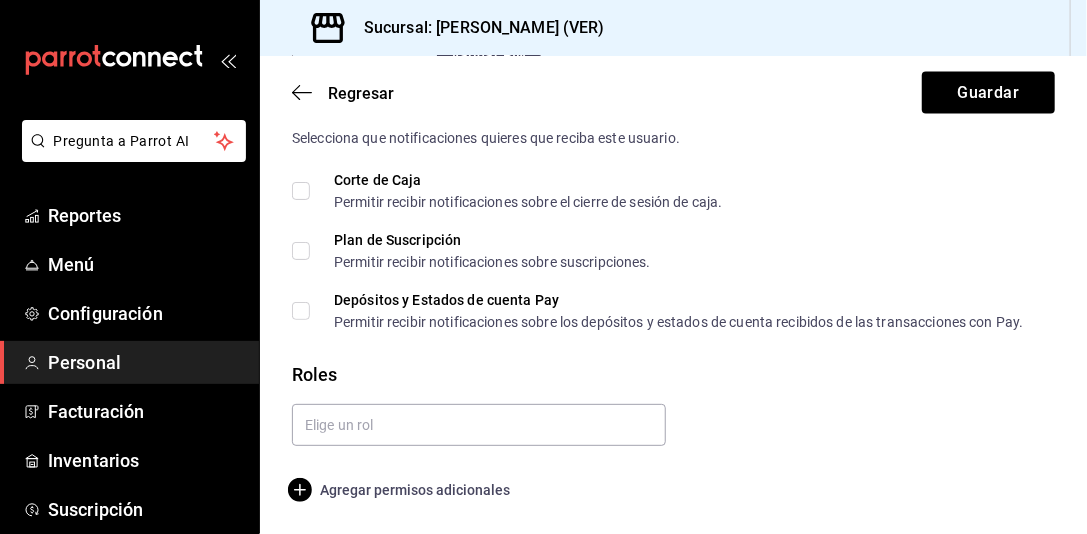 click on "Agregar permisos adicionales" at bounding box center (401, 490) 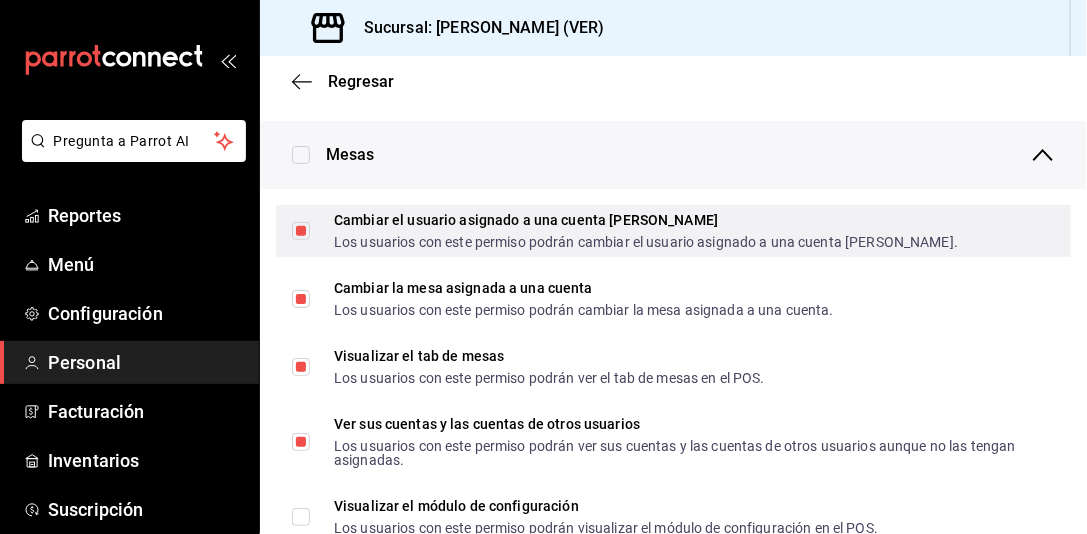 scroll, scrollTop: 0, scrollLeft: 0, axis: both 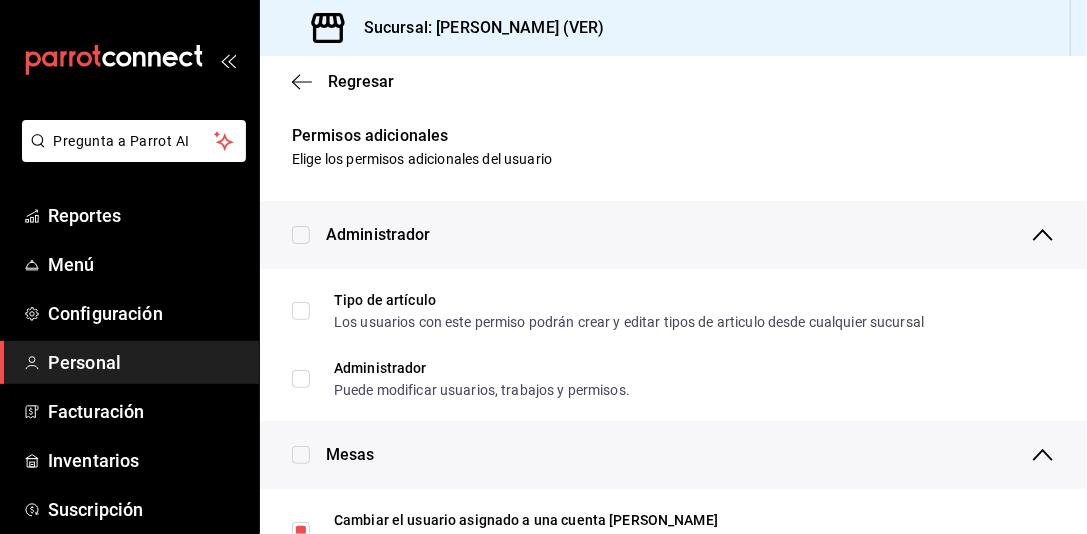 click 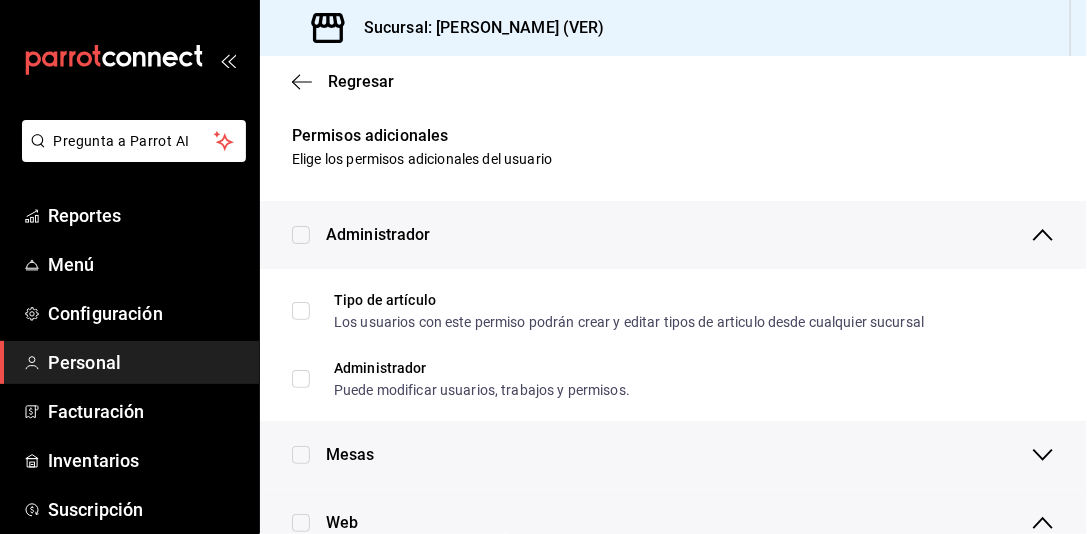 click 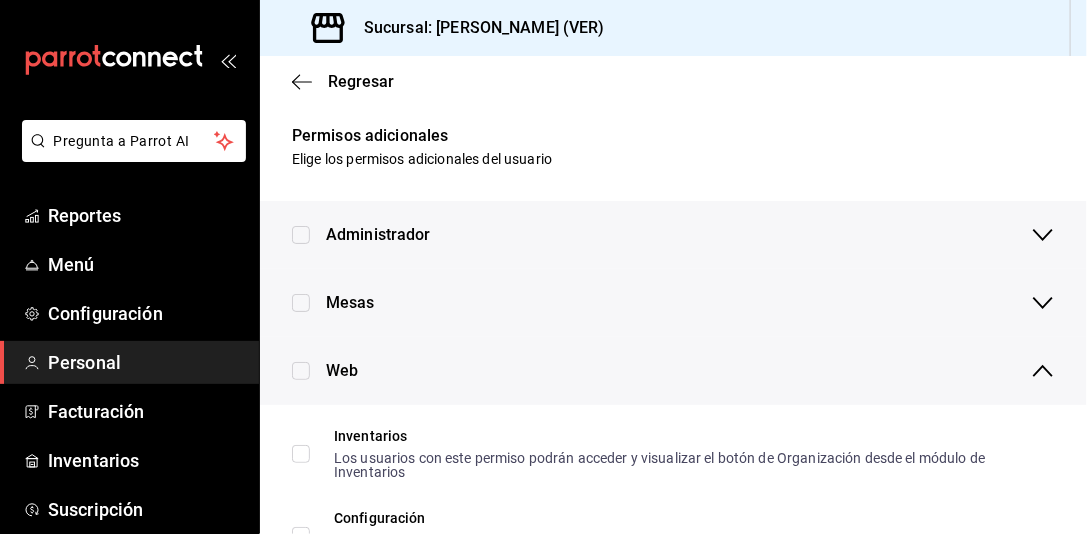 click 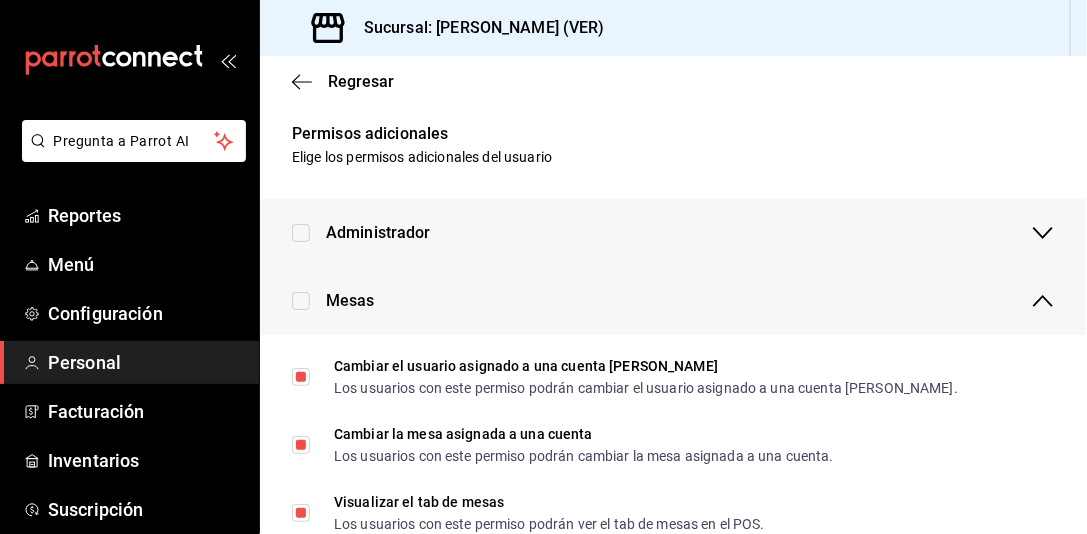 scroll, scrollTop: 0, scrollLeft: 0, axis: both 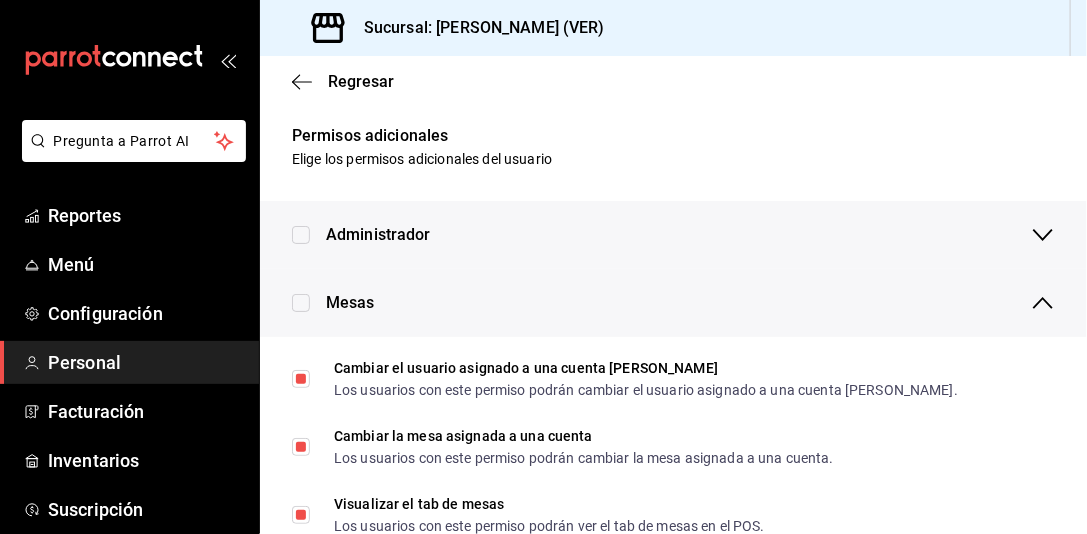 click 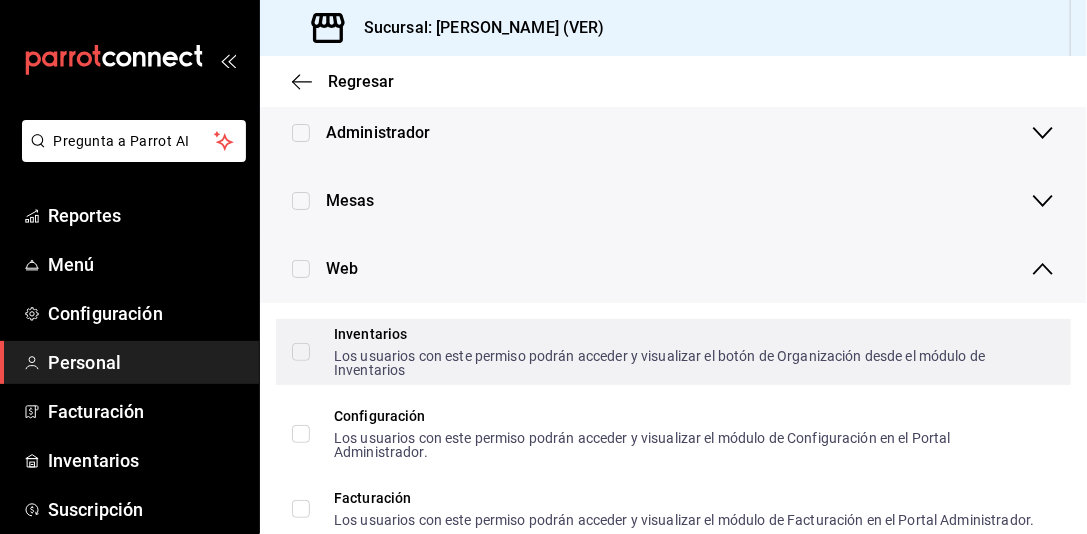 scroll, scrollTop: 100, scrollLeft: 0, axis: vertical 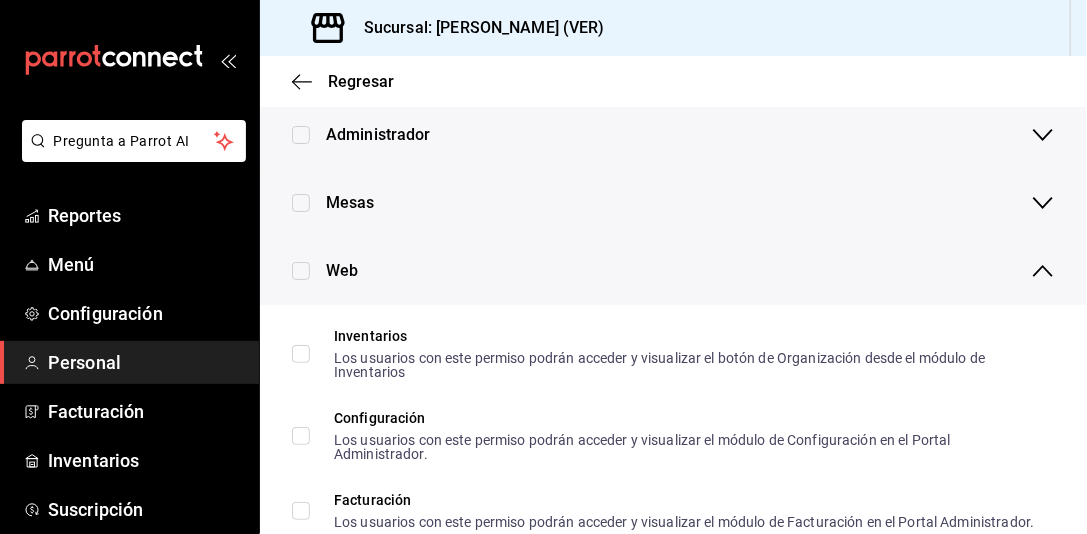 click 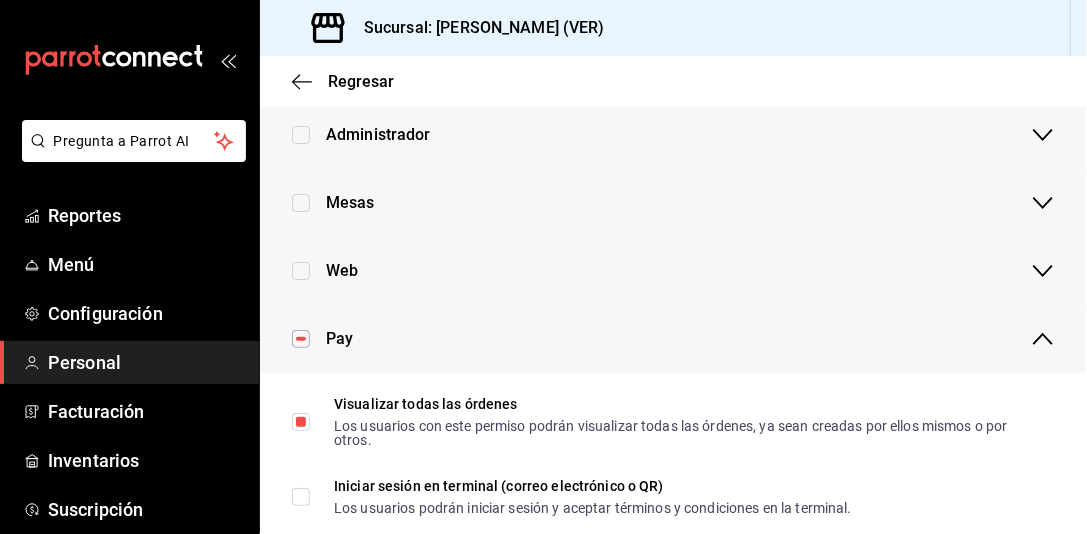 click 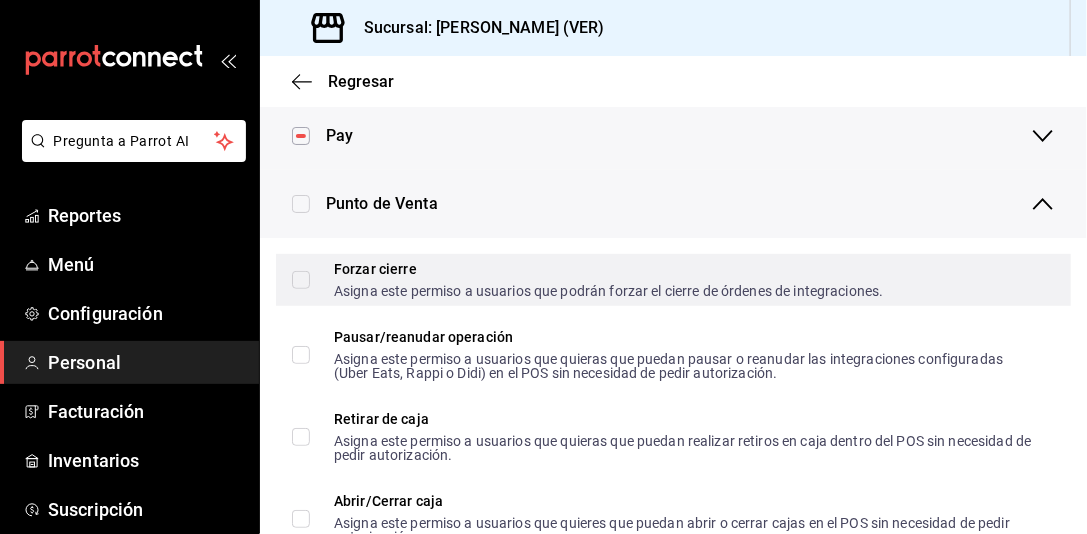 scroll, scrollTop: 300, scrollLeft: 0, axis: vertical 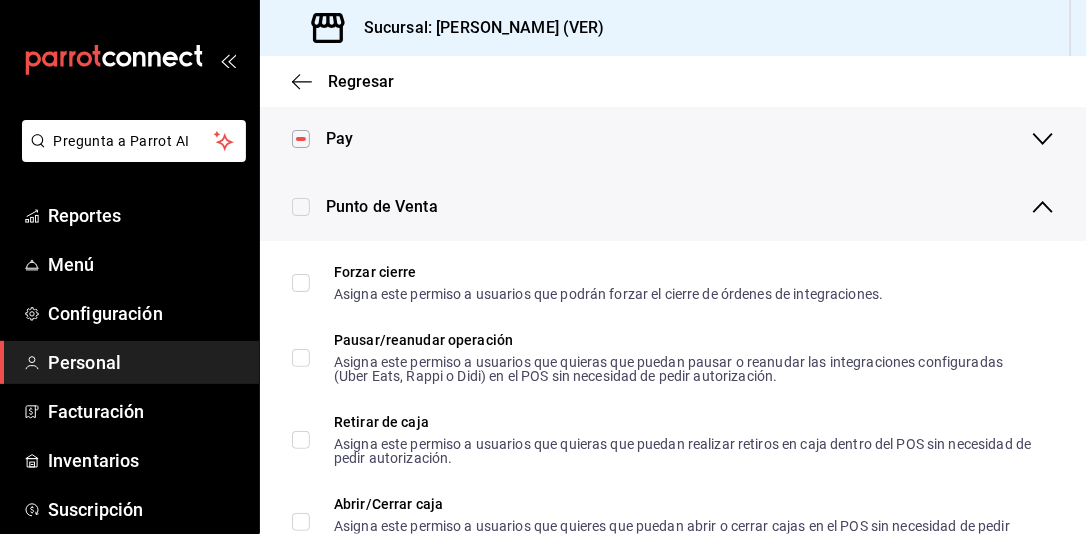 click 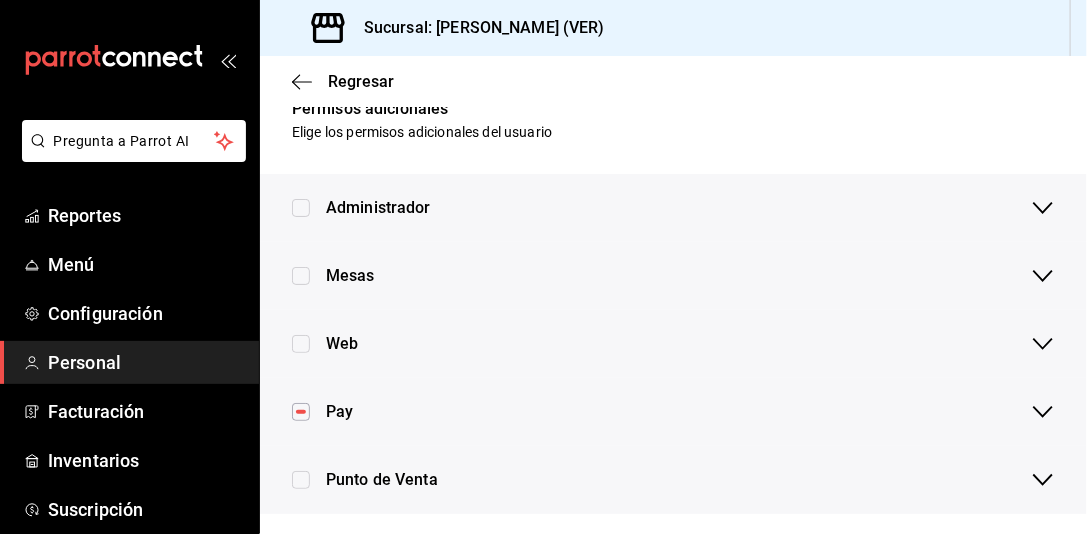 scroll, scrollTop: 0, scrollLeft: 0, axis: both 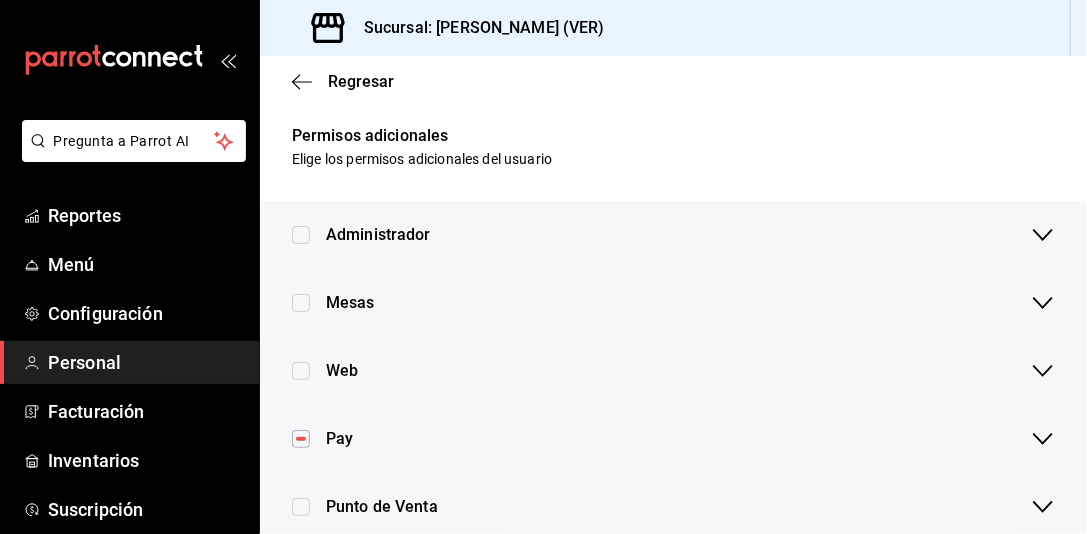 click 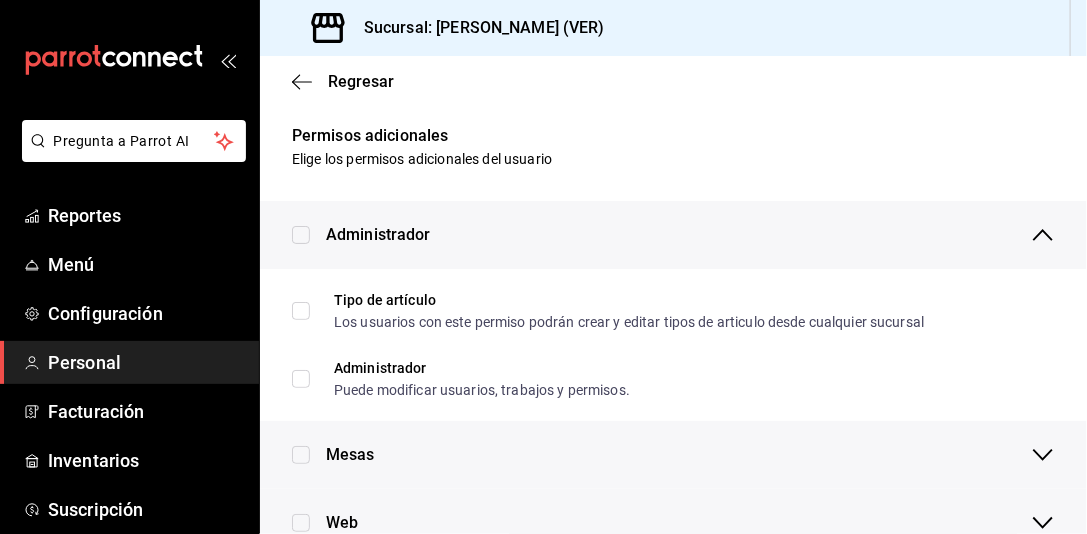 click 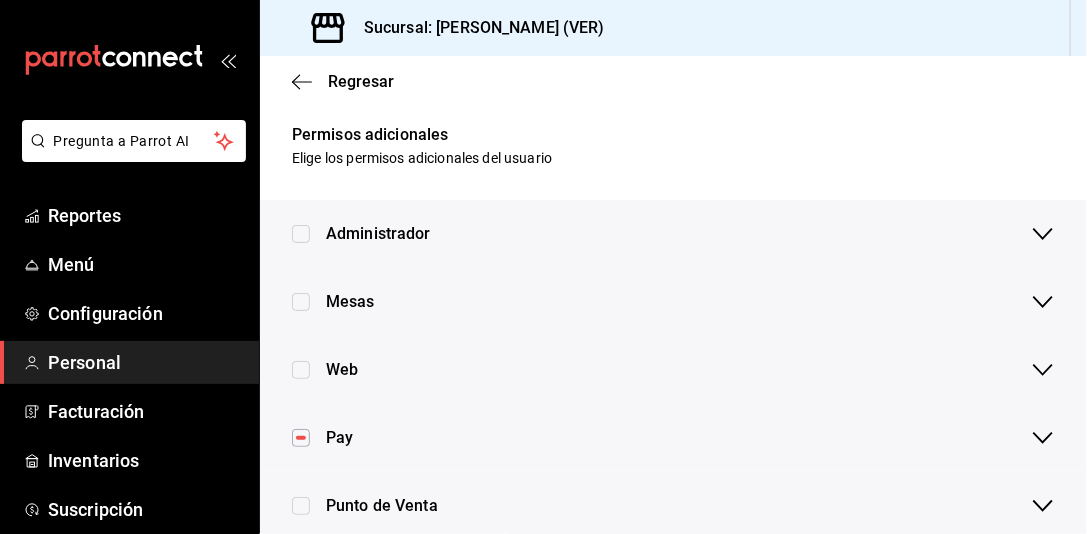 scroll, scrollTop: 0, scrollLeft: 0, axis: both 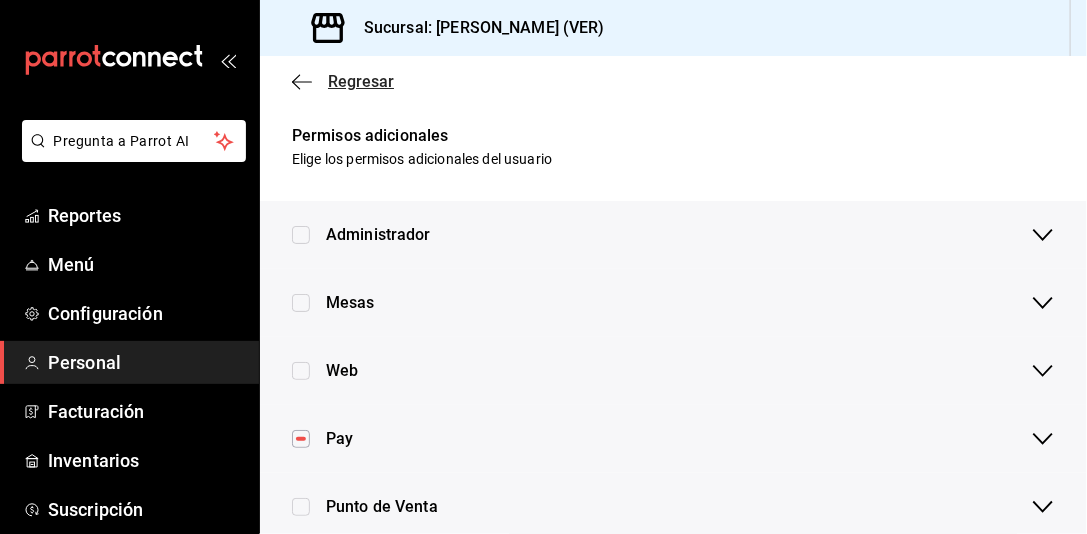 click on "Regresar" at bounding box center (343, 81) 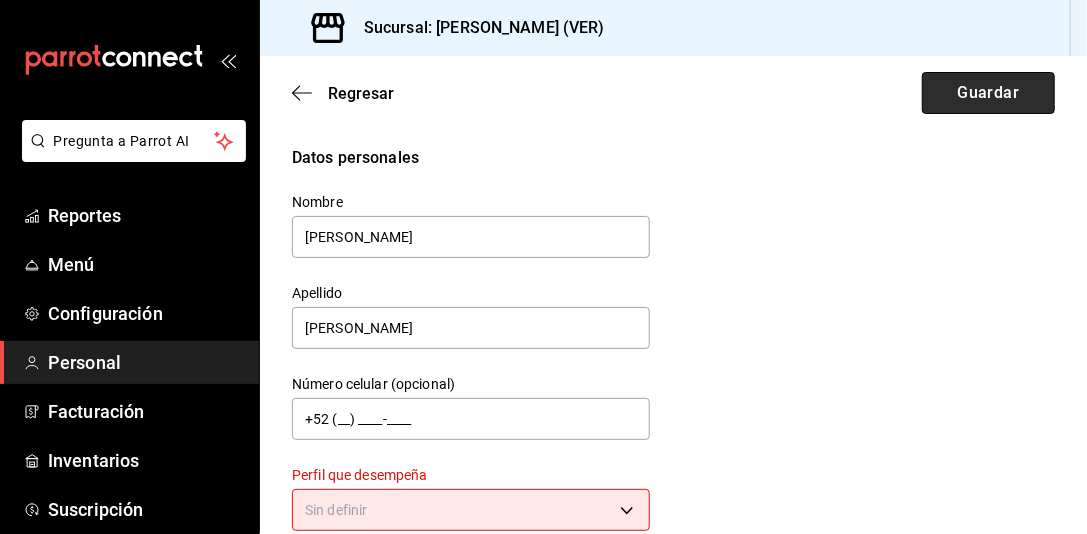 click on "Guardar" at bounding box center (988, 93) 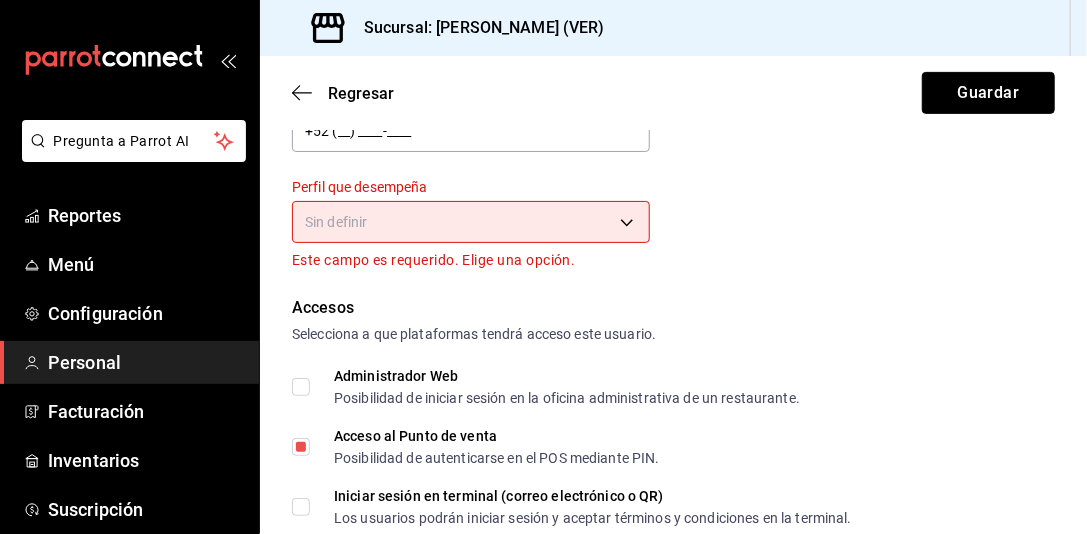 scroll, scrollTop: 300, scrollLeft: 0, axis: vertical 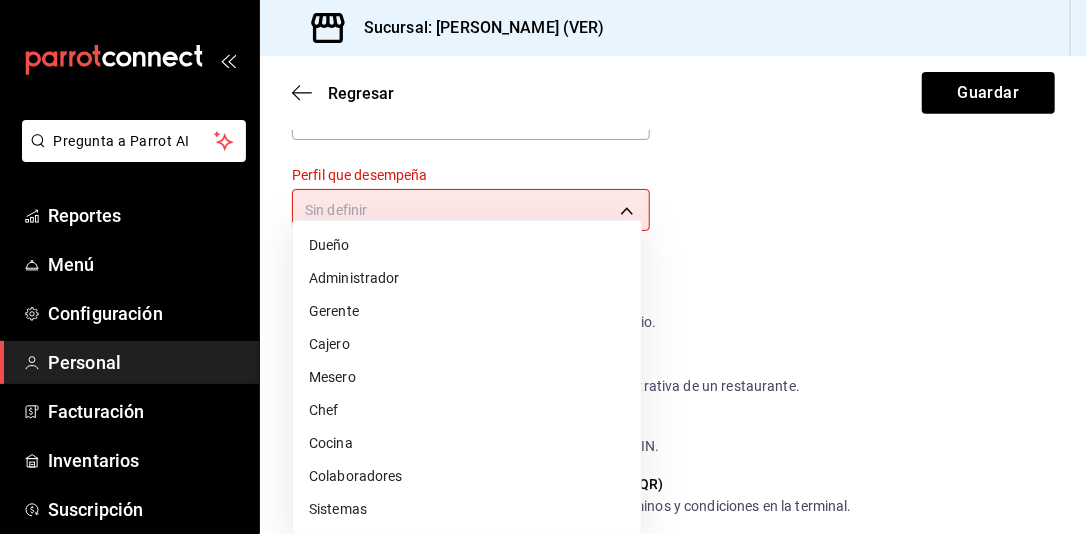 click on "Pregunta a Parrot AI Reportes   Menú   Configuración   Personal   Facturación   Inventarios   Suscripción   Ayuda Recomienda Parrot   [PERSON_NAME] R   Sugerir nueva función   Sucursal: [PERSON_NAME] Pizza (VER) Regresar Guardar Datos personales Nombre [PERSON_NAME] Apellido [PERSON_NAME] Número celular (opcional) +52 (__) ____-____ Perfil que desempeña Sin definir Este campo es requerido. Elige una opción. Accesos Selecciona a que plataformas tendrá acceso este usuario. Administrador Web Posibilidad de iniciar sesión en la oficina administrativa de un restaurante.  Acceso al Punto de venta Posibilidad de autenticarse en el POS mediante PIN.  Iniciar sesión en terminal (correo electrónico o QR) Los usuarios podrán iniciar sesión y aceptar términos y condiciones en la terminal. Acceso uso de terminal Los usuarios podrán acceder y utilizar la terminal para visualizar y procesar pagos de sus órdenes. Correo electrónico Se volverá obligatorio al tener ciertos accesos activados. Contraseña Contraseña PIN 202402 ​" at bounding box center [543, 267] 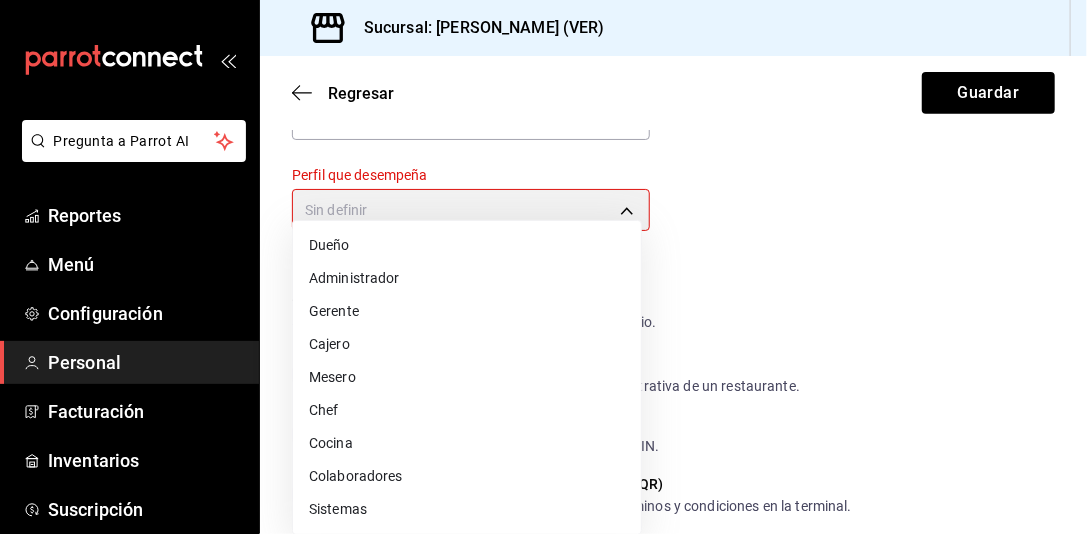 type on "STAFF" 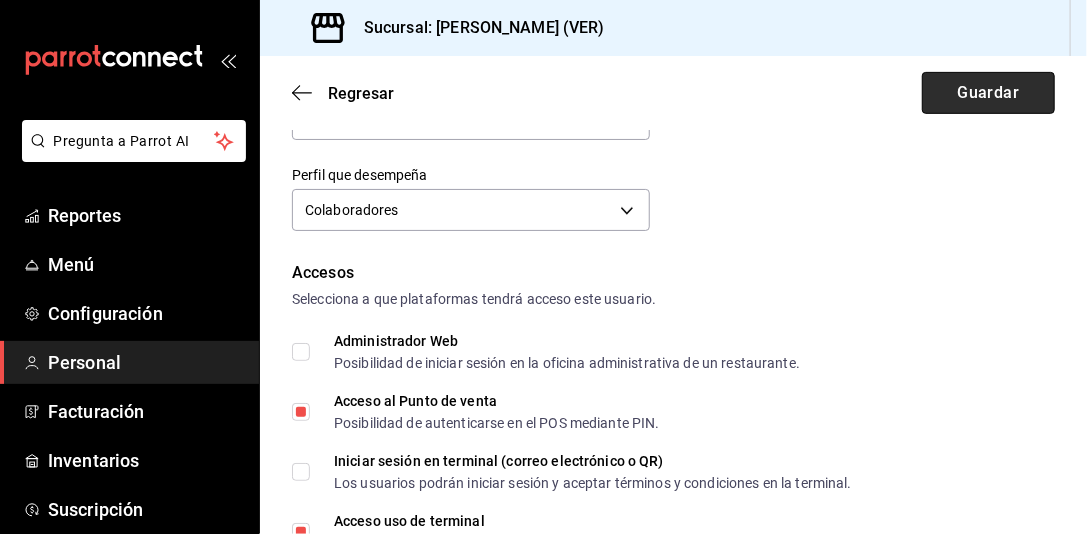 click on "Guardar" at bounding box center [988, 93] 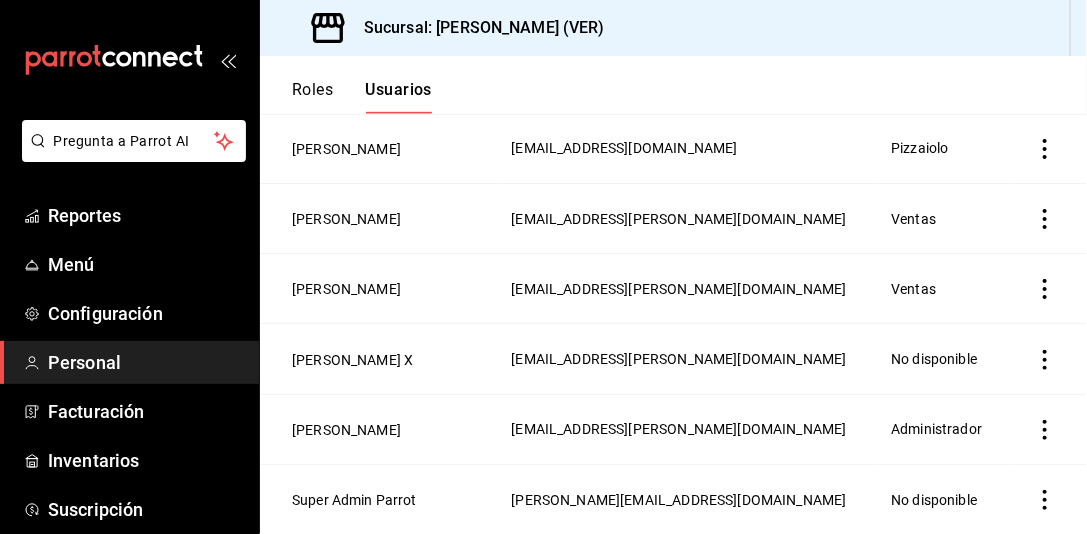scroll, scrollTop: 416, scrollLeft: 0, axis: vertical 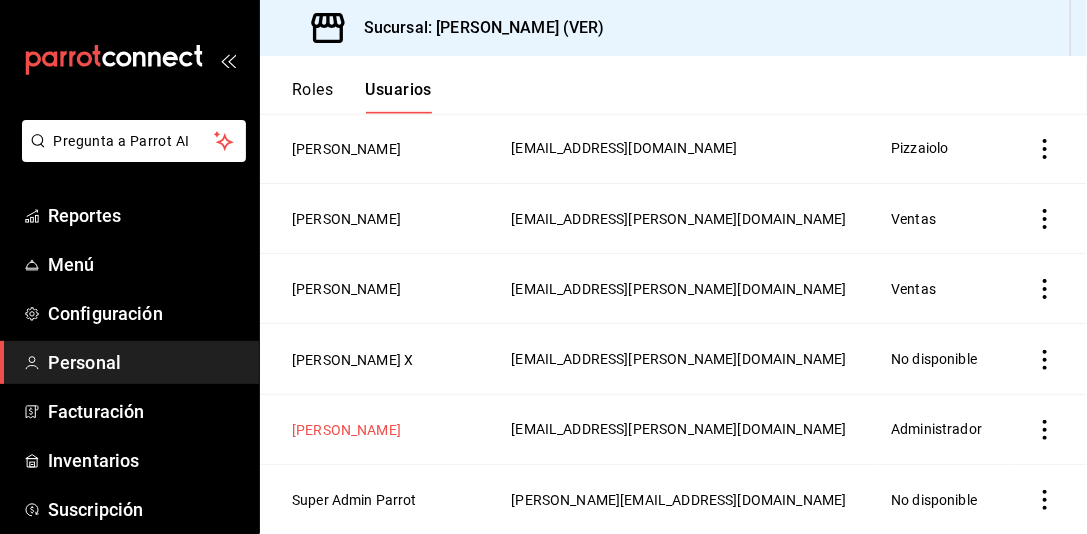 click on "[PERSON_NAME]" at bounding box center [346, 430] 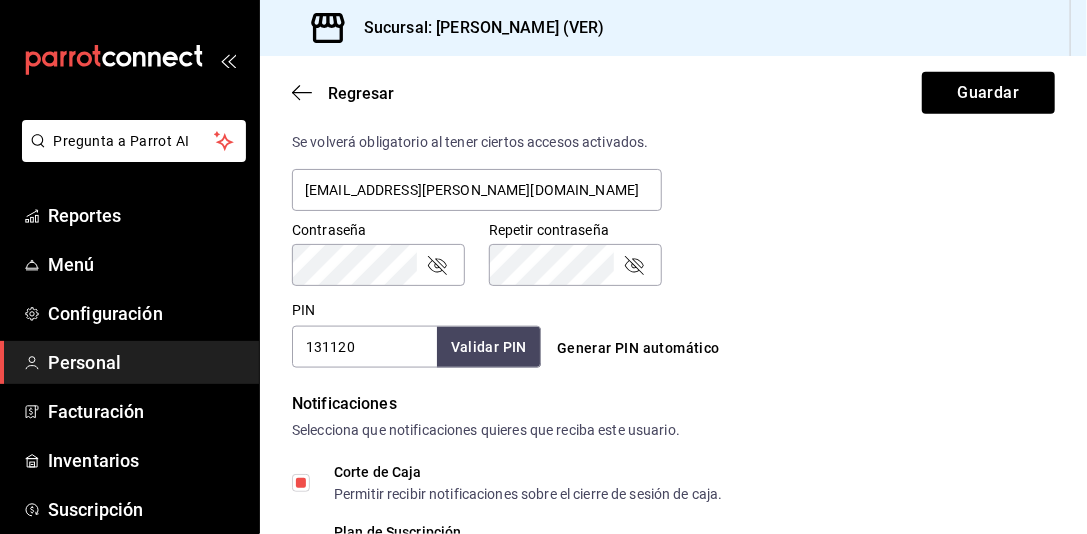 scroll, scrollTop: 800, scrollLeft: 0, axis: vertical 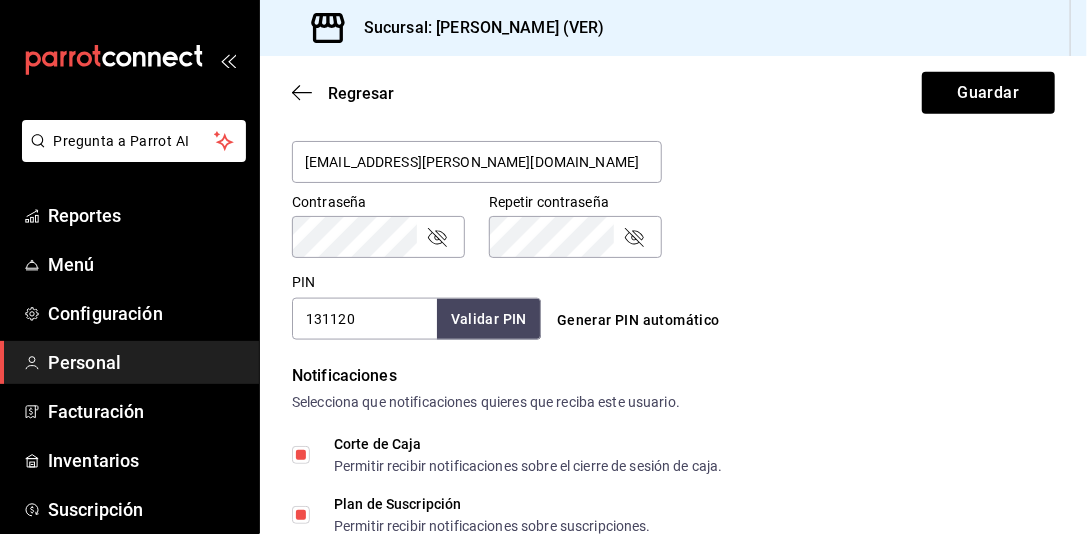 click on "131120" at bounding box center (364, 319) 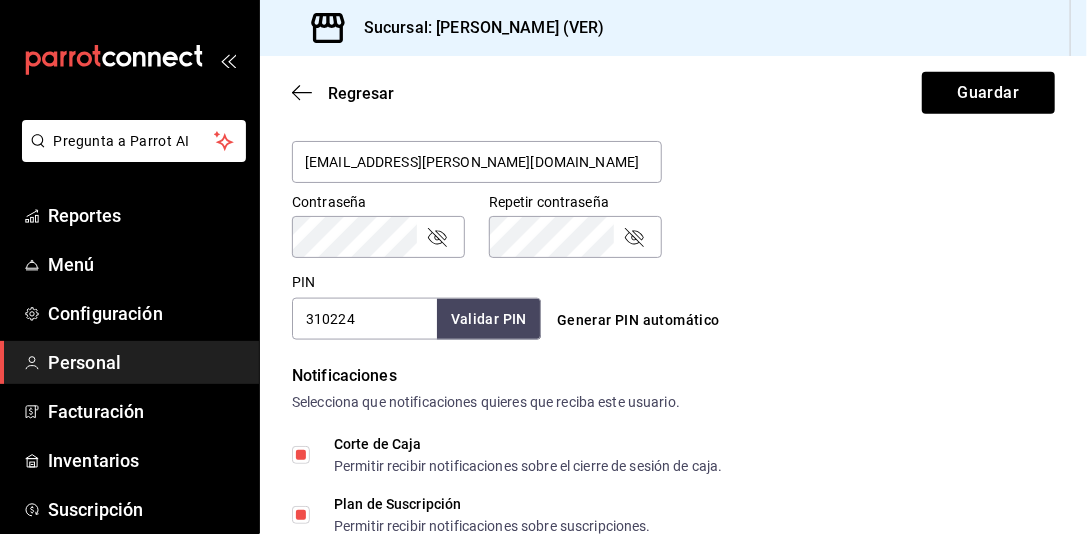 type on "310224" 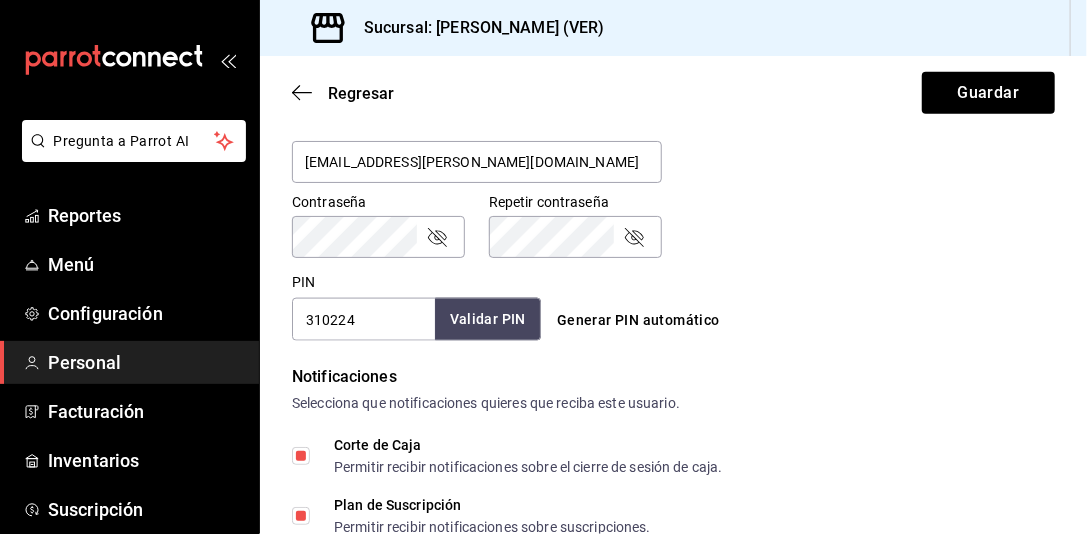 click on "Validar PIN" at bounding box center (488, 319) 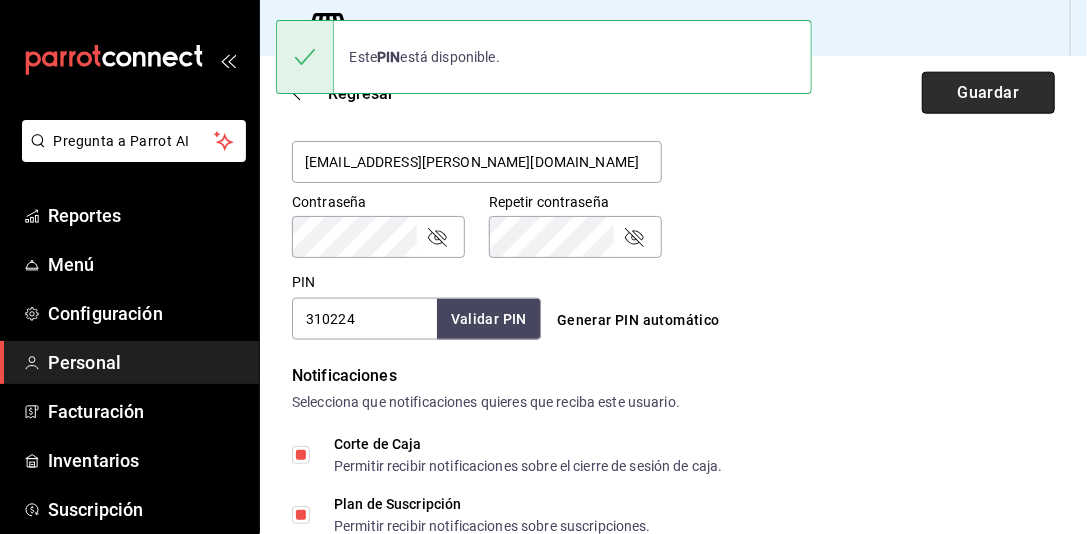 click on "Guardar" at bounding box center [988, 93] 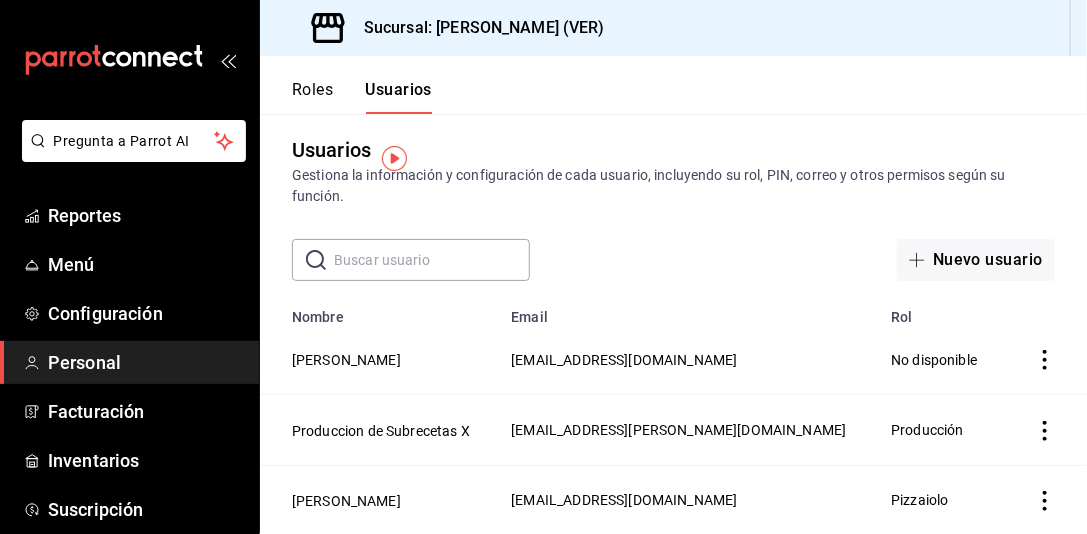 scroll, scrollTop: 0, scrollLeft: 0, axis: both 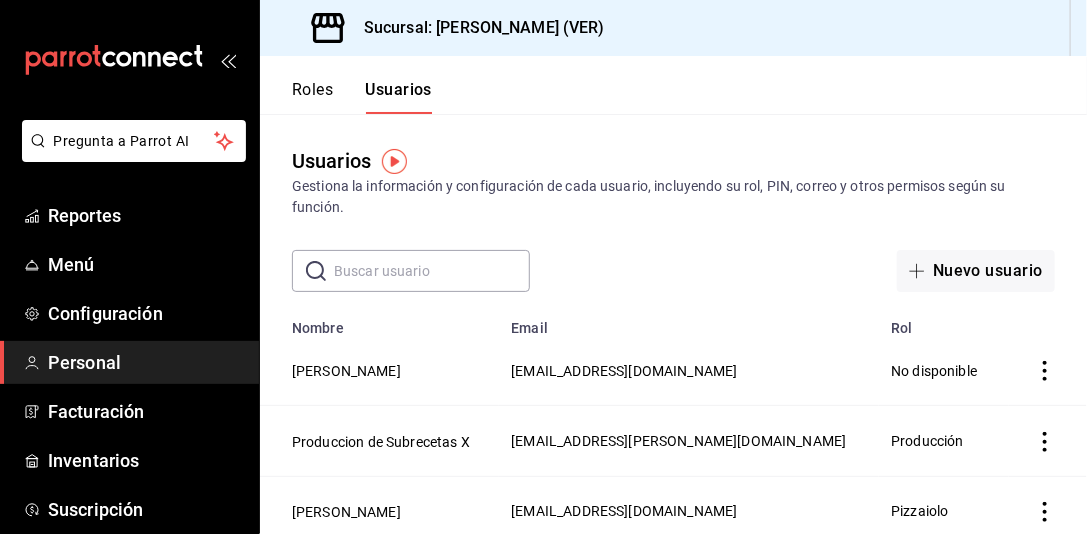 click on "Roles" at bounding box center [312, 97] 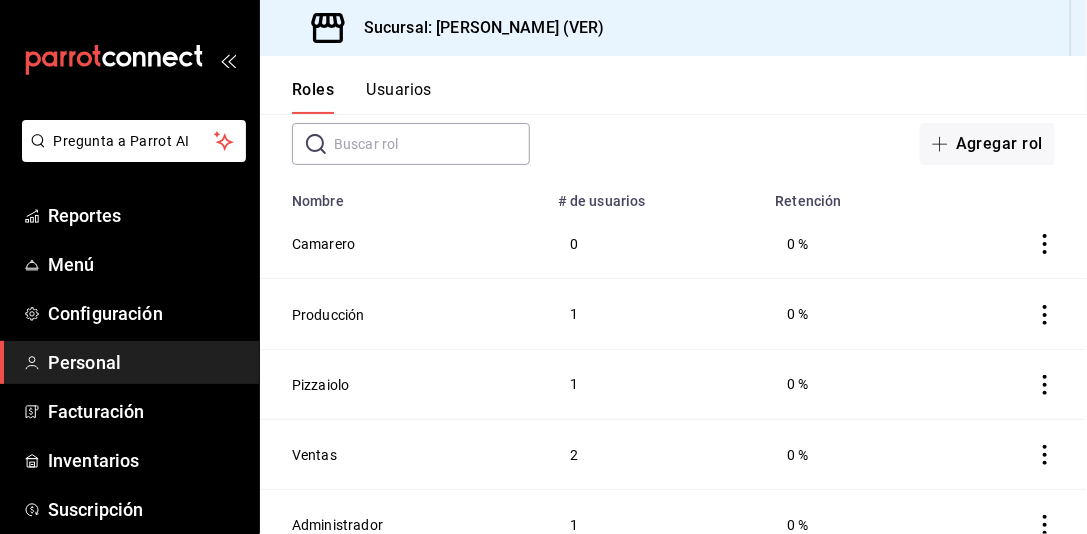 scroll, scrollTop: 129, scrollLeft: 0, axis: vertical 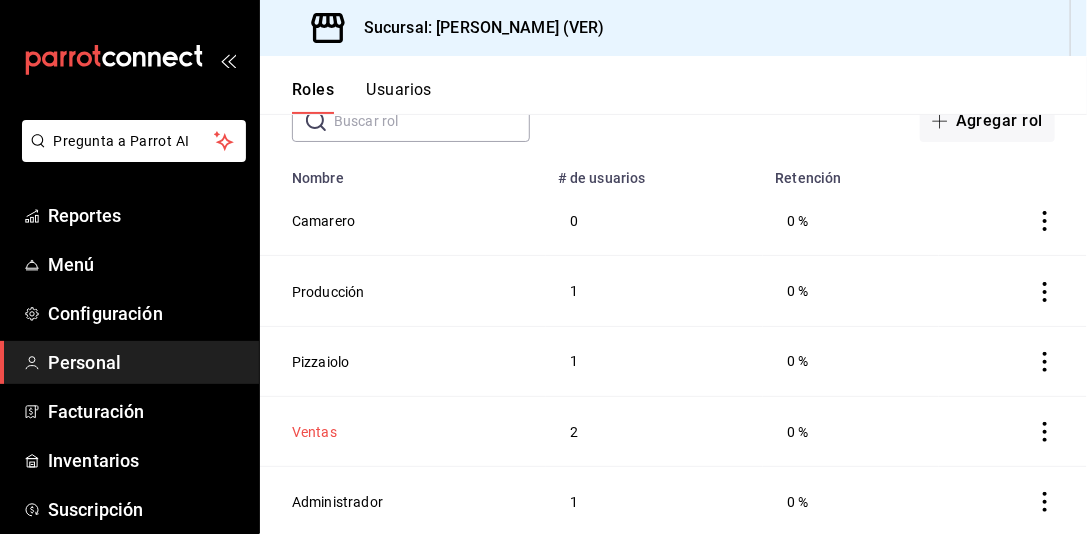 click on "Ventas" at bounding box center [314, 432] 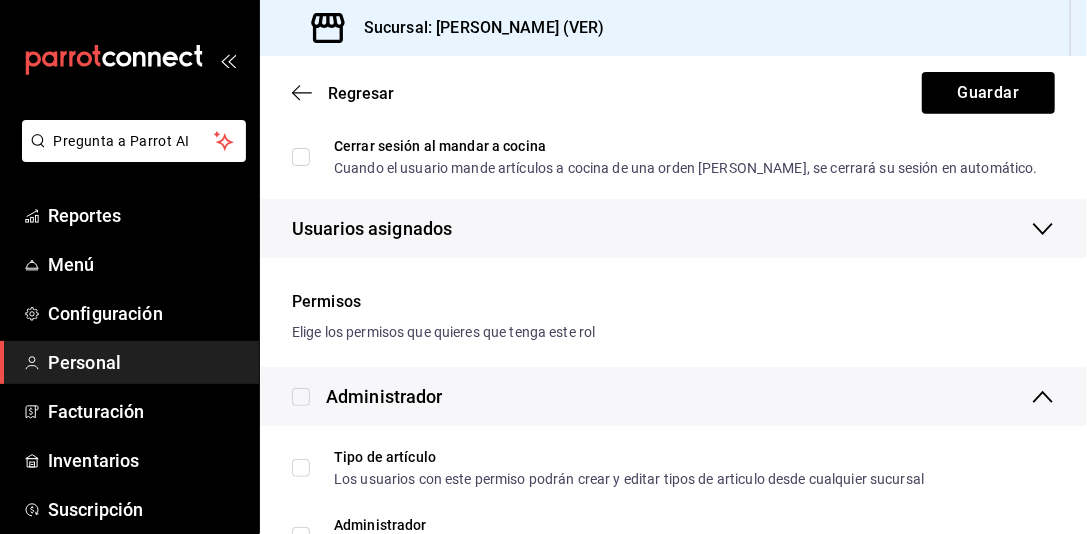 scroll, scrollTop: 500, scrollLeft: 0, axis: vertical 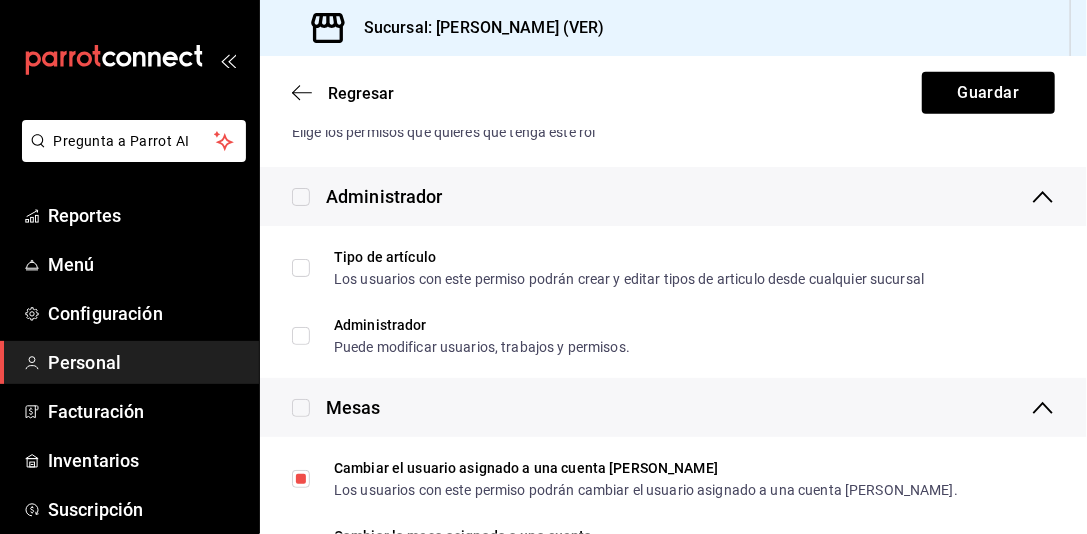 click 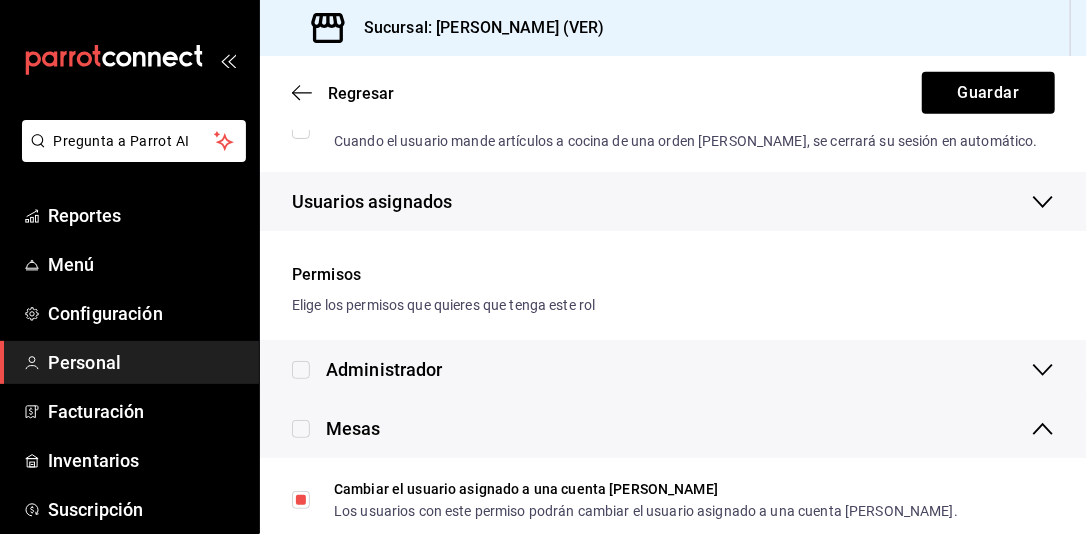 scroll, scrollTop: 400, scrollLeft: 0, axis: vertical 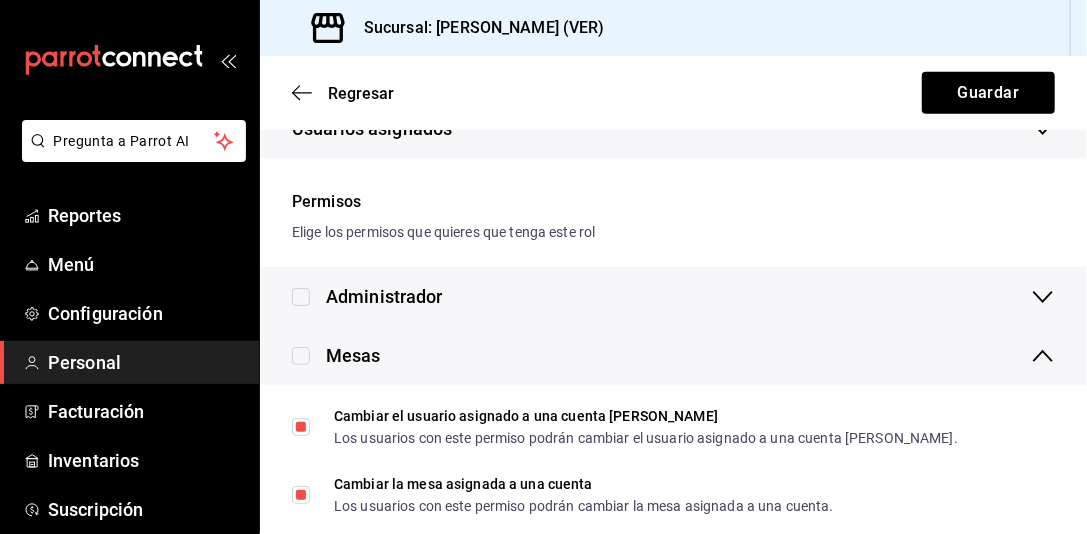 click 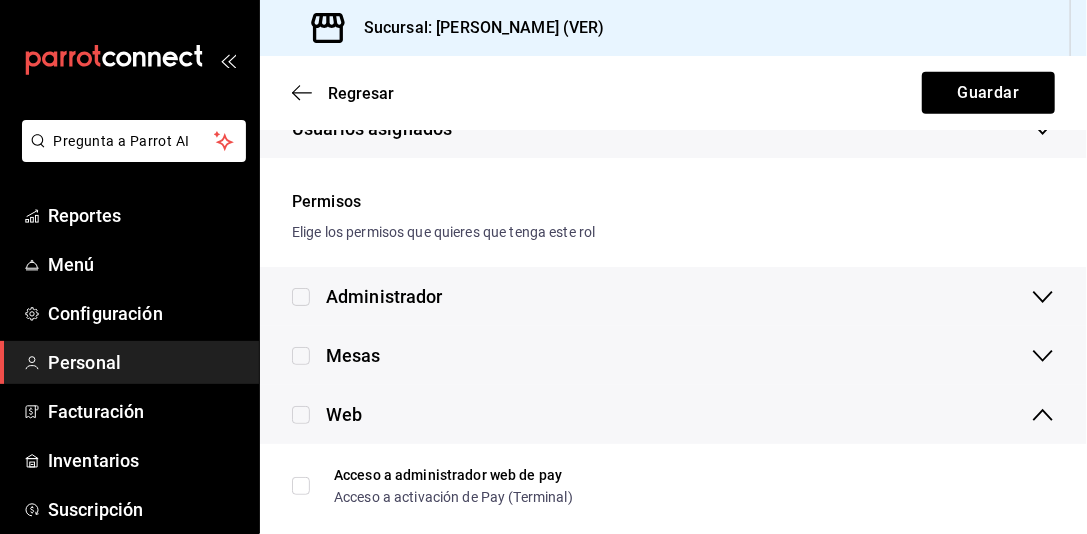 click 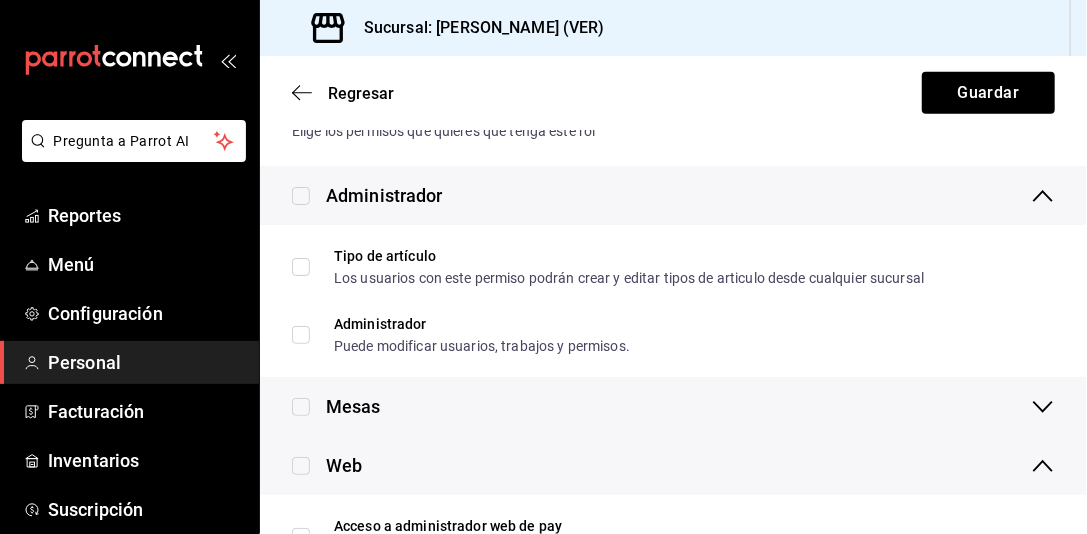 scroll, scrollTop: 500, scrollLeft: 0, axis: vertical 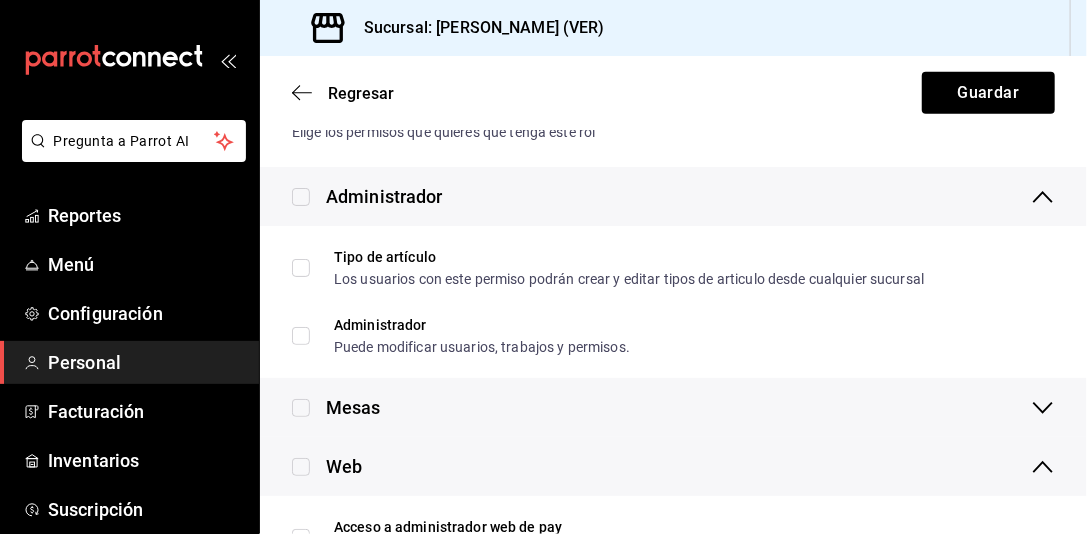 click 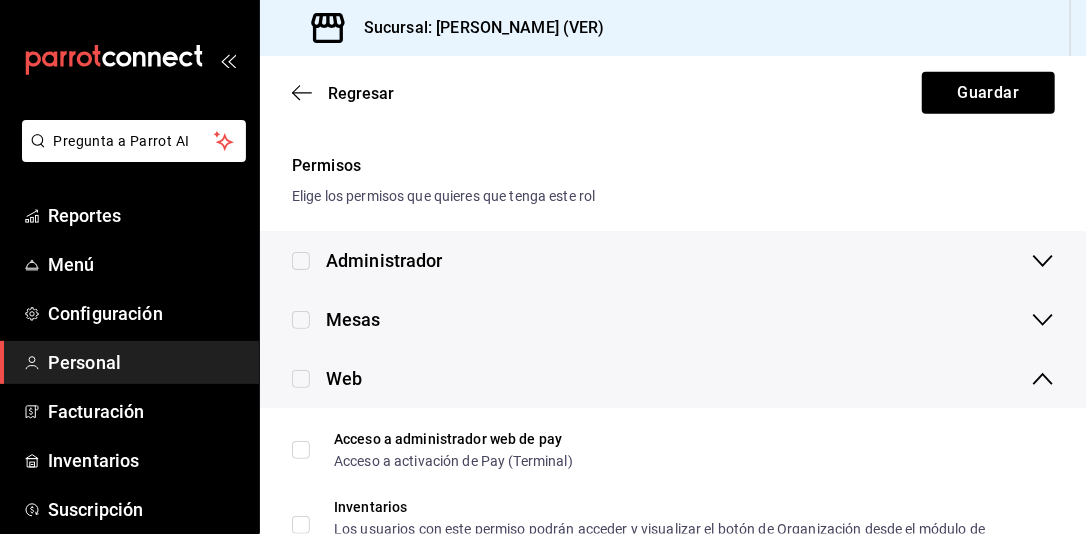 scroll, scrollTop: 400, scrollLeft: 0, axis: vertical 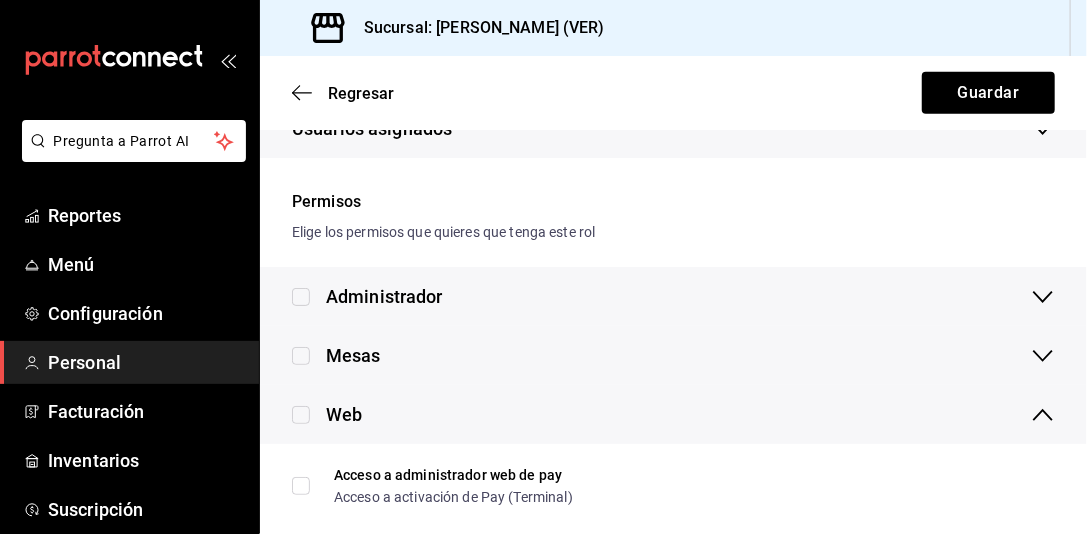 click 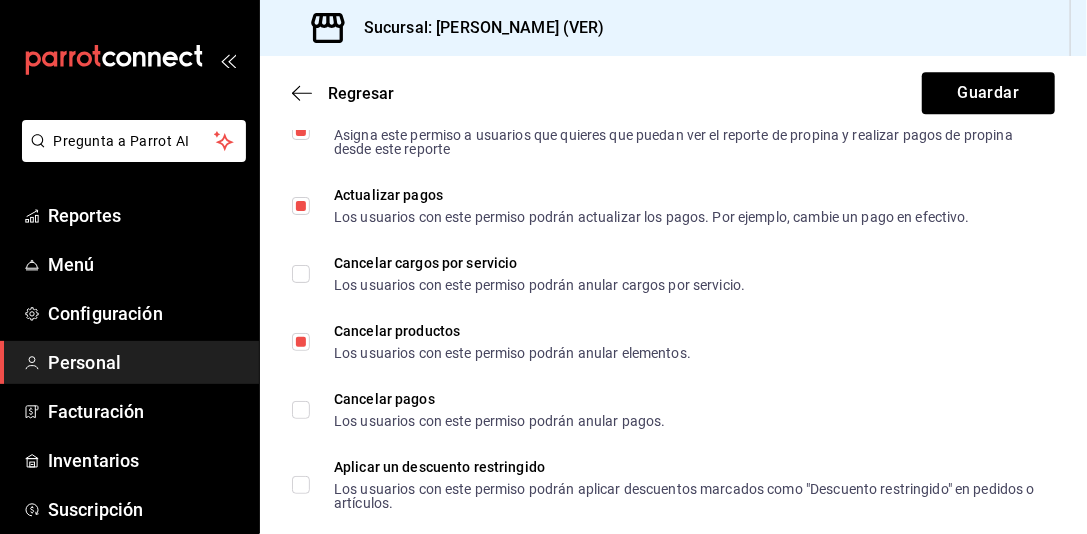scroll, scrollTop: 1900, scrollLeft: 0, axis: vertical 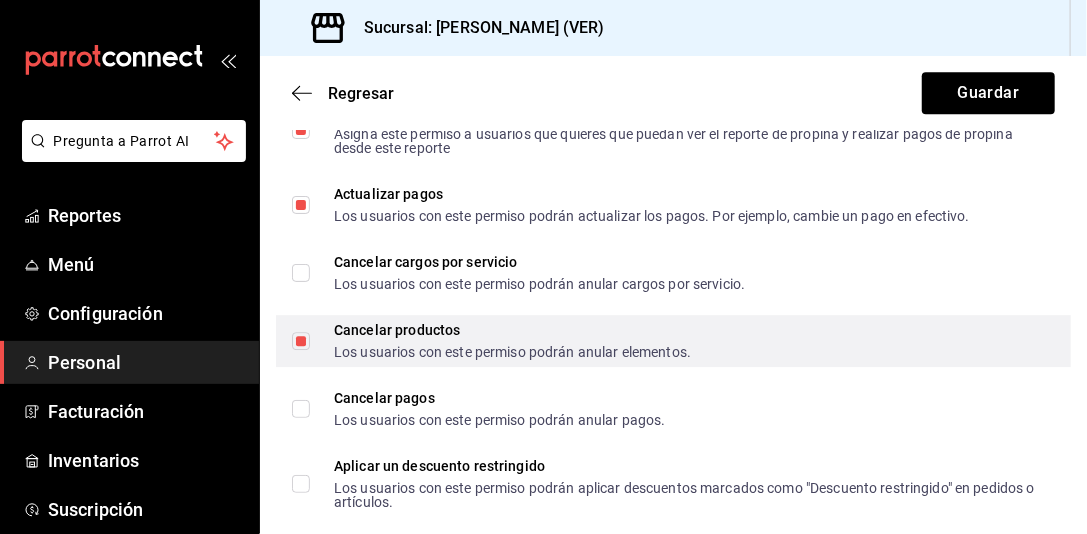 click on "Cancelar productos Los usuarios con este permiso podrán anular elementos." at bounding box center (301, 341) 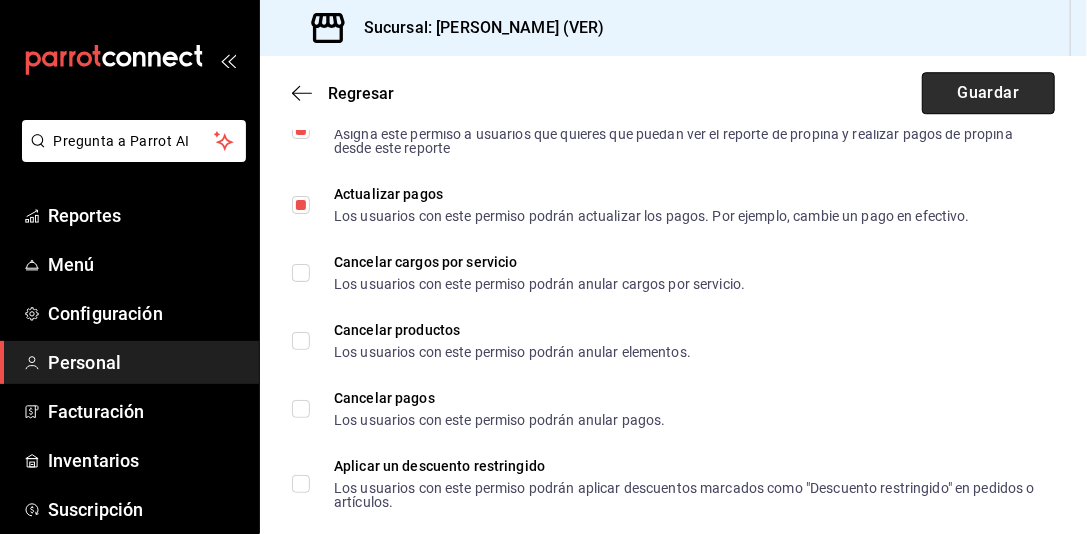 click on "Guardar" at bounding box center [988, 93] 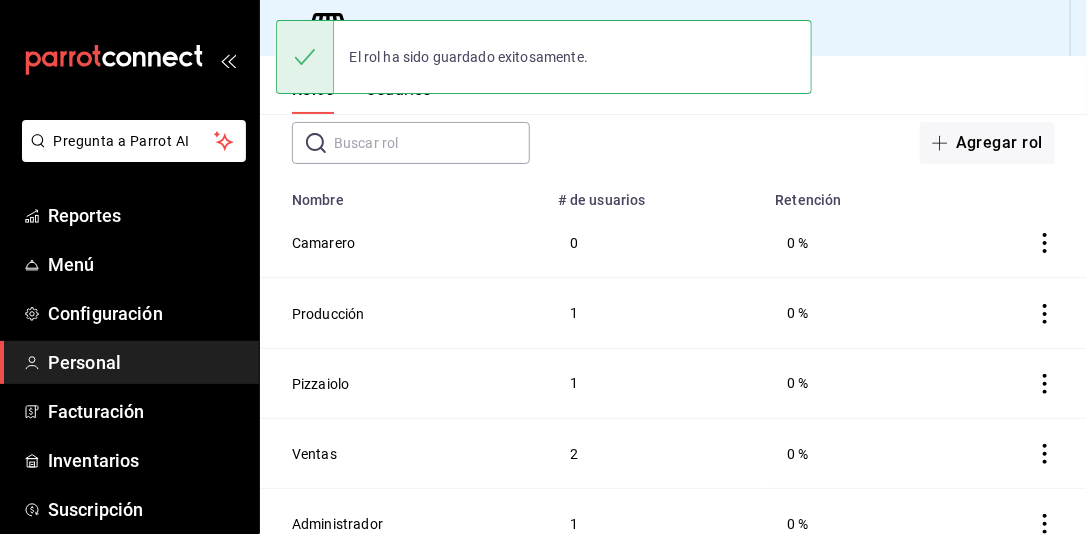 scroll, scrollTop: 129, scrollLeft: 0, axis: vertical 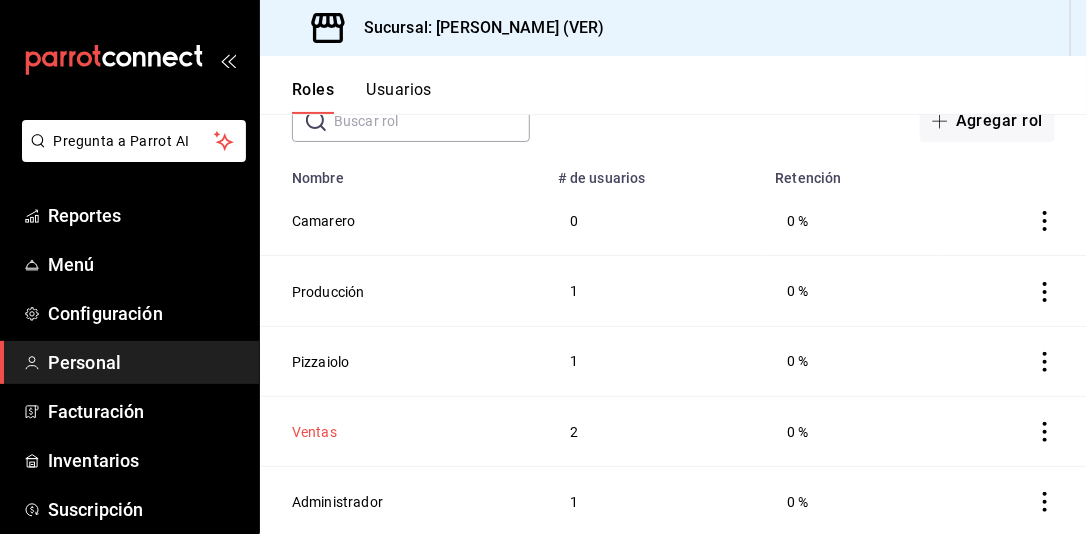 click on "Ventas" at bounding box center (314, 432) 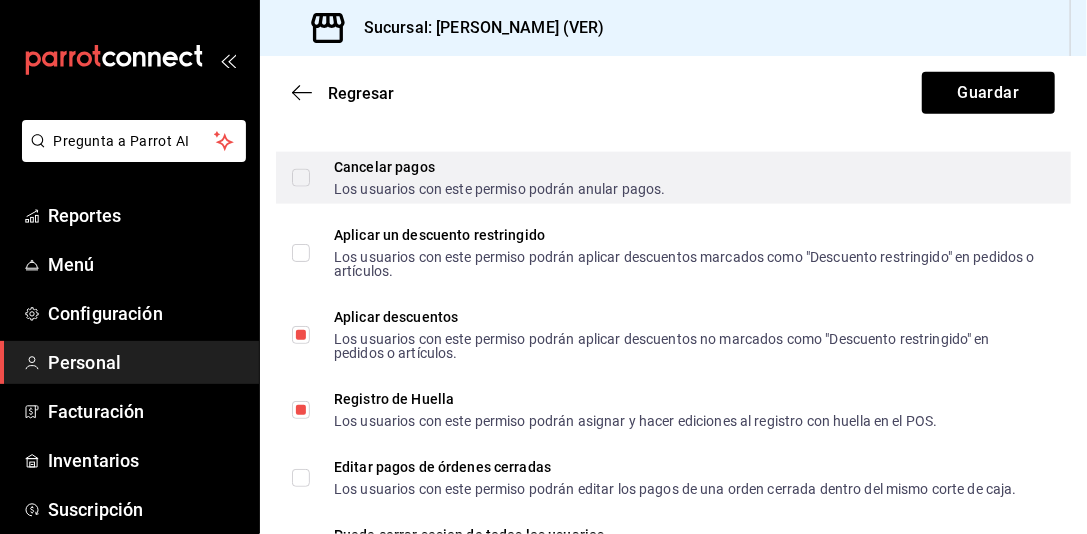 scroll, scrollTop: 3348, scrollLeft: 0, axis: vertical 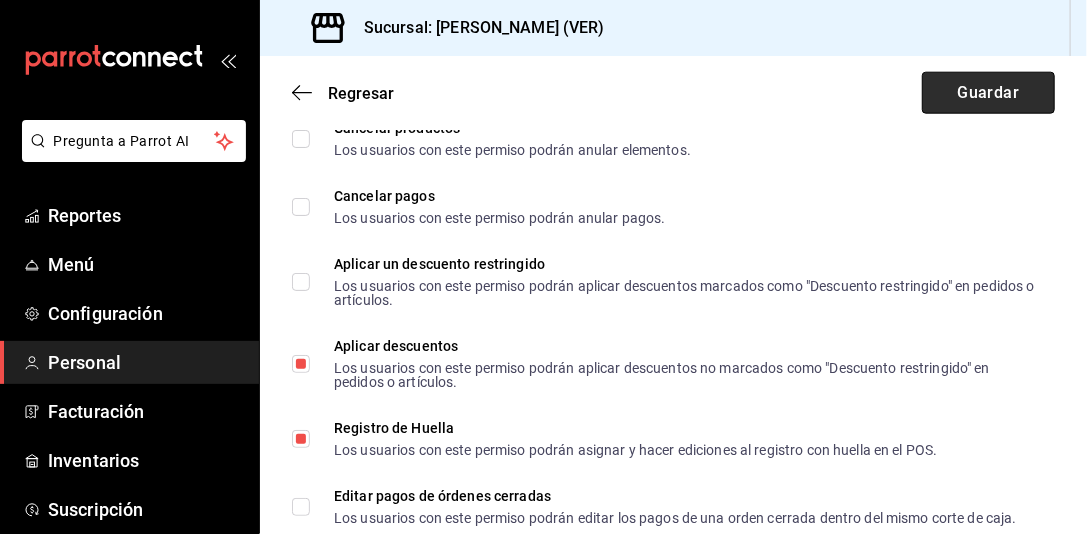 click on "Guardar" at bounding box center [988, 93] 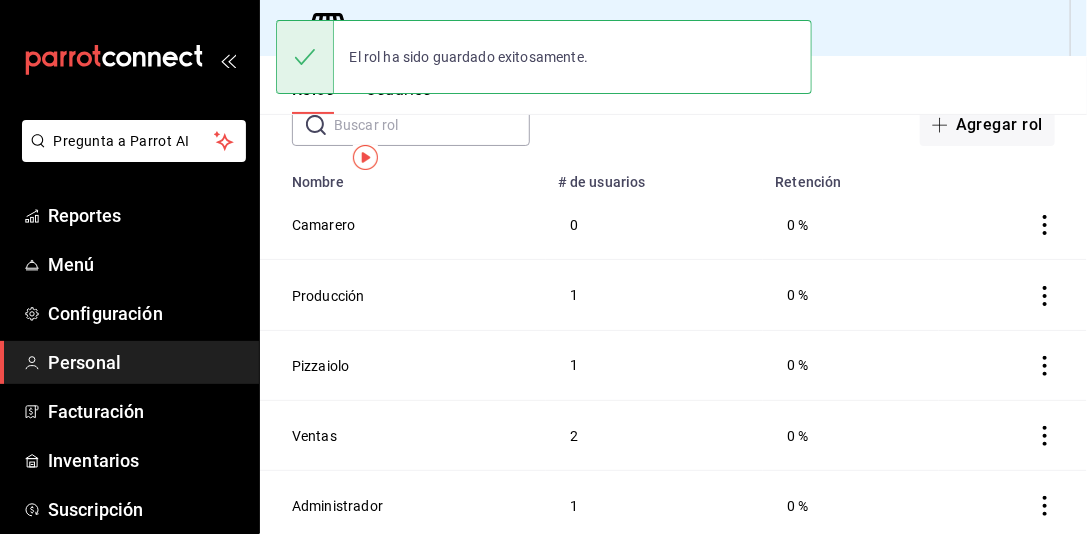 scroll, scrollTop: 129, scrollLeft: 0, axis: vertical 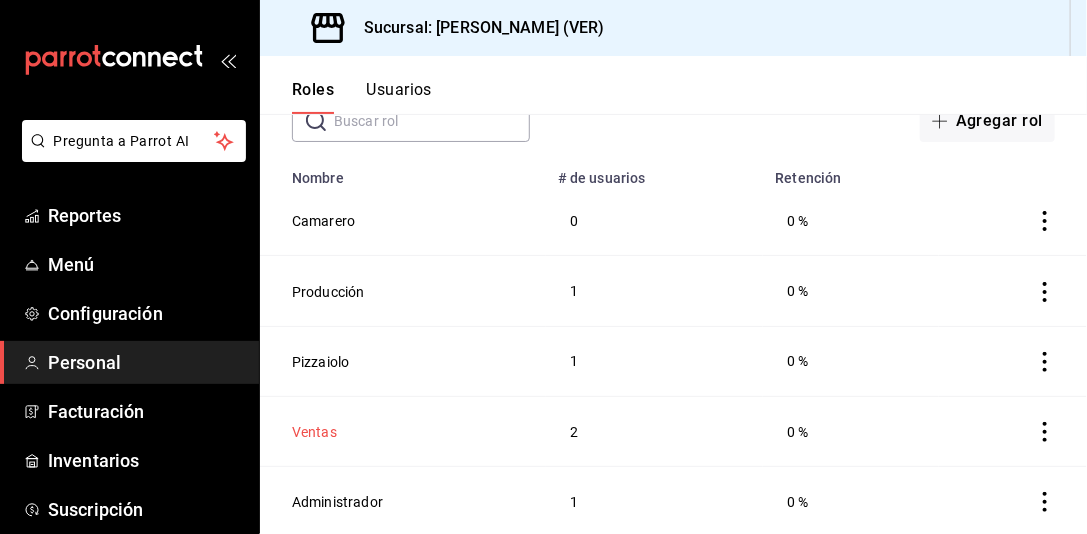click on "Ventas" at bounding box center [314, 432] 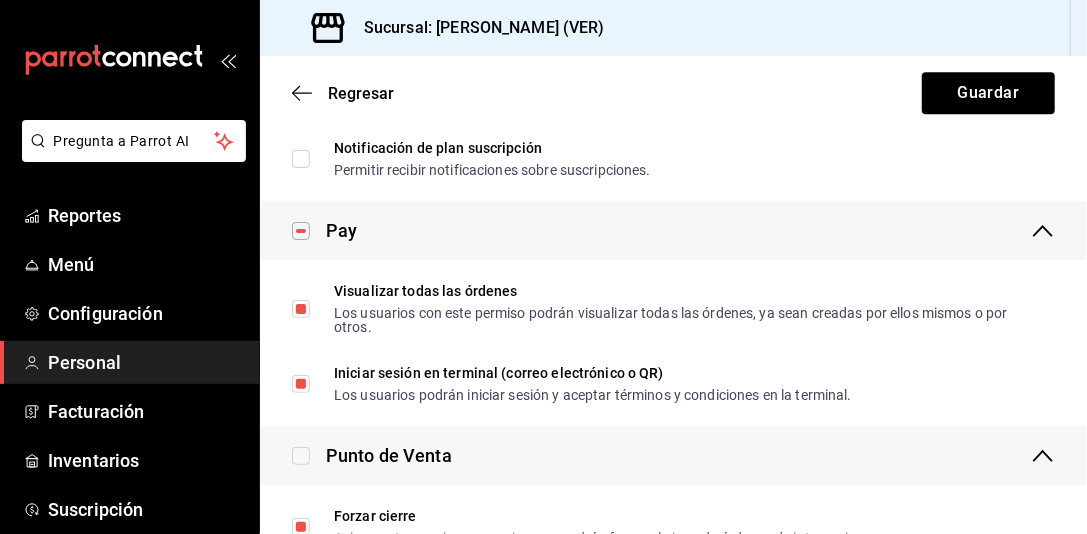 scroll, scrollTop: 2300, scrollLeft: 0, axis: vertical 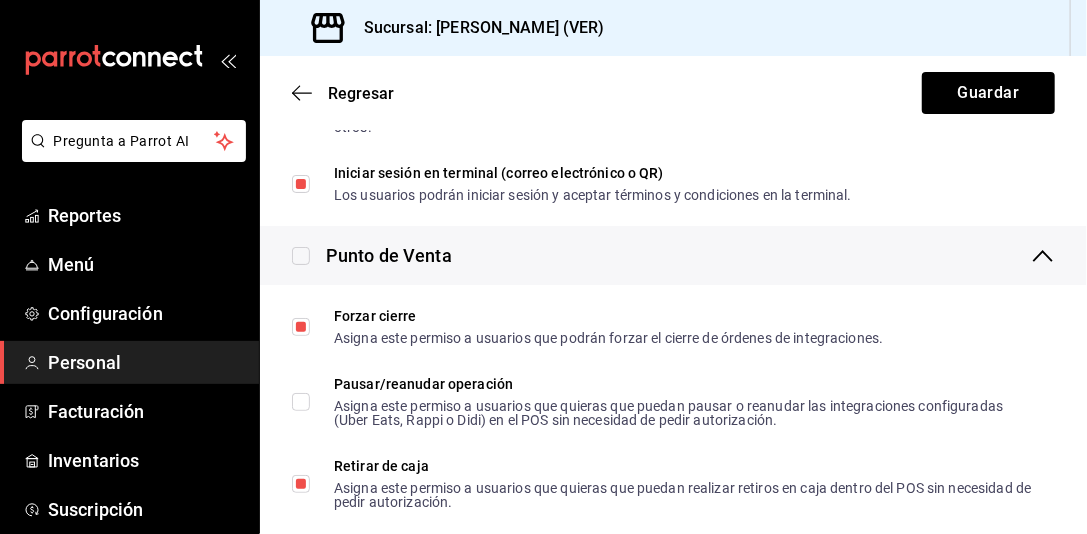 click 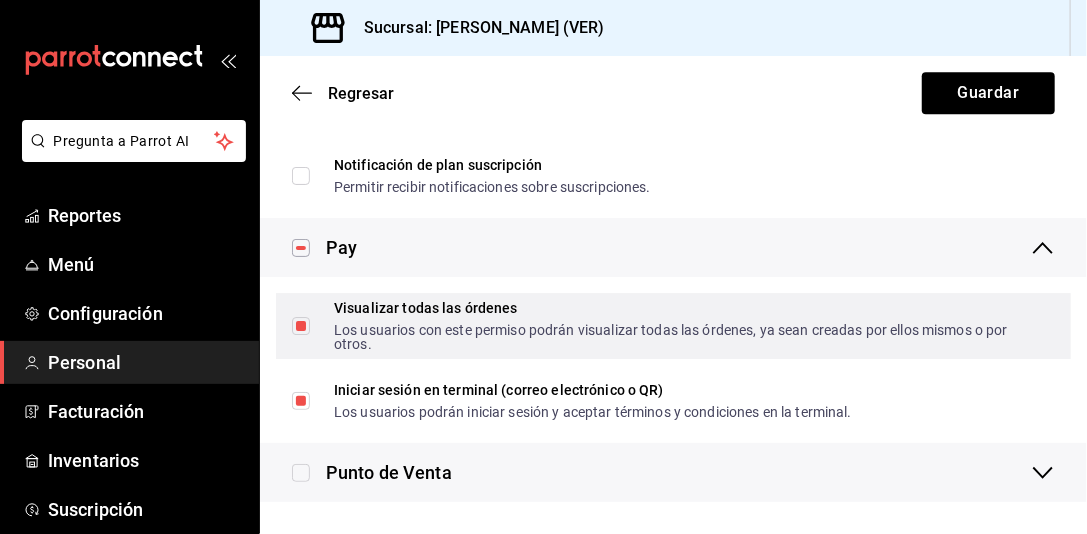 scroll, scrollTop: 2109, scrollLeft: 0, axis: vertical 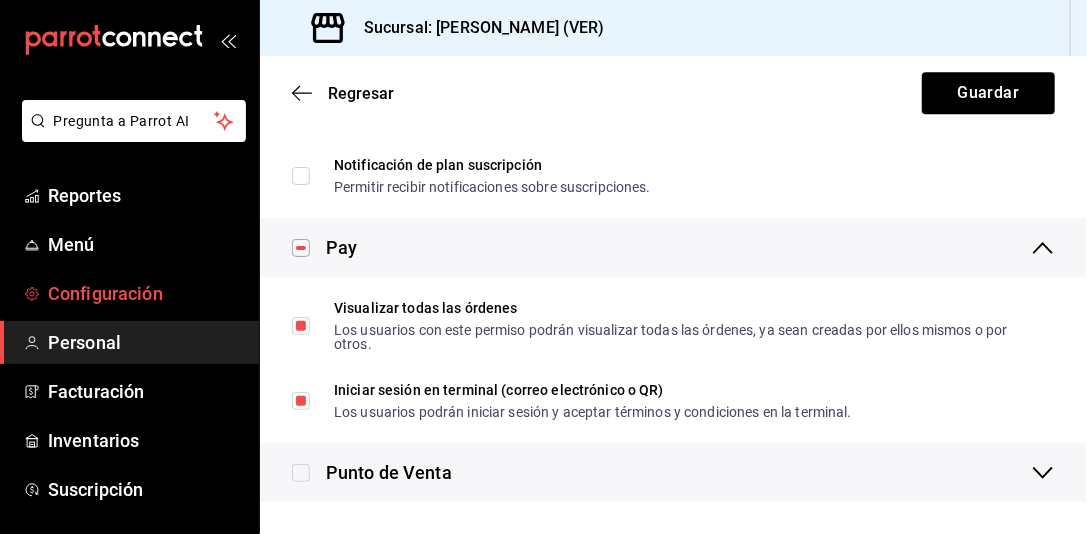 click on "Configuración" at bounding box center (145, 293) 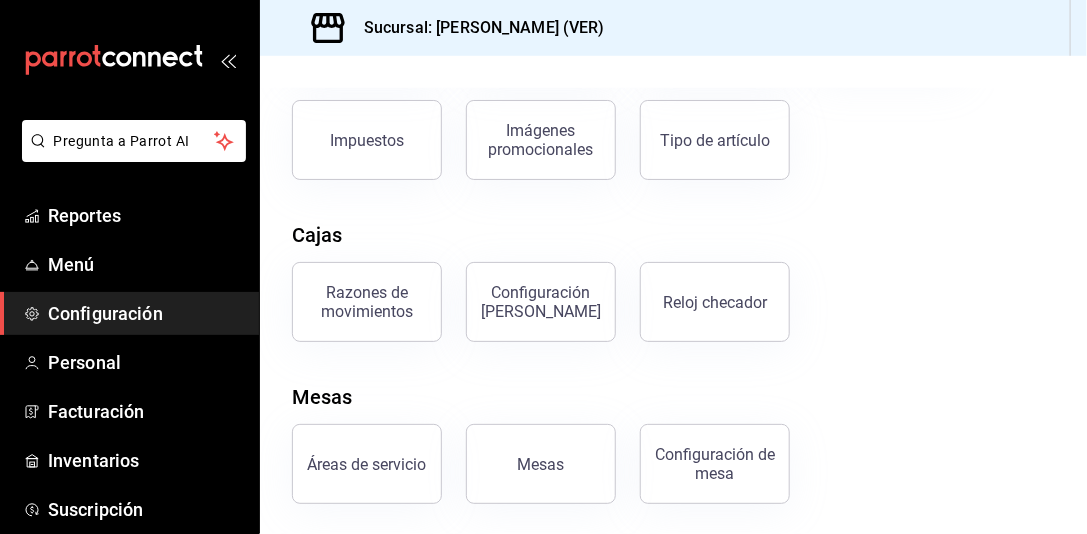 scroll, scrollTop: 480, scrollLeft: 0, axis: vertical 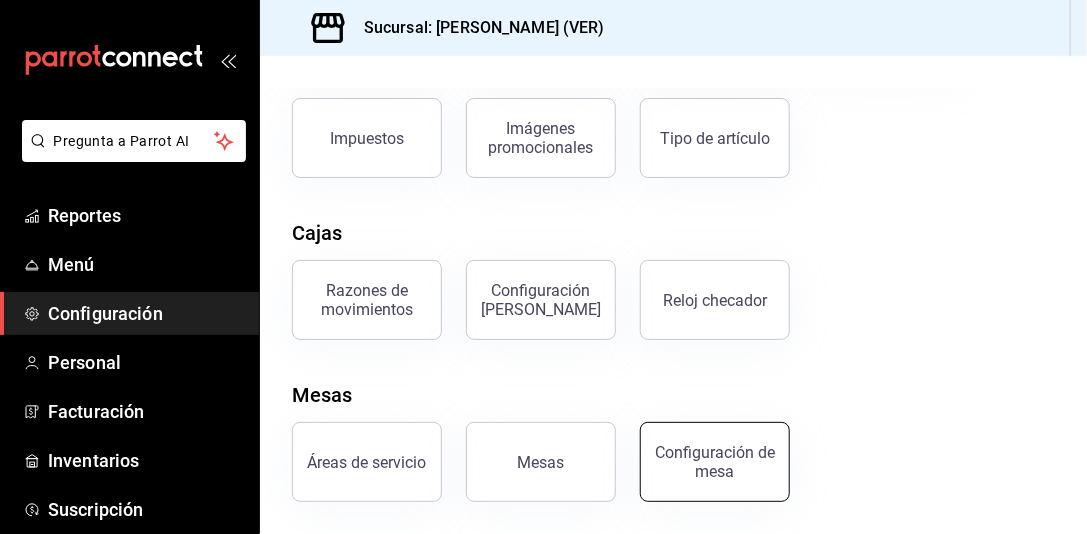 click on "Configuración de mesa" at bounding box center (715, 462) 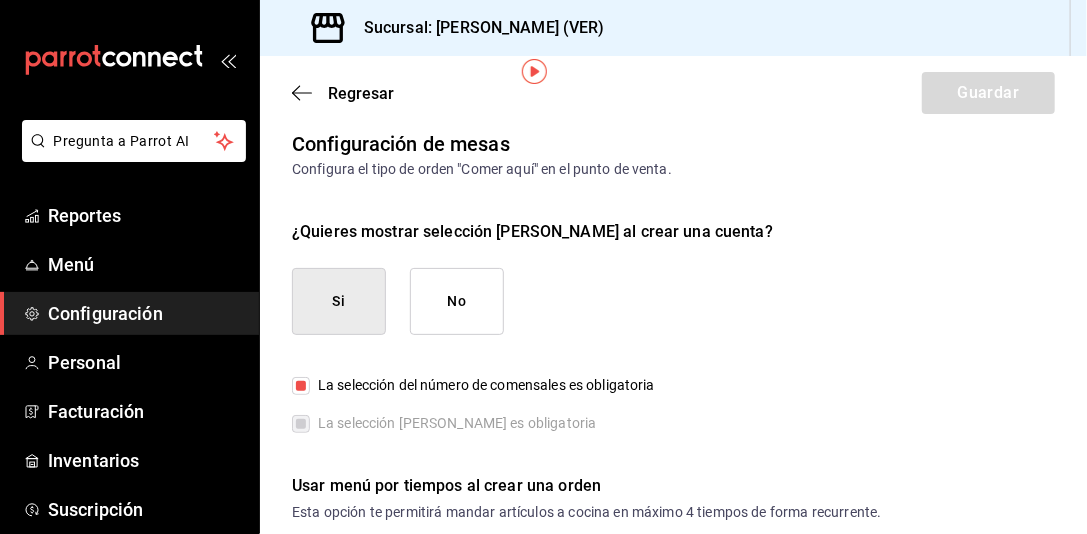 scroll, scrollTop: 0, scrollLeft: 0, axis: both 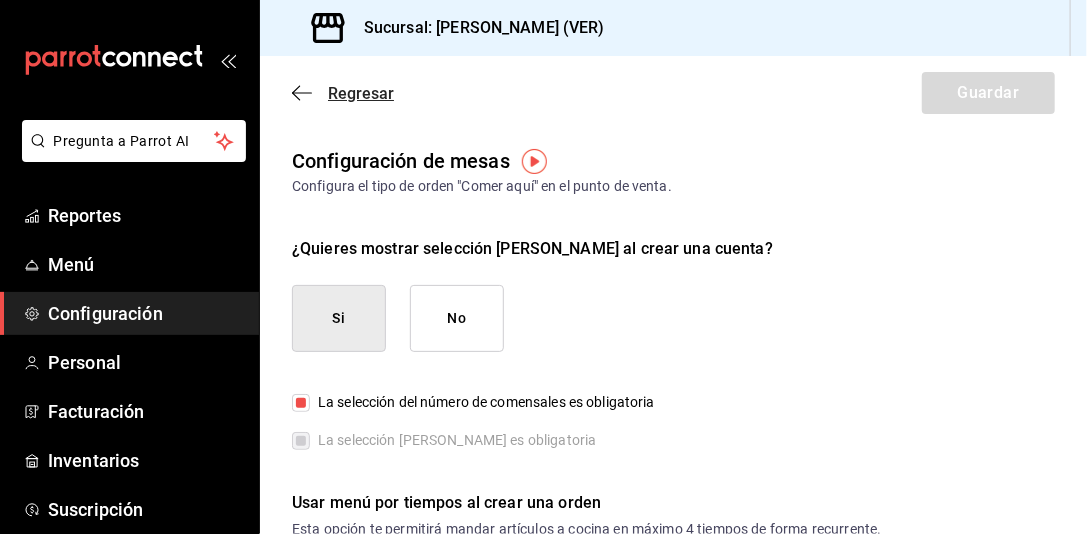 click on "Regresar" at bounding box center [361, 93] 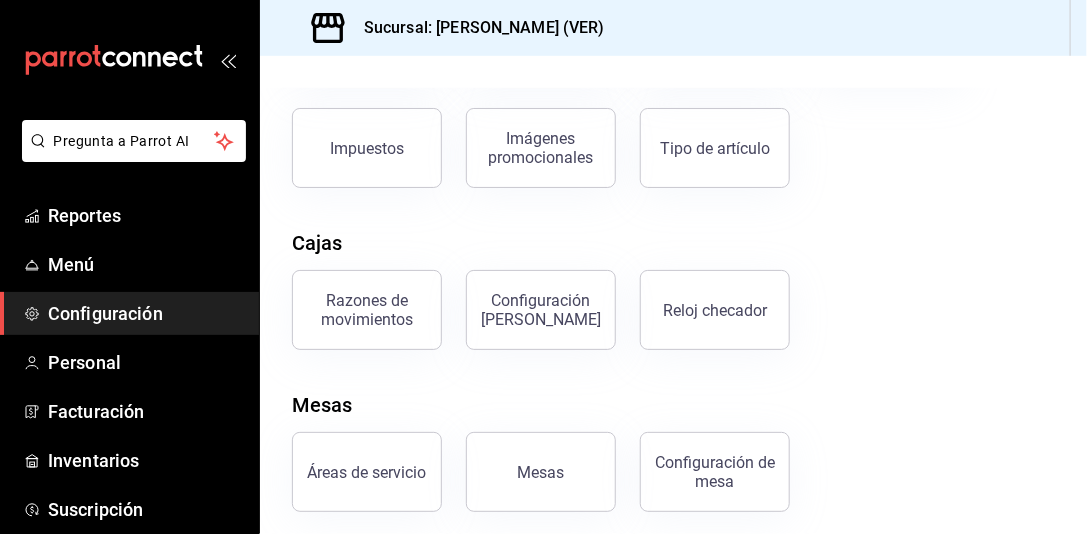 scroll, scrollTop: 480, scrollLeft: 0, axis: vertical 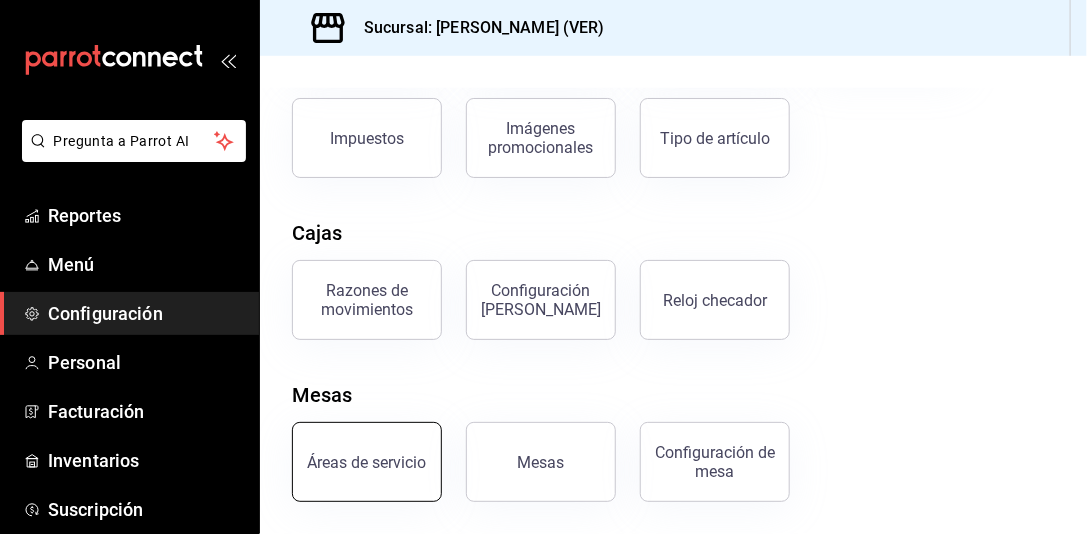 click on "Áreas de servicio" at bounding box center (367, 462) 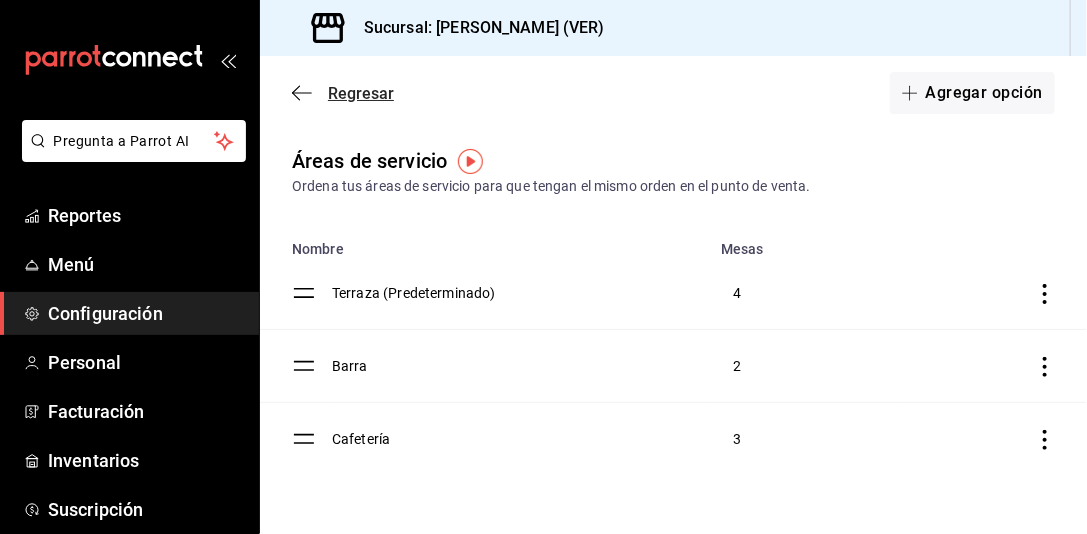 click on "Regresar" at bounding box center [361, 93] 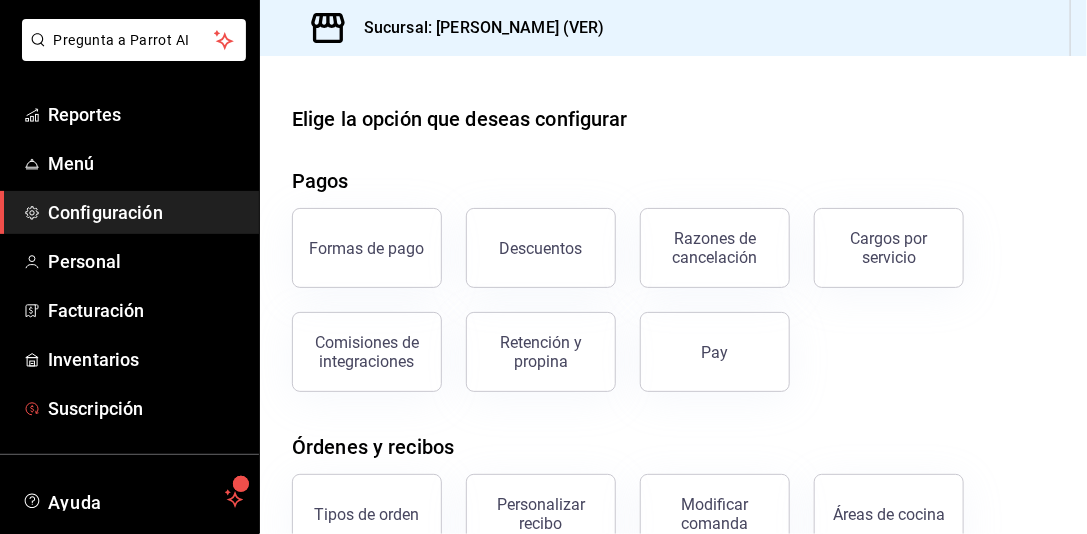 scroll, scrollTop: 100, scrollLeft: 0, axis: vertical 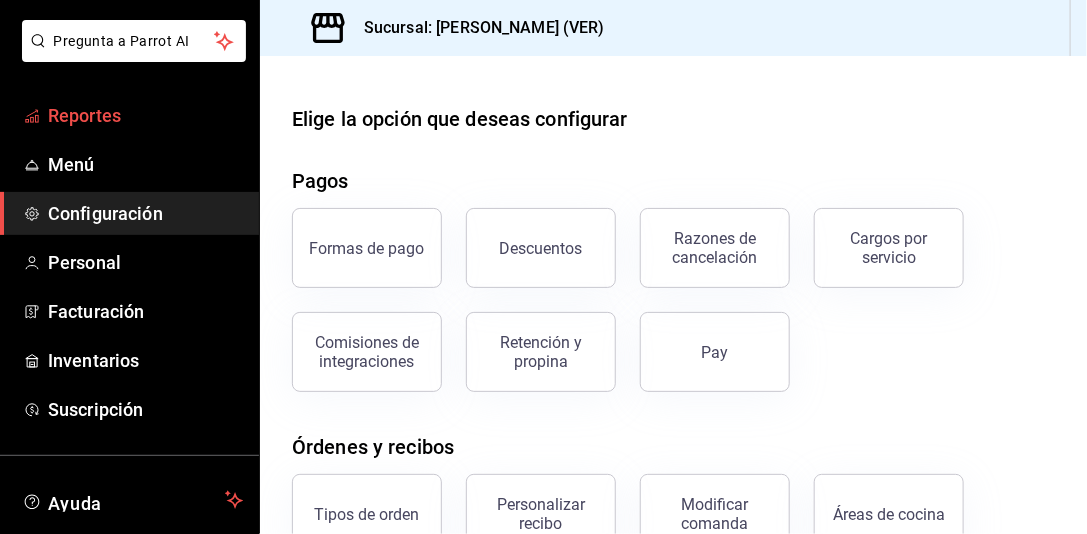 click on "Reportes" at bounding box center (145, 115) 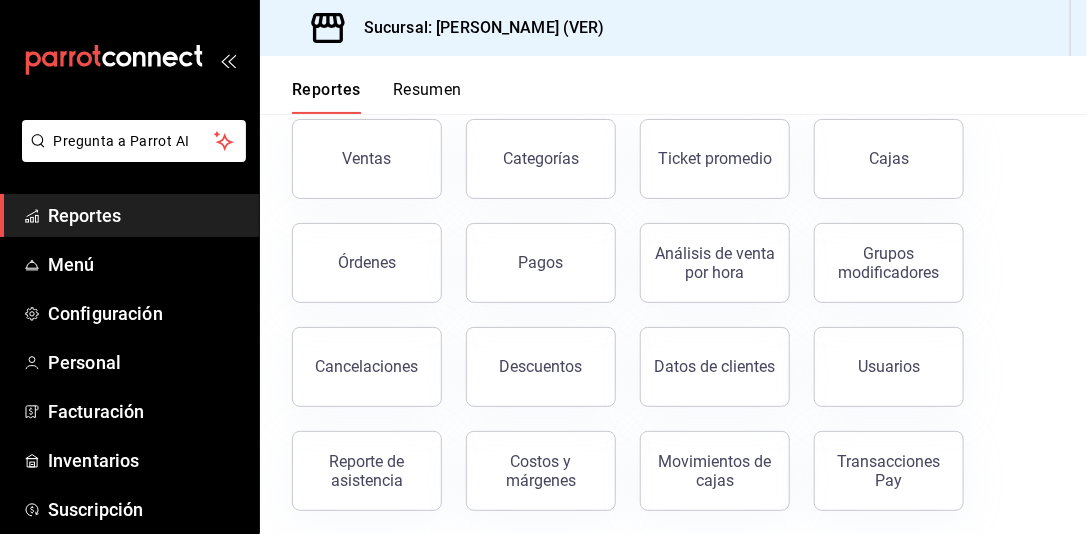 scroll, scrollTop: 116, scrollLeft: 0, axis: vertical 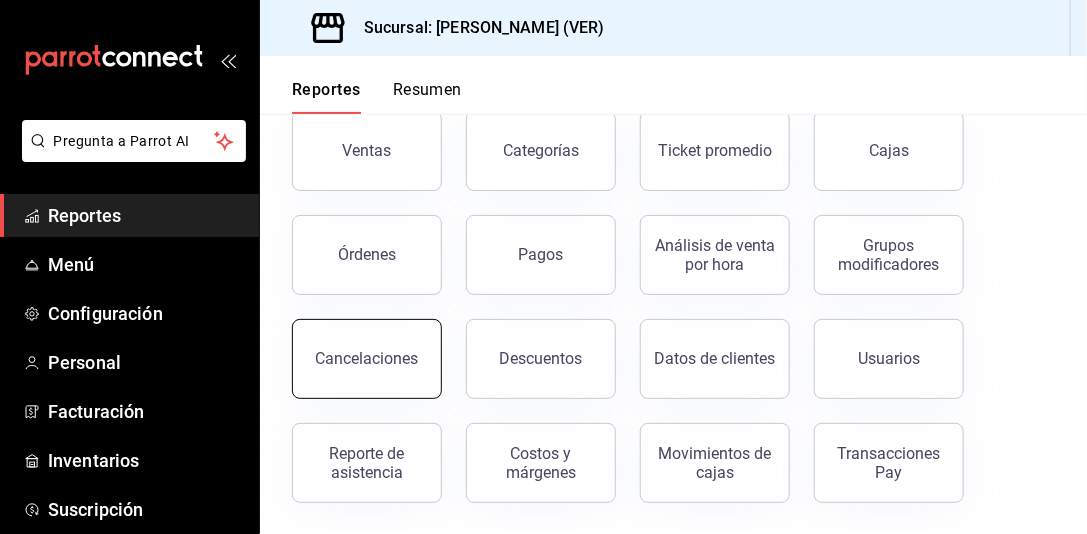 click on "Cancelaciones" at bounding box center (367, 358) 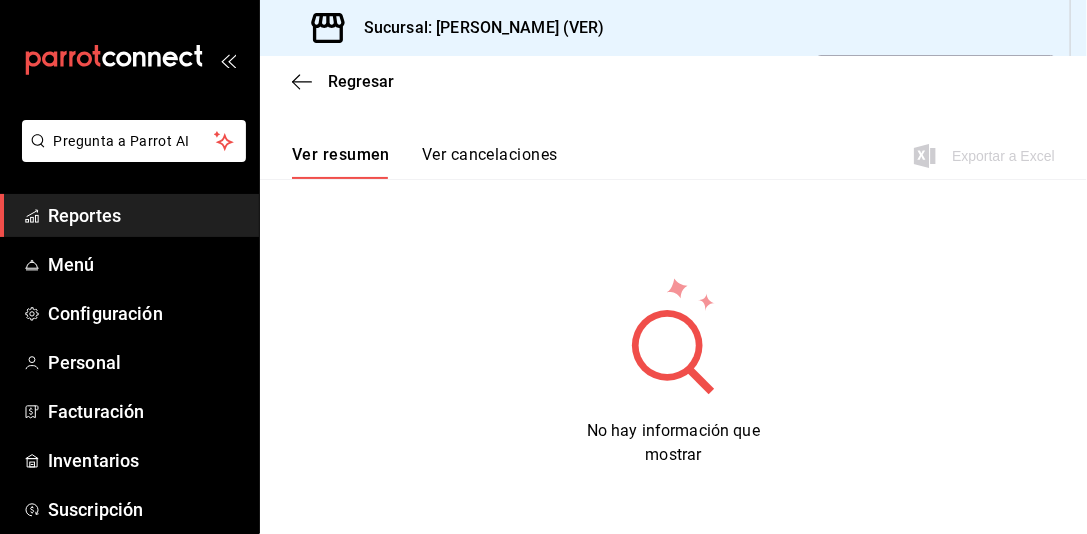 scroll, scrollTop: 200, scrollLeft: 0, axis: vertical 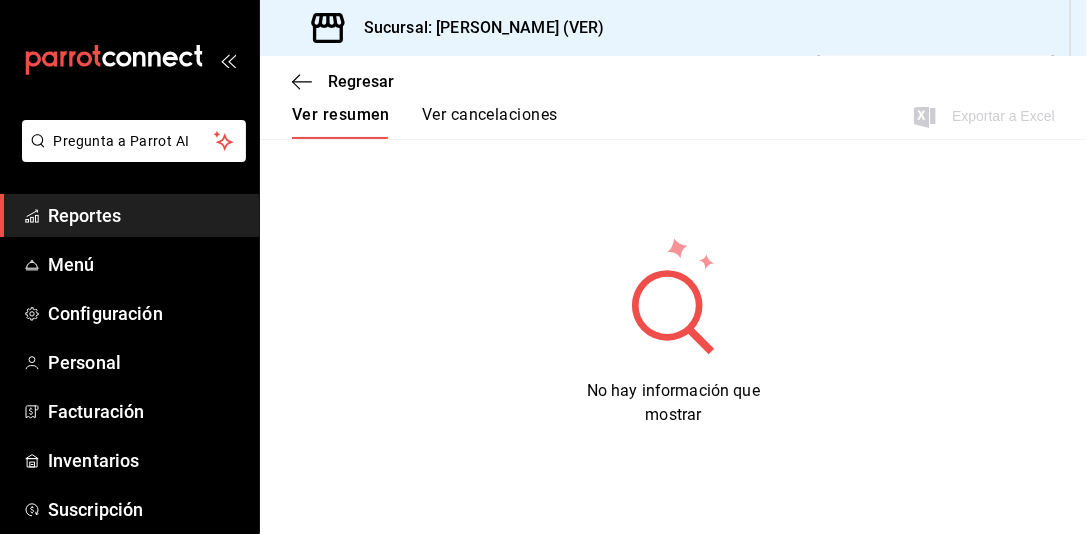 click on "Ver cancelaciones" at bounding box center [490, 122] 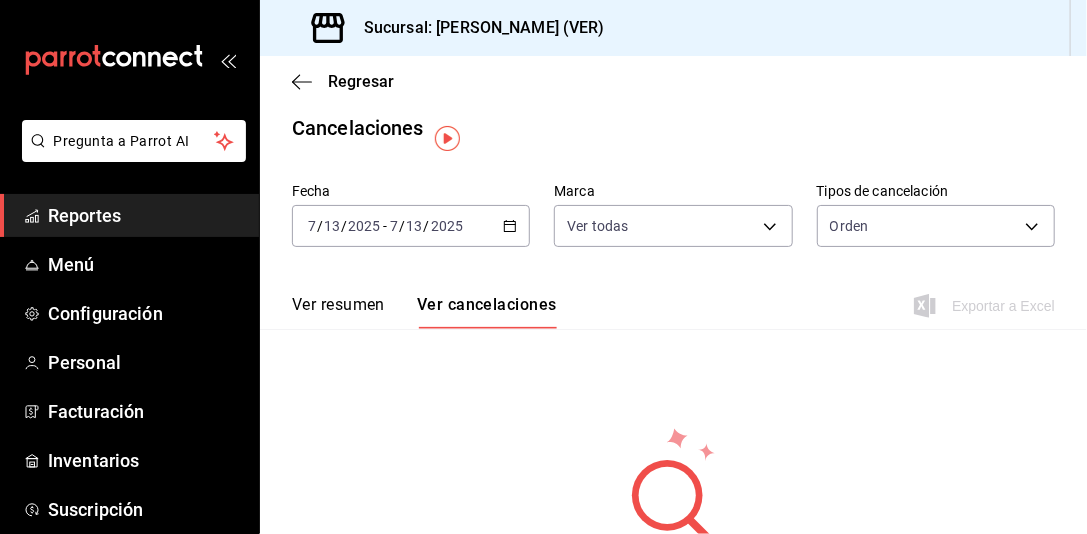 scroll, scrollTop: 0, scrollLeft: 0, axis: both 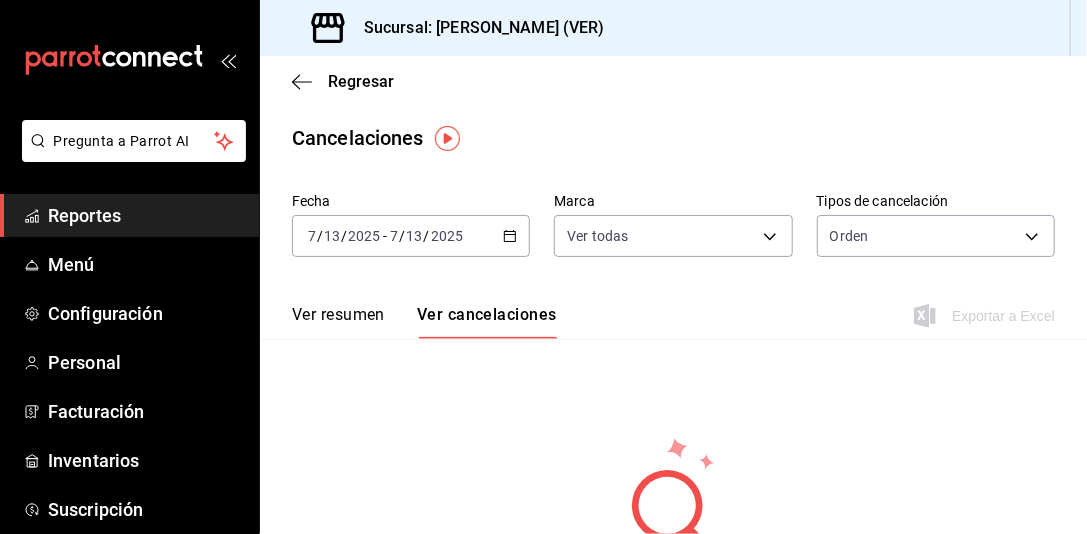 click on "[DATE] [DATE] - [DATE] [DATE]" at bounding box center (411, 236) 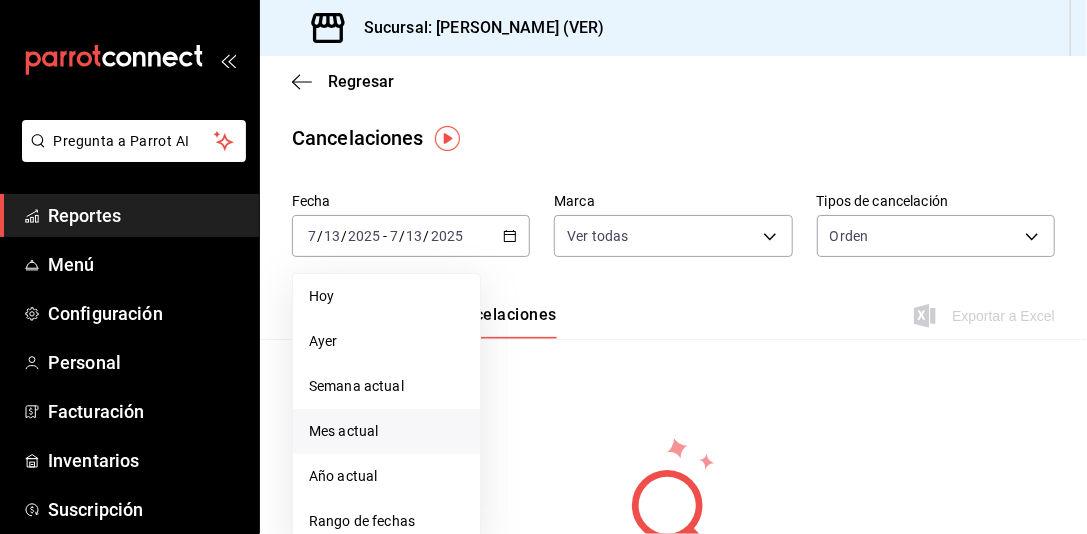 click on "Mes actual" at bounding box center (386, 431) 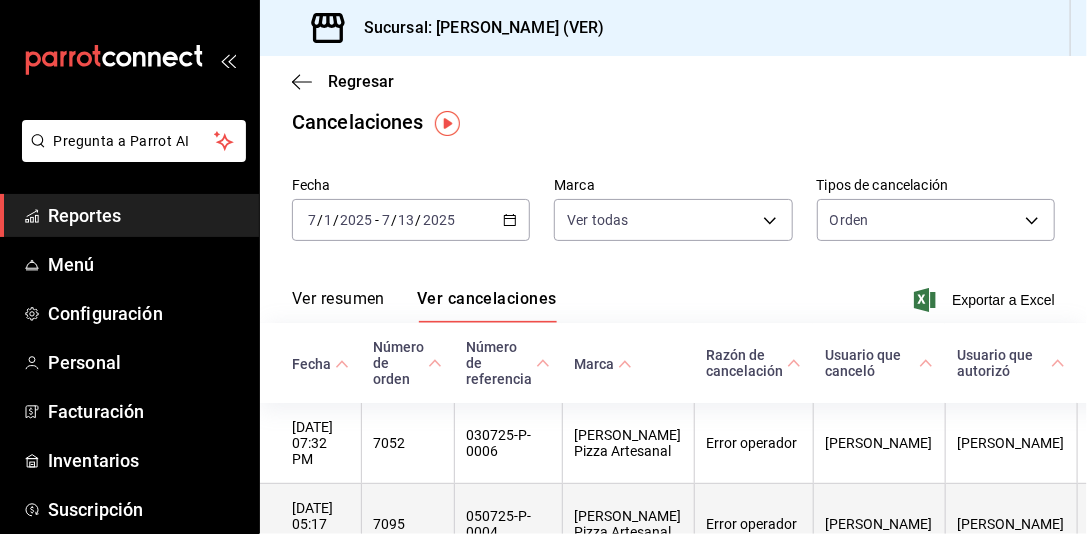 scroll, scrollTop: 15, scrollLeft: 0, axis: vertical 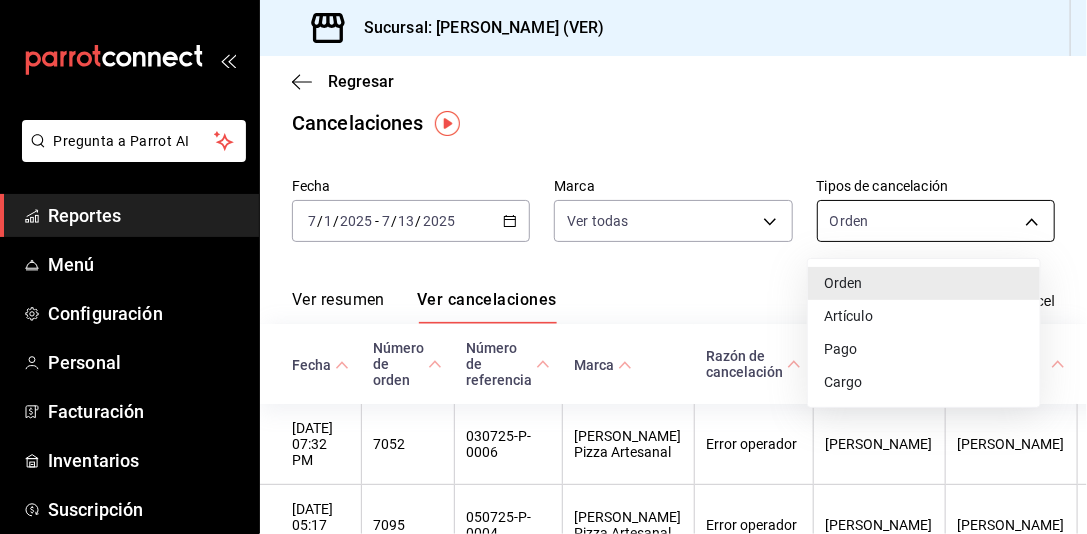 click on "Pregunta a Parrot AI Reportes   Menú   Configuración   Personal   Facturación   Inventarios   Suscripción   Ayuda Recomienda Parrot   [PERSON_NAME] R   Sugerir nueva función   Sucursal: [PERSON_NAME] Pizza (VER) Regresar Cancelaciones Fecha [DATE] [DATE] - [DATE] [DATE] Marca Ver todas [object Object] Tipos de cancelación Orden ORDER Ver resumen Ver cancelaciones Exportar a Excel Fecha Número de orden Número de referencia Marca Razón de cancelación Usuario que canceló Usuario que autorizó Total [DATE] 07:32 PM 7052 030725-P-0006 [PERSON_NAME] Pizza Artesanal Error operador [PERSON_NAME] R [PERSON_NAME] R $278.00 [DATE] 05:17 PM 7095 050725-P-0004 [PERSON_NAME] Pizza Artesanal Error operador [PERSON_NAME] R [PERSON_NAME] R $246.00 [DATE] 08:06 PM 7145 060725-P-0026 [PERSON_NAME] Pizza Artesanal Falta de pago cliente [PERSON_NAME] R [PERSON_NAME] R $194.00 [DATE] 07:38 PM 7218 110725-P-0014 [PERSON_NAME] Pizza Artesanal Falta de pago cliente [PERSON_NAME] R [PERSON_NAME] R $149.00 [DATE] 08:49 PM 7241 120725-P-0015" at bounding box center [543, 267] 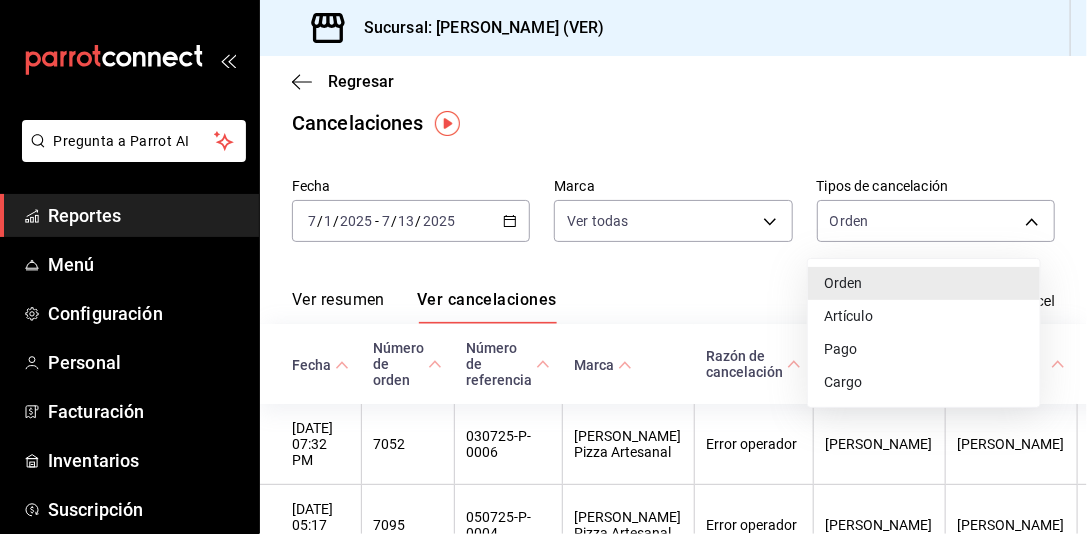click on "Artículo" at bounding box center (924, 316) 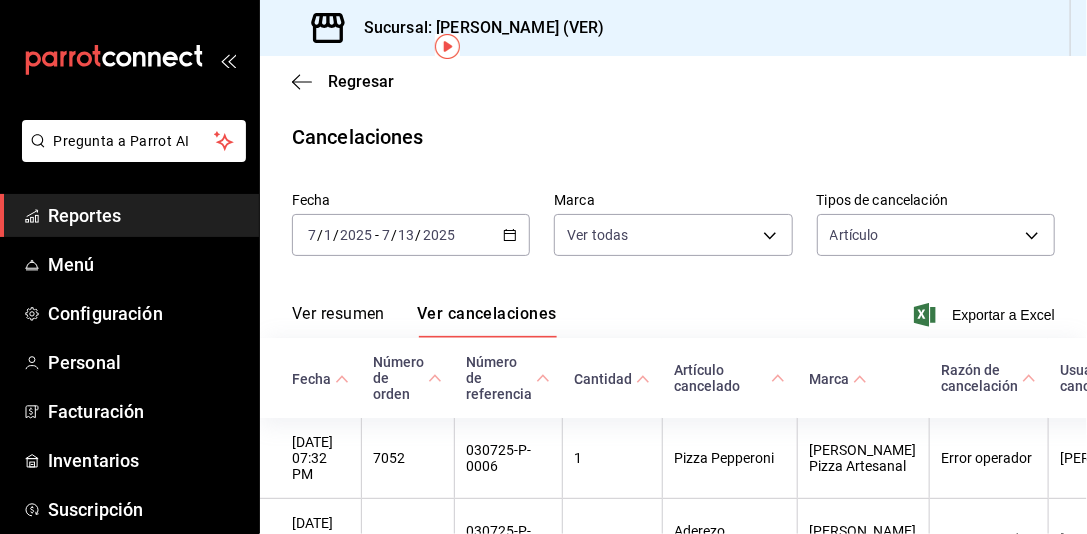 scroll, scrollTop: 0, scrollLeft: 0, axis: both 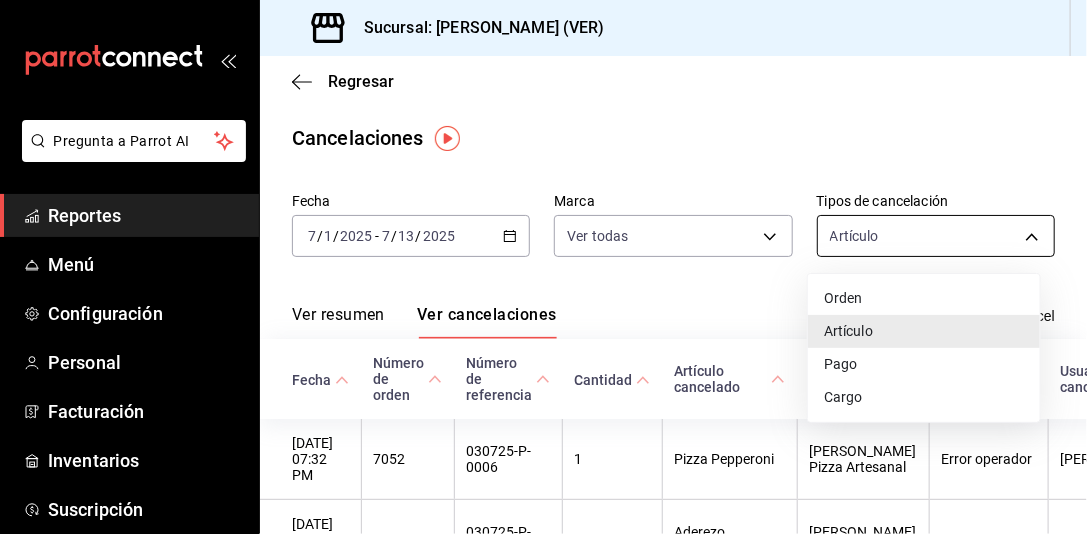 click on "Pregunta a Parrot AI Reportes   Menú   Configuración   Personal   Facturación   Inventarios   Suscripción   Ayuda Recomienda Parrot   [PERSON_NAME] R   Sugerir nueva función   Sucursal: [PERSON_NAME] Pizza (VER) Regresar Cancelaciones Fecha [DATE] [DATE] - [DATE] [DATE] Marca Ver todas [object Object] Tipos de cancelación Artículo ORDER_ITEM Ver resumen Ver cancelaciones Exportar a Excel Fecha Número de orden Número de referencia Cantidad Artículo cancelado Marca Razón de cancelación Usuario que canceló Usuario que autorizó Total [DATE] 07:32 PM 7052 030725-P-0006 1 Pizza Pepperoni [PERSON_NAME] Pizza Artesanal Error operador [PERSON_NAME] R [PERSON_NAME] R $129.00 [DATE] 07:32 PM 7052 030725-P-0006 1 Aderezo Chimichurri Cortesía [PERSON_NAME] Pizza Artesanal Error operador [PERSON_NAME] R [PERSON_NAME] R $0.00 [DATE] 07:32 PM 7052 030725-P-0006 1 Aderezo Pesto Cortesía [PERSON_NAME] Pizza Artesanal Error operador [PERSON_NAME] R [PERSON_NAME] R $0.00 [DATE] 07:32 PM 7052 030725-P-0006 1 Caja Pizza $0.00" at bounding box center (543, 267) 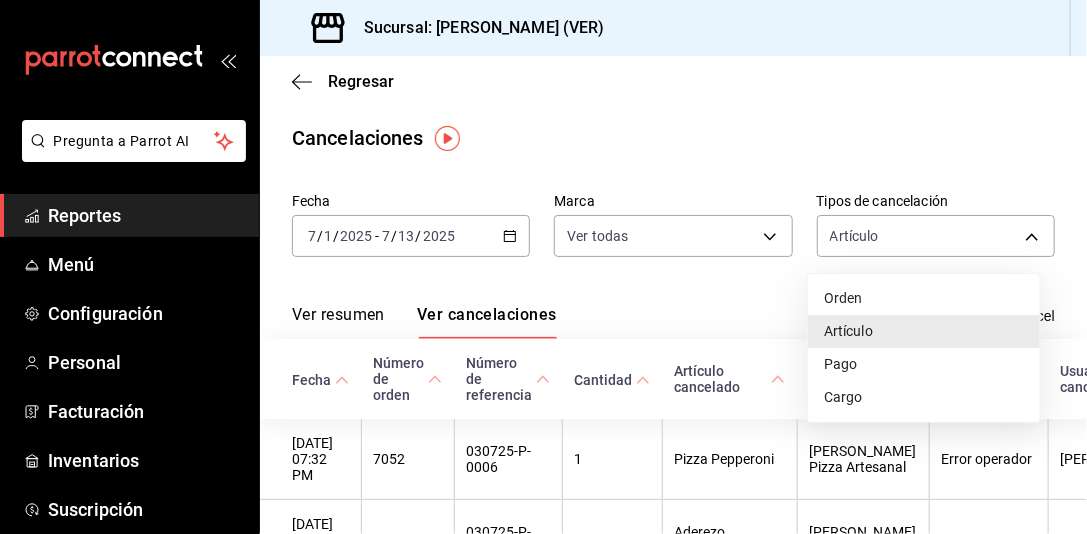 click on "Orden" at bounding box center [924, 298] 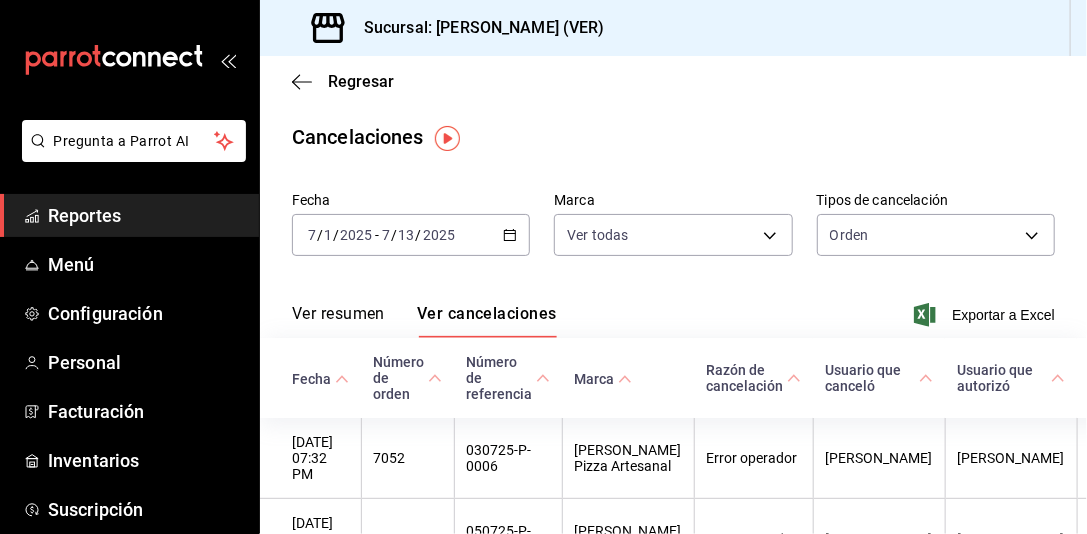 scroll, scrollTop: 0, scrollLeft: 0, axis: both 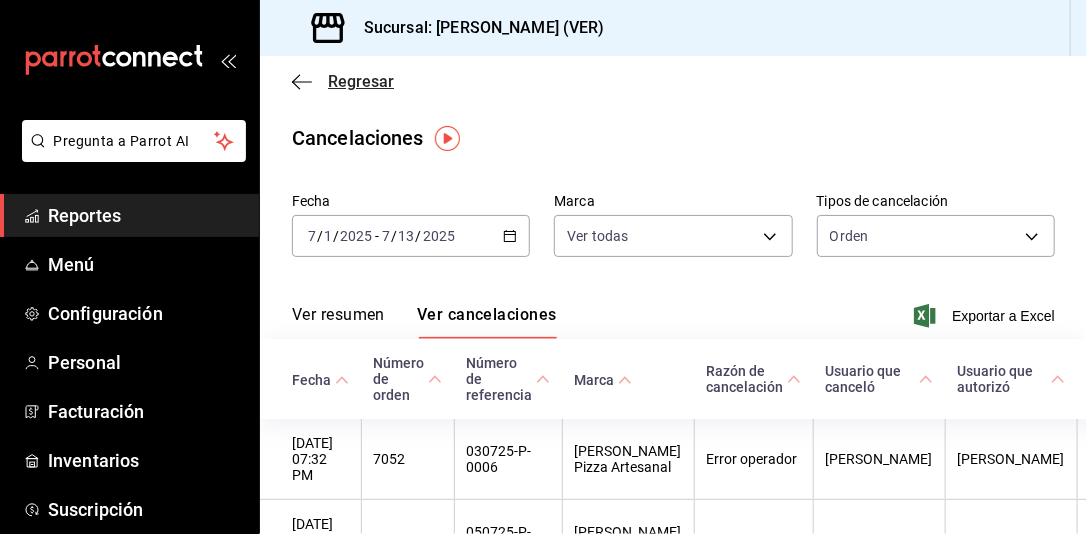 click 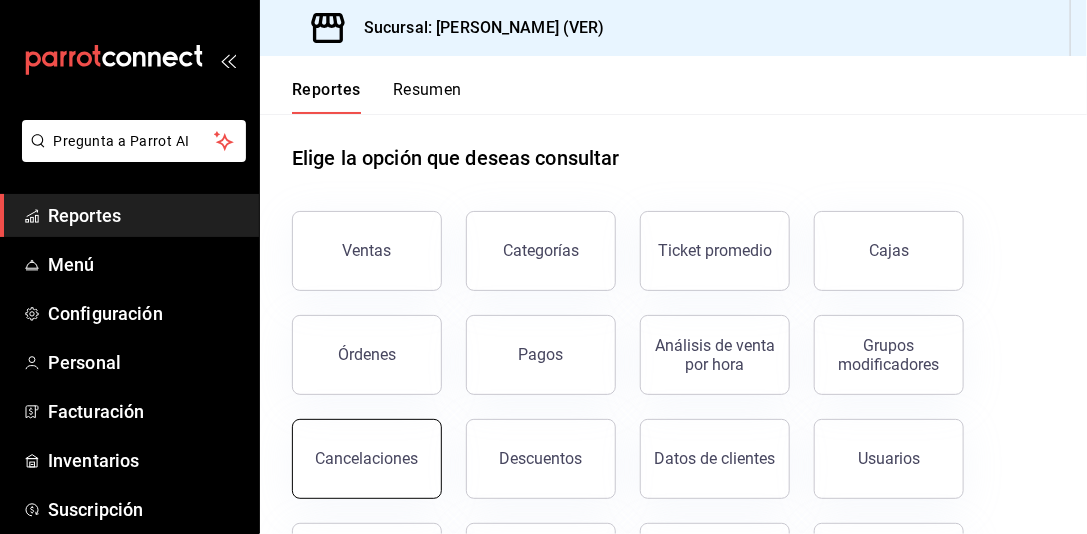 scroll, scrollTop: 0, scrollLeft: 0, axis: both 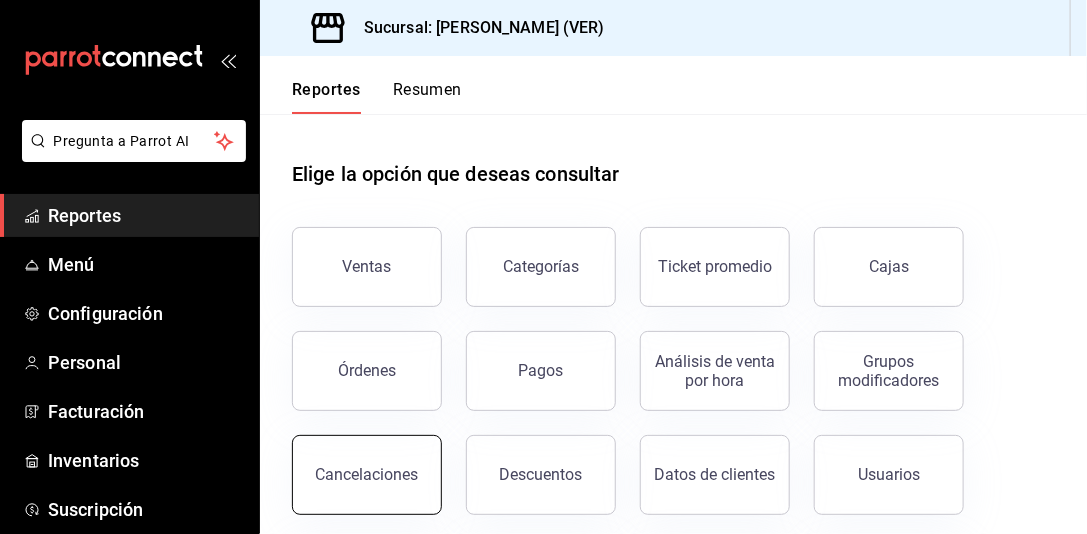 click on "Órdenes" at bounding box center [367, 371] 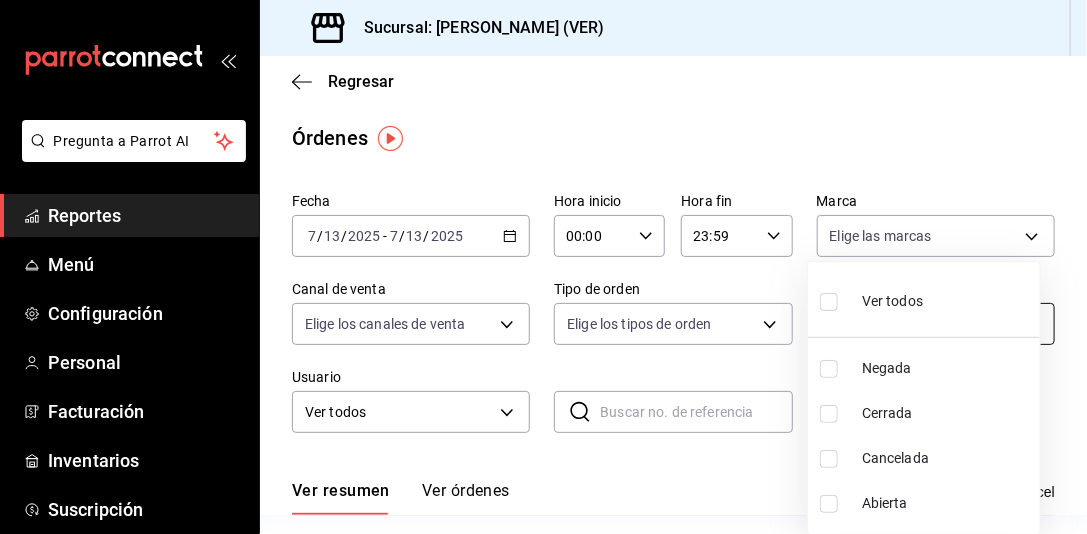 click on "Pregunta a Parrot AI Reportes   Menú   Configuración   Personal   Facturación   Inventarios   Suscripción   Ayuda Recomienda Parrot   [PERSON_NAME] R   Sugerir nueva función   Sucursal: [PERSON_NAME] Pizza (VER) Regresar Órdenes Fecha [DATE] [DATE] - [DATE] [DATE] Hora inicio 00:00 Hora inicio Hora fin 23:59 Hora fin Marca Elige las marcas Canal de venta Elige los canales de venta Tipo de orden Elige los tipos de orden Estatus Elige los estatus Usuario Ver todos ALL ​ ​ Ver resumen Ver órdenes Exportar a Excel Resumen Órdenes totales (16) $4,604.50 Órdenes abiertas (2) $612.00 Órdenes cerradas (14) $3,992.50 Órdenes canceladas (0) $0.00 Órdenes negadas (0) $0.00 ¿Quieres ver el consumo promedio por orden y comensal? Ve al reporte de Ticket promedio GANA 1 MES GRATIS EN TU SUSCRIPCIÓN AQUÍ Ver video tutorial Ir a video Pregunta a Parrot AI Reportes   Menú   Configuración   Personal   Facturación   Inventarios   Suscripción   Ayuda Recomienda Parrot   [PERSON_NAME] R     Negada" at bounding box center [543, 267] 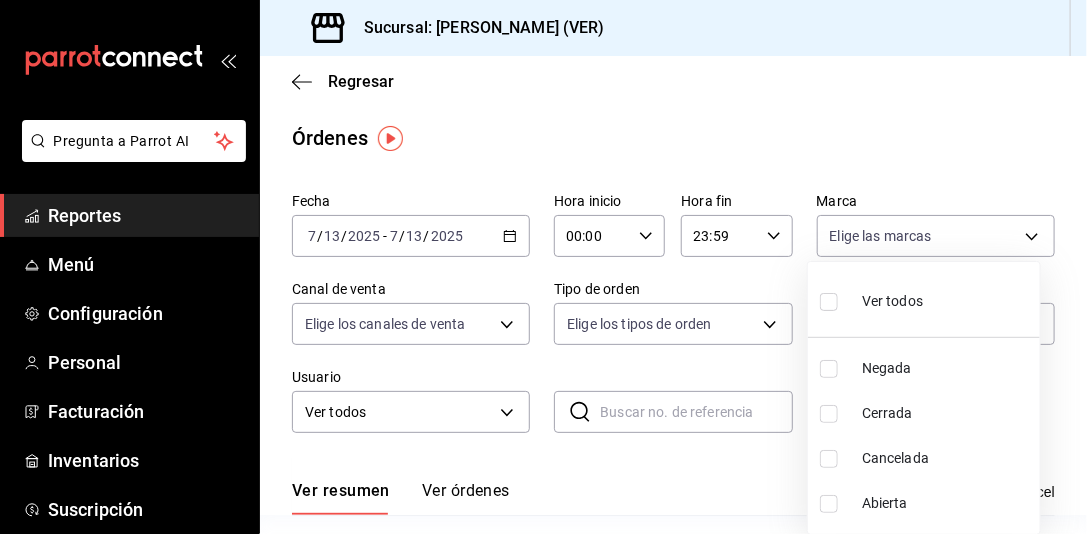 click at bounding box center [543, 267] 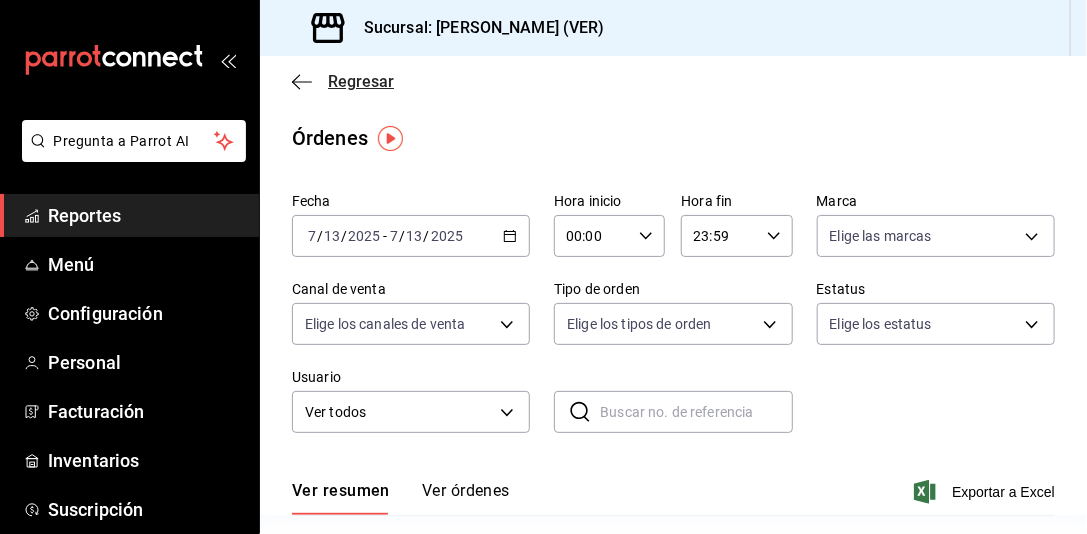 click 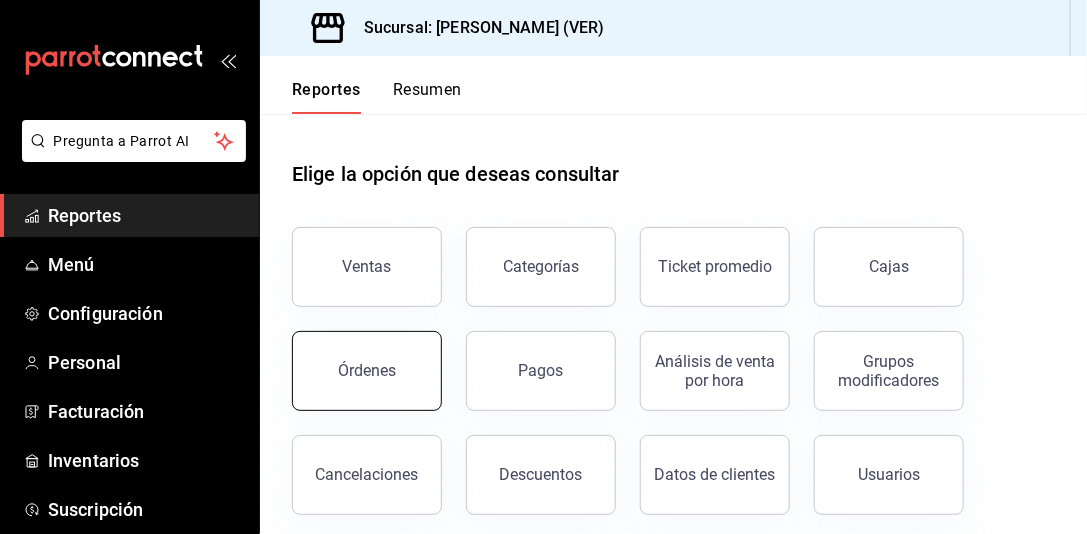 click on "Órdenes" at bounding box center (367, 370) 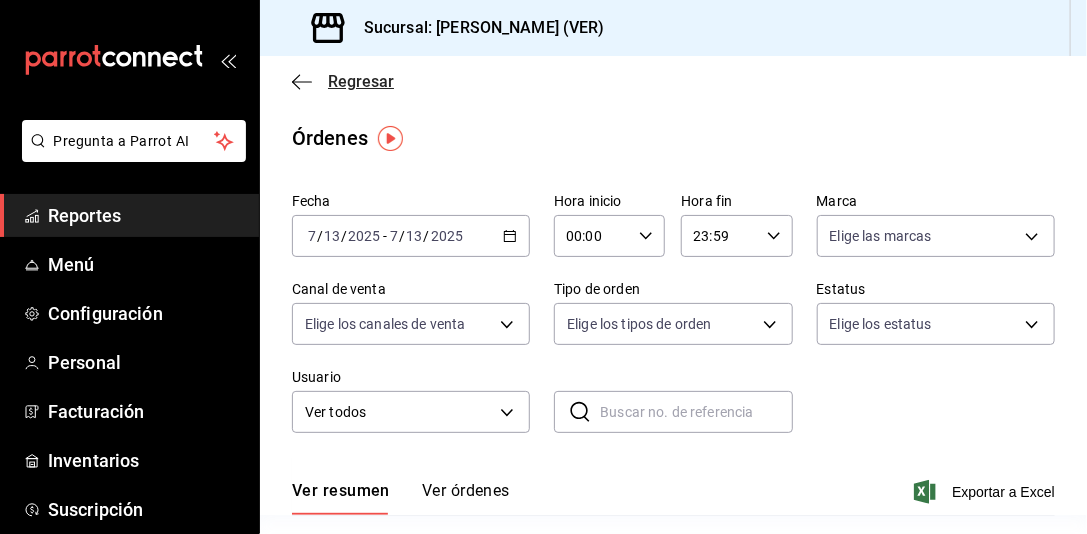 click 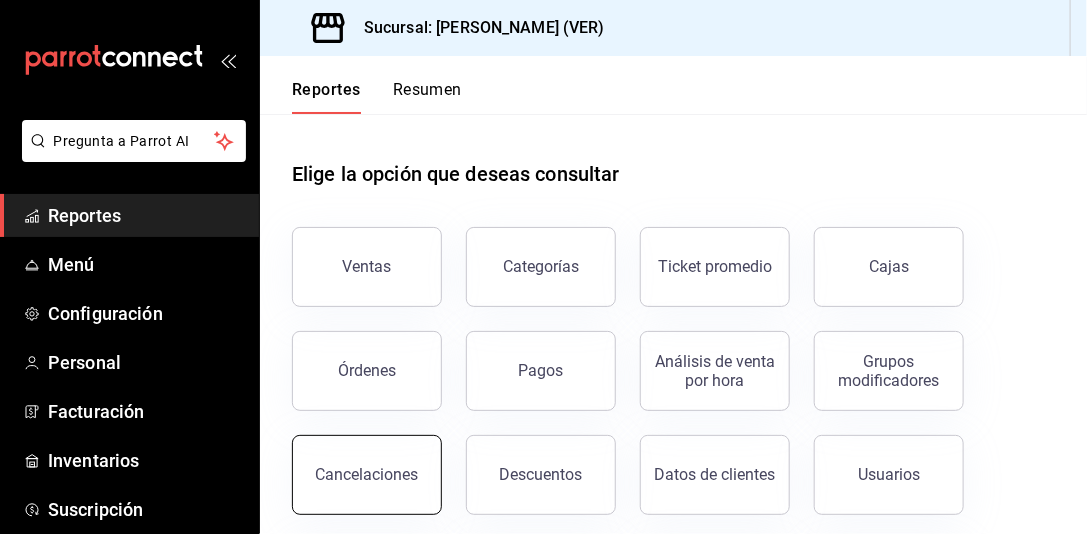 click on "Cancelaciones" at bounding box center (367, 475) 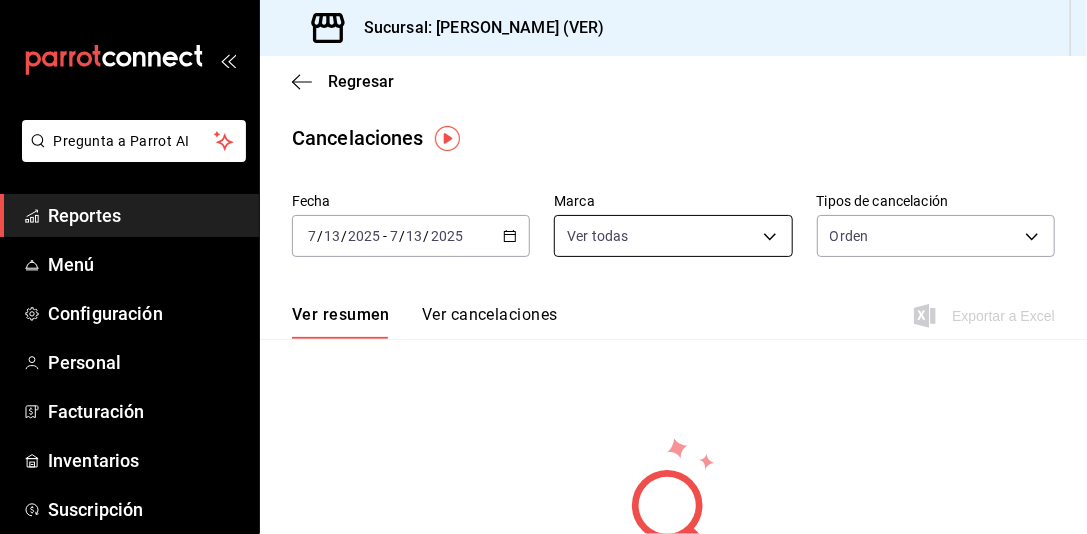 click on "Pregunta a Parrot AI Reportes   Menú   Configuración   Personal   Facturación   Inventarios   Suscripción   Ayuda Recomienda Parrot   [PERSON_NAME] R   Sugerir nueva función   Sucursal: [PERSON_NAME] Pizza (VER) Regresar Cancelaciones Fecha [DATE] [DATE] - [DATE] [DATE] Marca Ver todas [object Object] Tipos de cancelación Orden ORDER Ver resumen Ver cancelaciones Exportar a Excel No hay información que mostrar GANA 1 MES GRATIS EN TU SUSCRIPCIÓN AQUÍ ¿Recuerdas cómo empezó tu restaurante?
[DATE] puedes ayudar a un colega a tener el mismo cambio que tú viviste.
Recomienda Parrot directamente desde tu Portal Administrador.
Es fácil y rápido.
🎁 Por cada restaurante que se una, ganas 1 mes gratis. Ver video tutorial Ir a video Pregunta a Parrot AI Reportes   Menú   Configuración   Personal   Facturación   Inventarios   Suscripción   Ayuda Recomienda Parrot   [PERSON_NAME] R   Sugerir nueva función   Visitar centro de ayuda [PHONE_NUMBER] [EMAIL_ADDRESS][DOMAIN_NAME] [PHONE_NUMBER]" at bounding box center (543, 267) 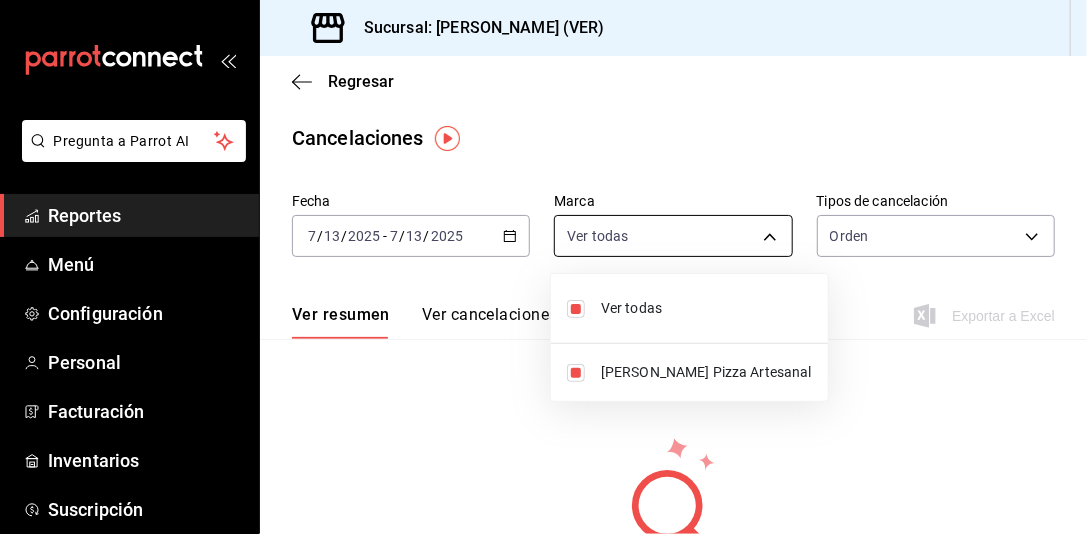 click at bounding box center [543, 267] 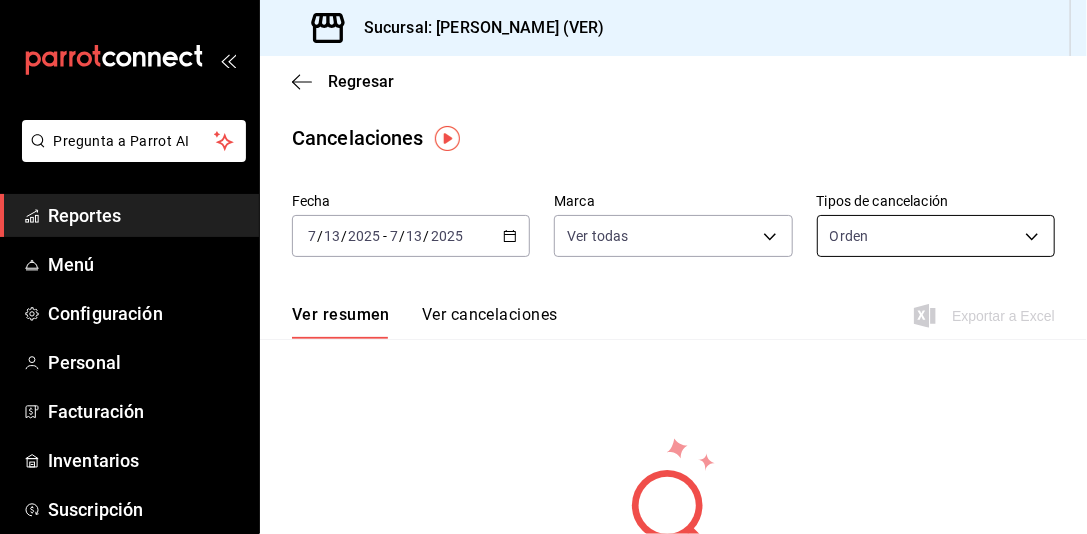click on "Pregunta a Parrot AI Reportes   Menú   Configuración   Personal   Facturación   Inventarios   Suscripción   Ayuda Recomienda Parrot   [PERSON_NAME] R   Sugerir nueva función   Sucursal: [PERSON_NAME] Pizza (VER) Regresar Cancelaciones Fecha [DATE] [DATE] - [DATE] [DATE] Marca Ver todas [object Object] Tipos de cancelación Orden ORDER Ver resumen Ver cancelaciones Exportar a Excel No hay información que mostrar GANA 1 MES GRATIS EN TU SUSCRIPCIÓN AQUÍ ¿Recuerdas cómo empezó tu restaurante?
[DATE] puedes ayudar a un colega a tener el mismo cambio que tú viviste.
Recomienda Parrot directamente desde tu Portal Administrador.
Es fácil y rápido.
🎁 Por cada restaurante que se una, ganas 1 mes gratis. Ver video tutorial Ir a video Pregunta a Parrot AI Reportes   Menú   Configuración   Personal   Facturación   Inventarios   Suscripción   Ayuda Recomienda Parrot   [PERSON_NAME] R   Sugerir nueva función   Visitar centro de ayuda [PHONE_NUMBER] [EMAIL_ADDRESS][DOMAIN_NAME] [PHONE_NUMBER]" at bounding box center (543, 267) 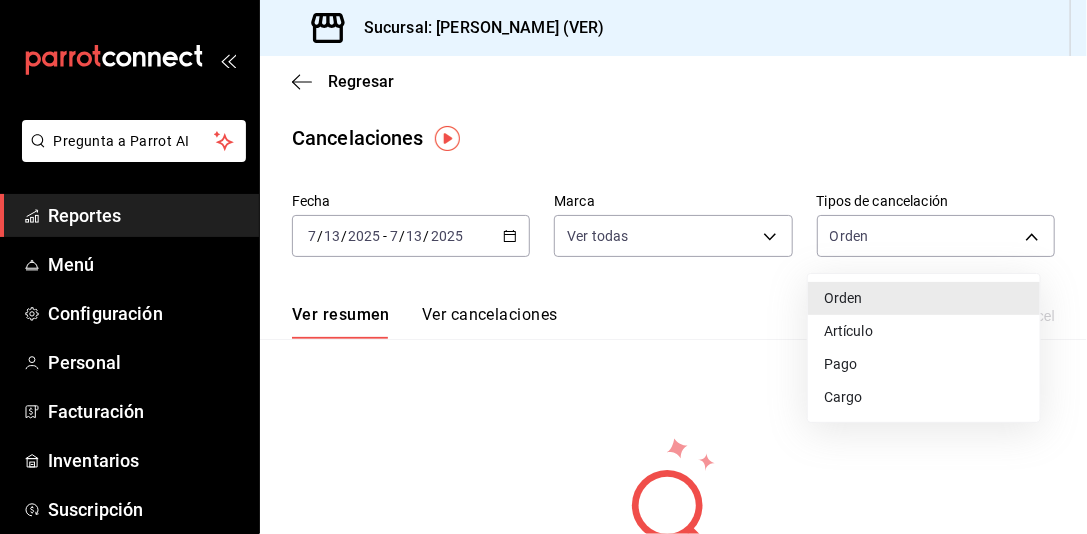 click at bounding box center (543, 267) 